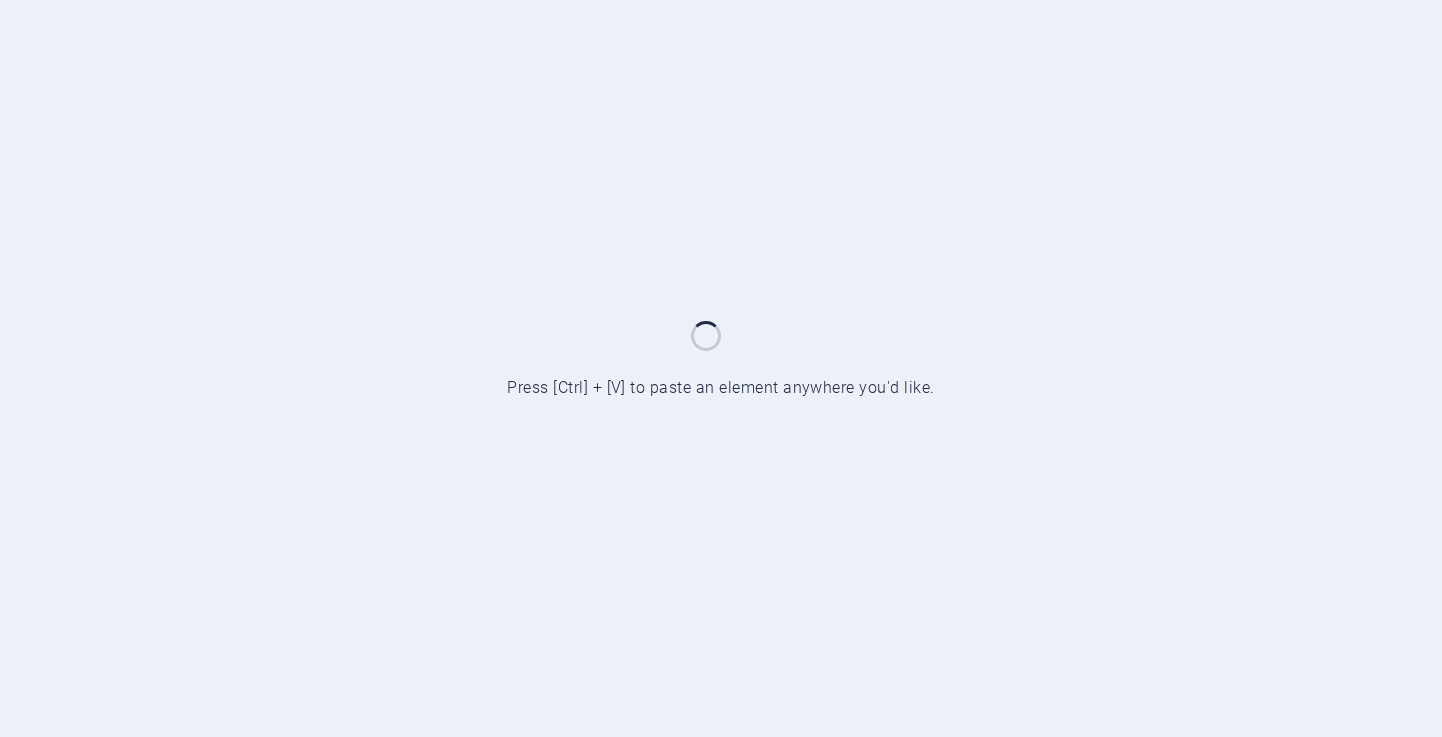 scroll, scrollTop: 0, scrollLeft: 0, axis: both 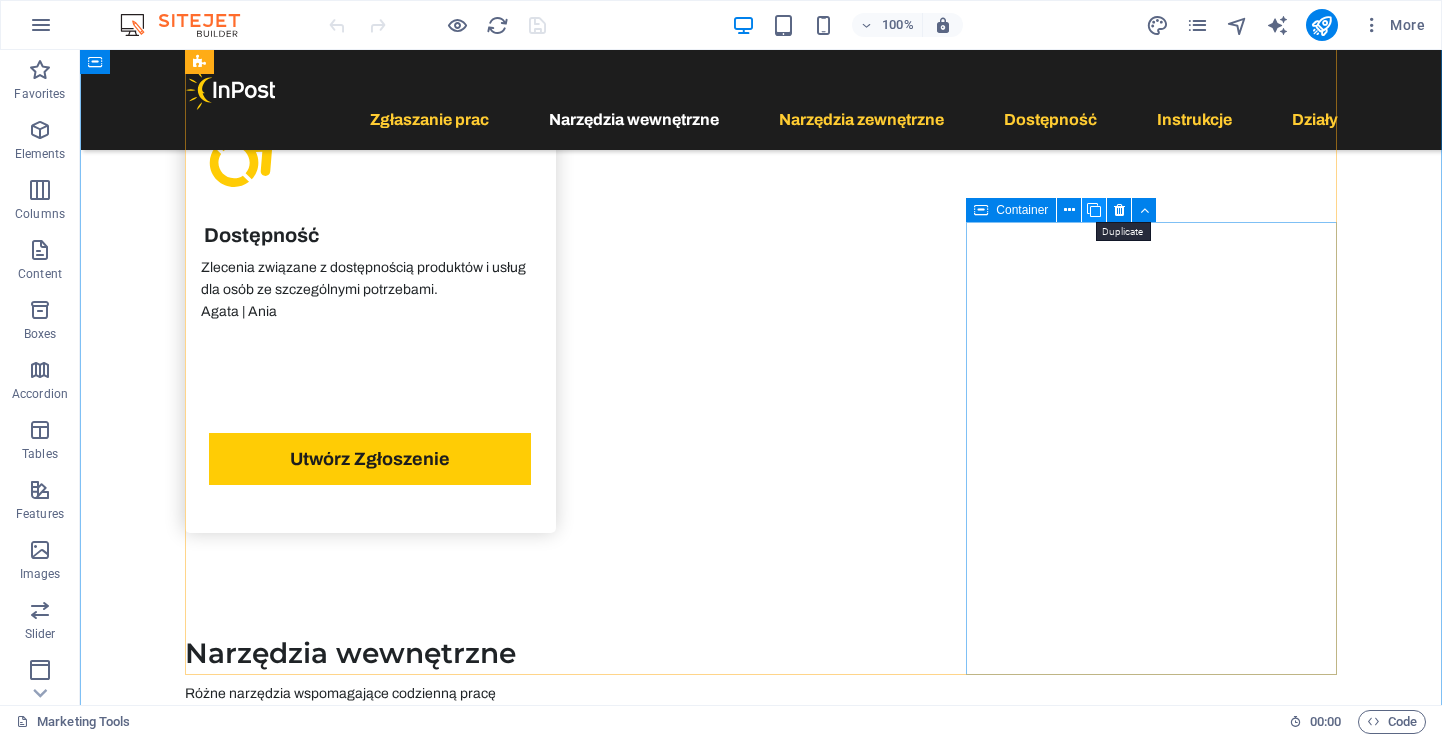 click at bounding box center [1094, 210] 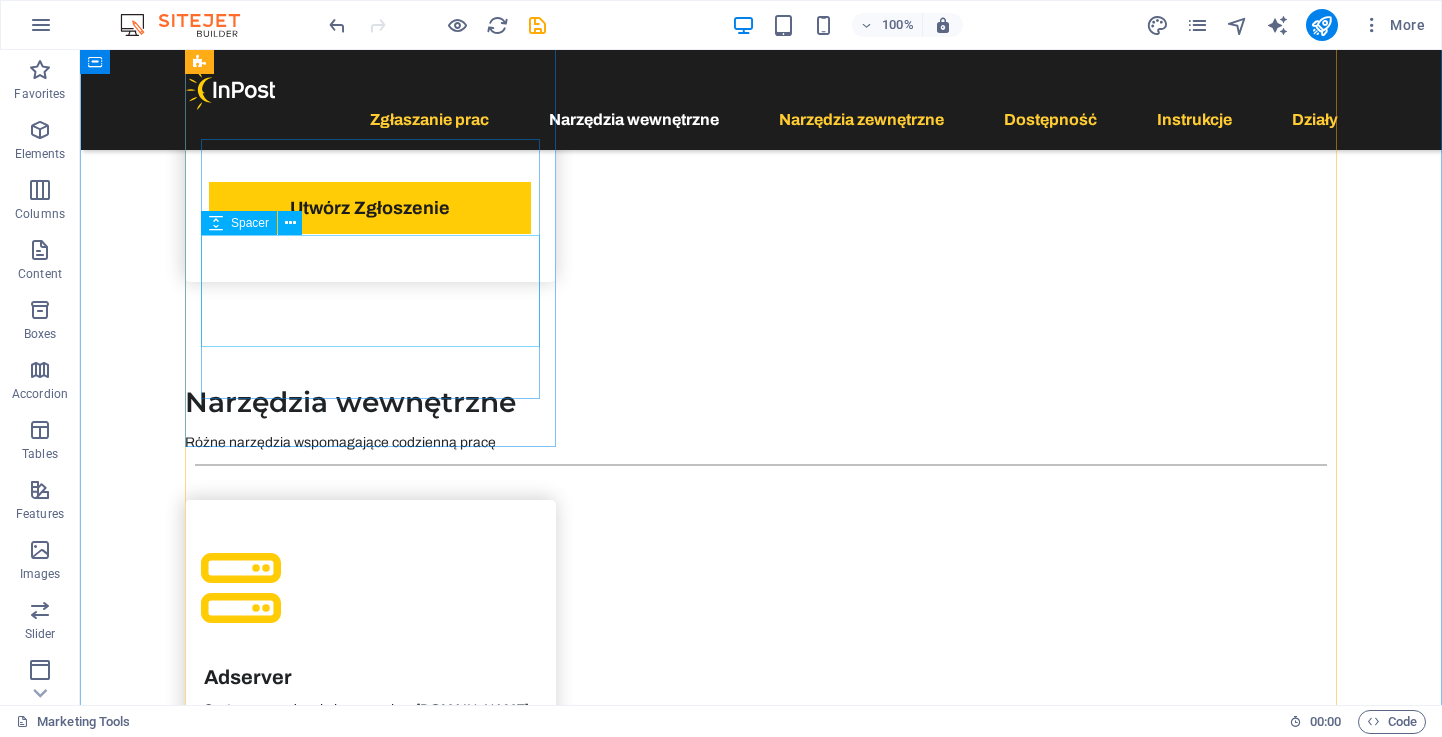 scroll, scrollTop: 3885, scrollLeft: 0, axis: vertical 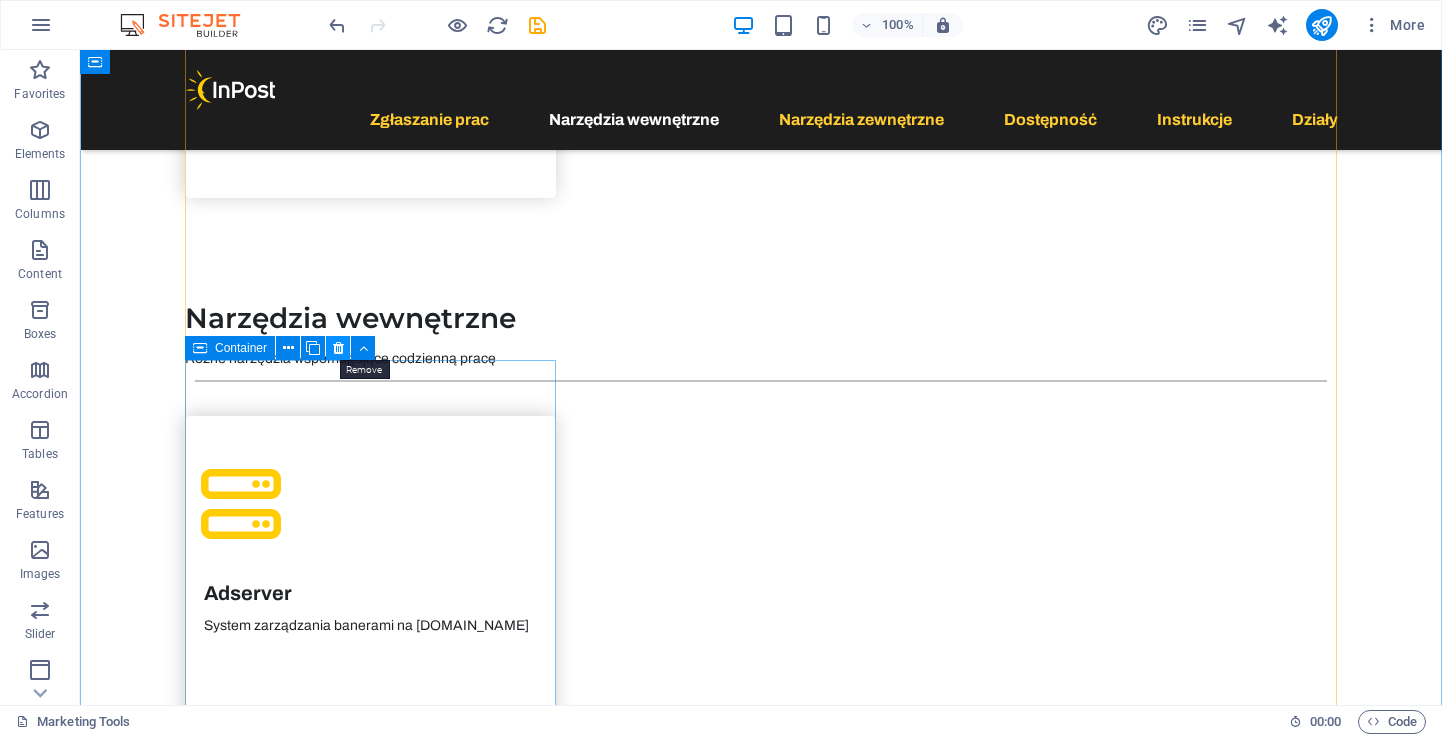 click at bounding box center [338, 348] 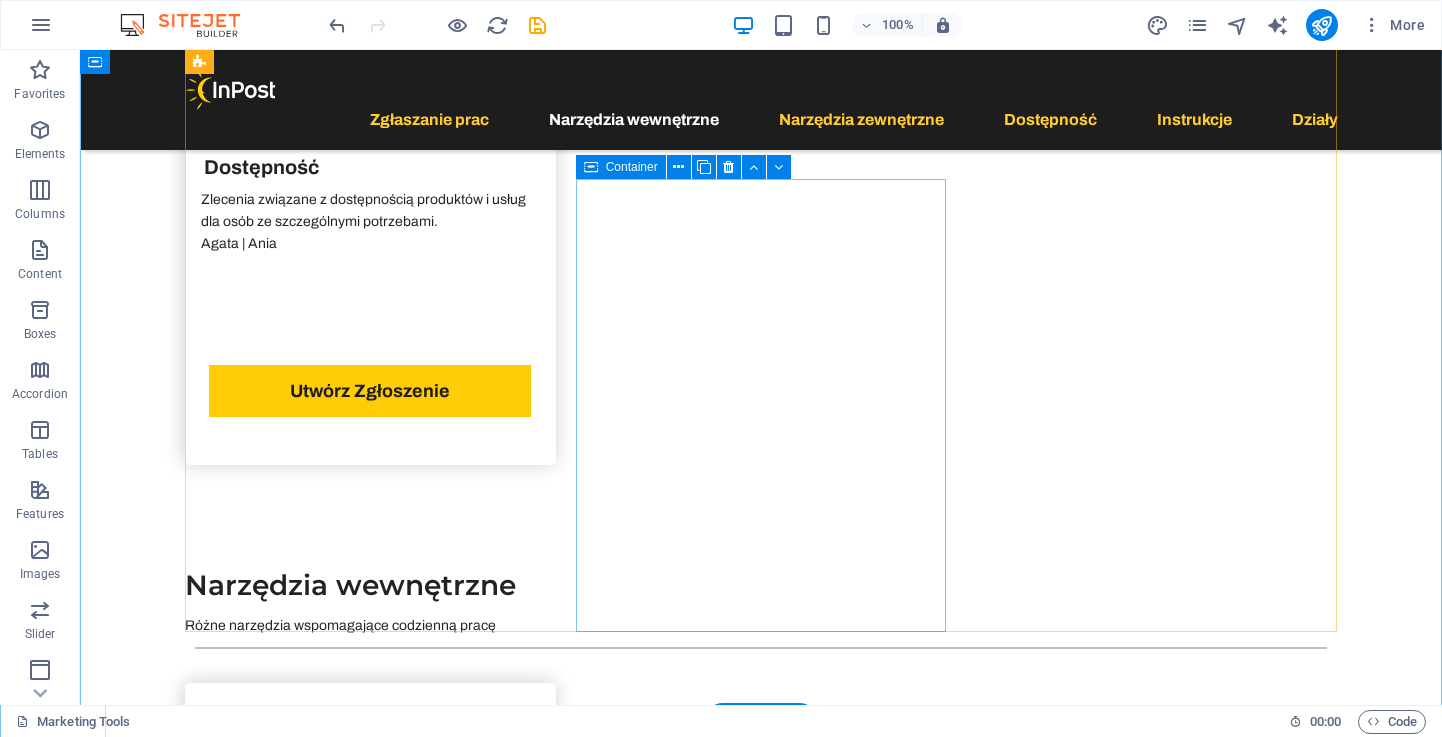 scroll, scrollTop: 3582, scrollLeft: 0, axis: vertical 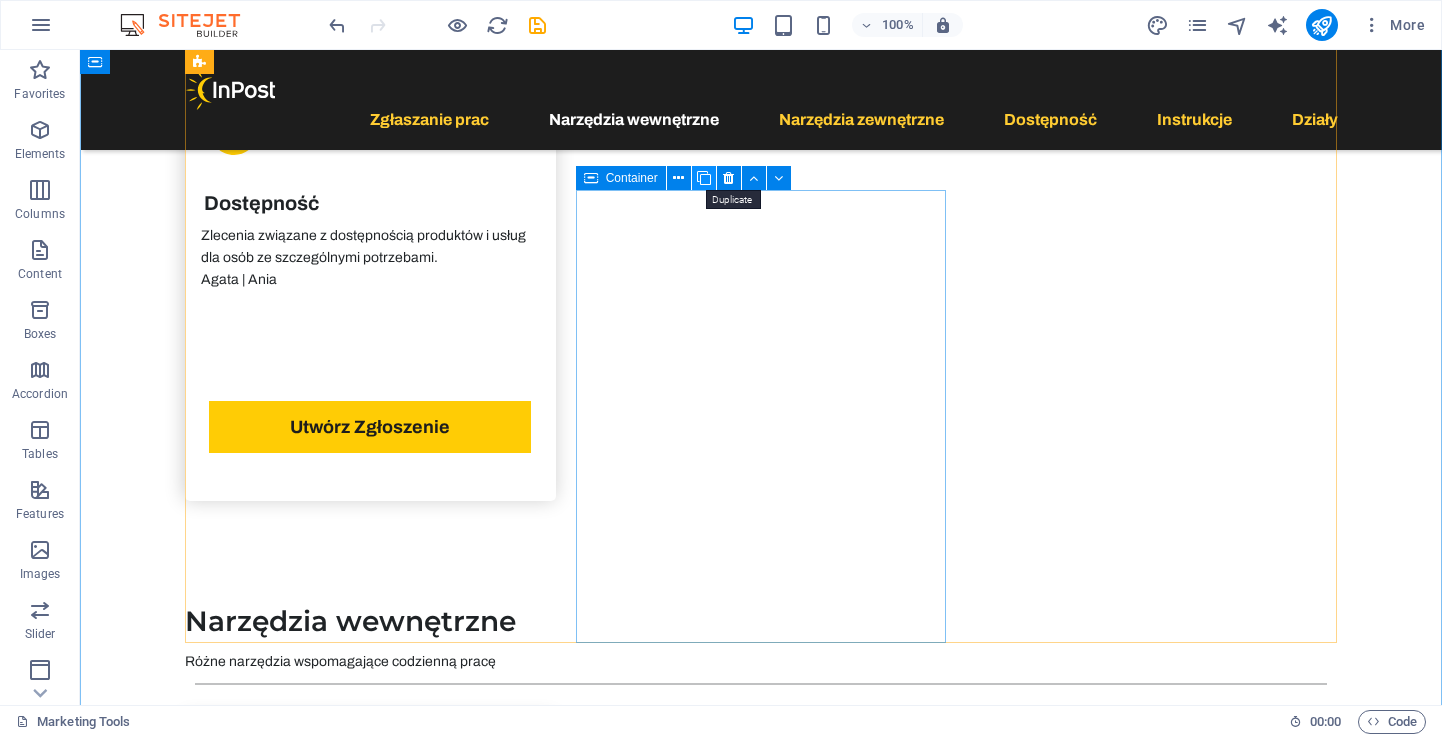 click at bounding box center [704, 178] 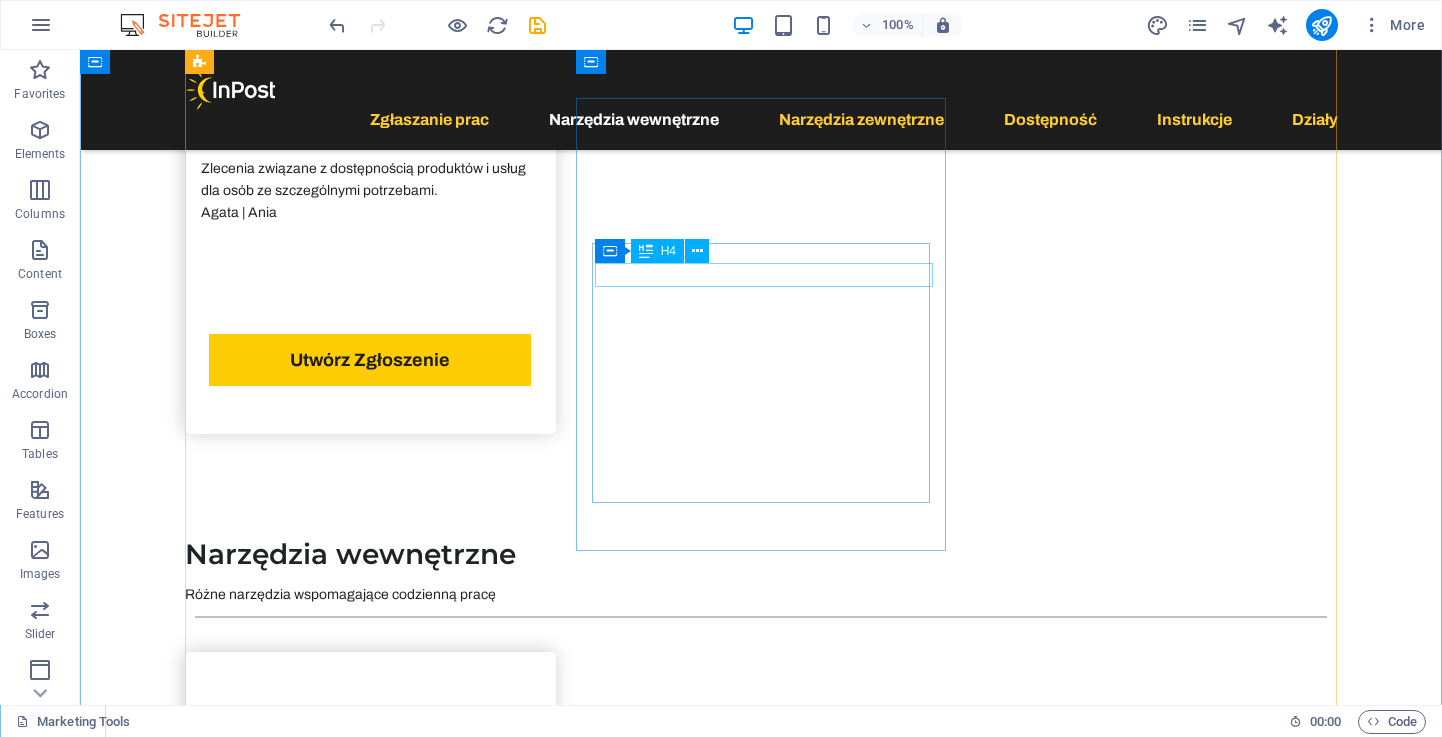 scroll, scrollTop: 3622, scrollLeft: 0, axis: vertical 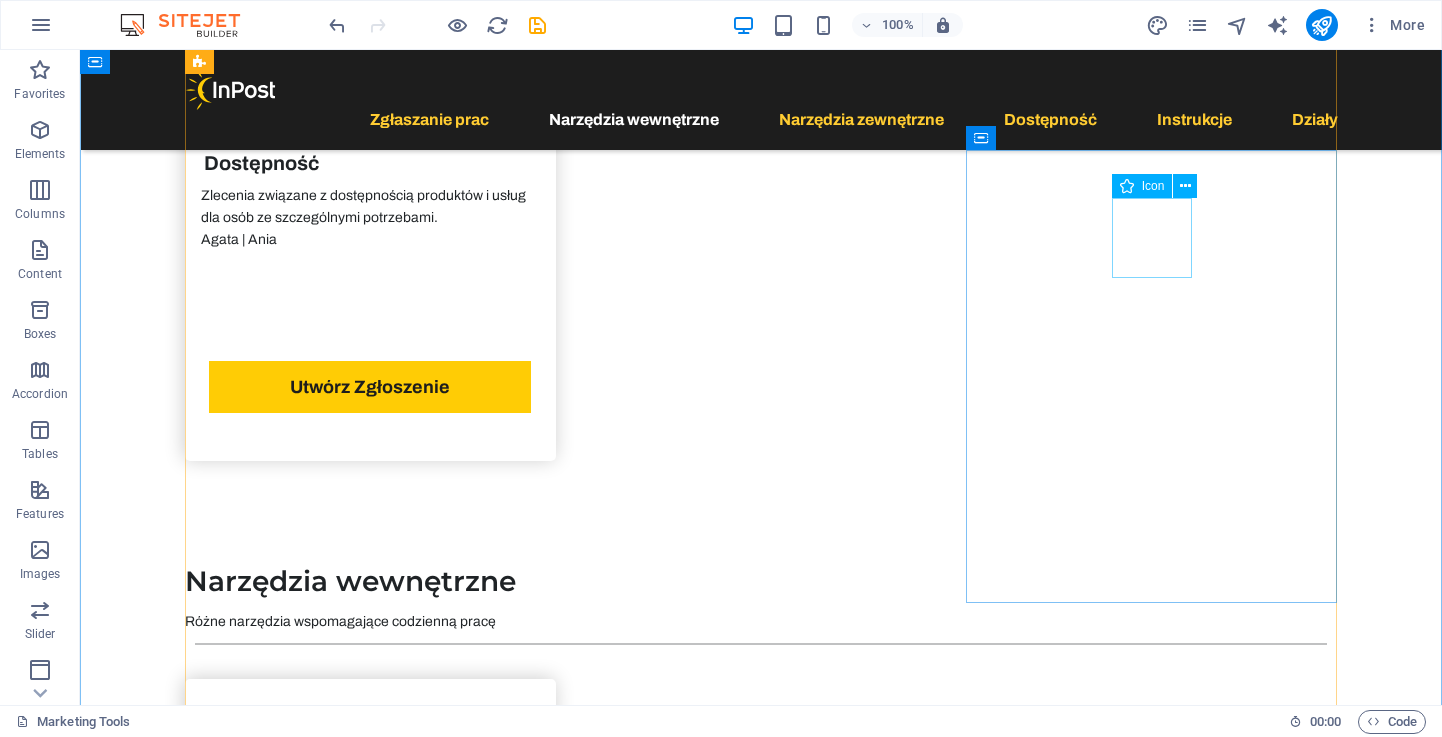 click at bounding box center [370, 6081] 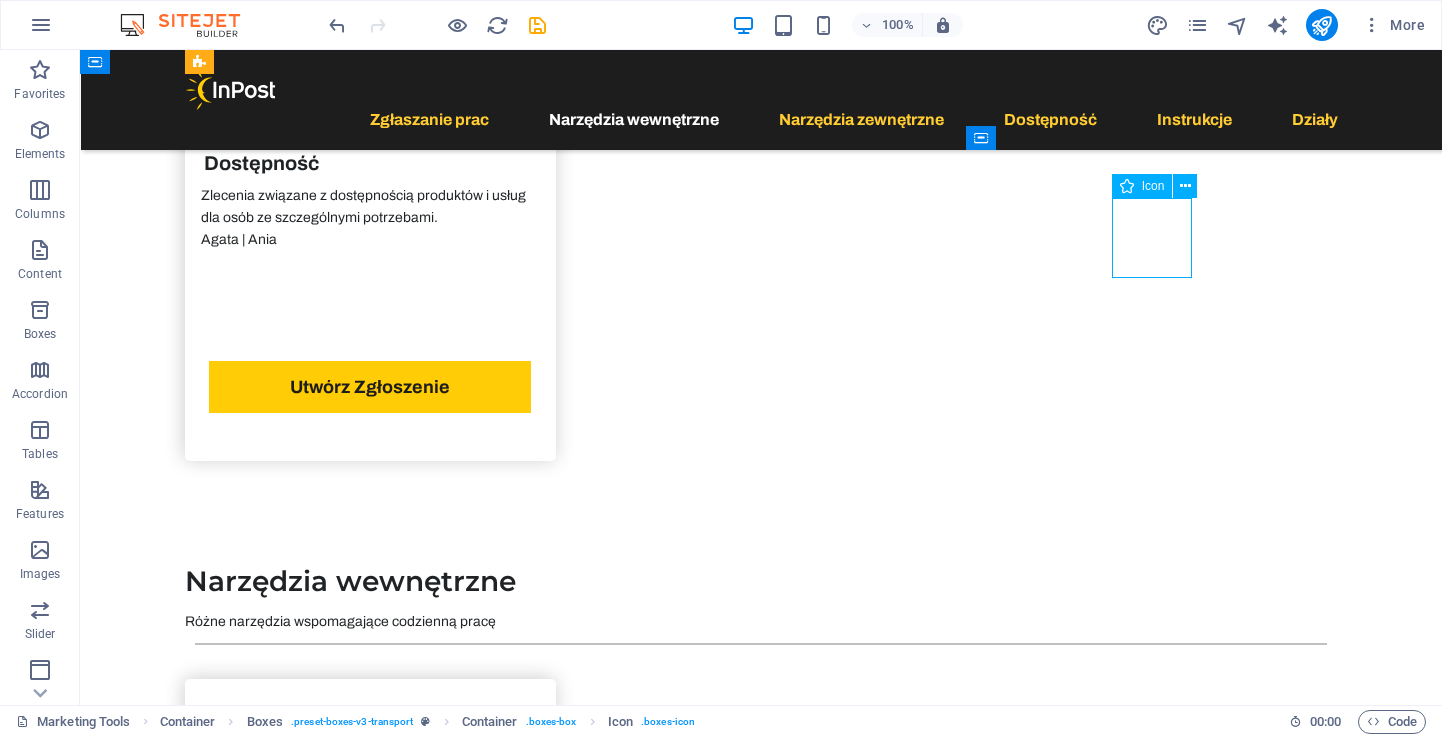 click at bounding box center (370, 6081) 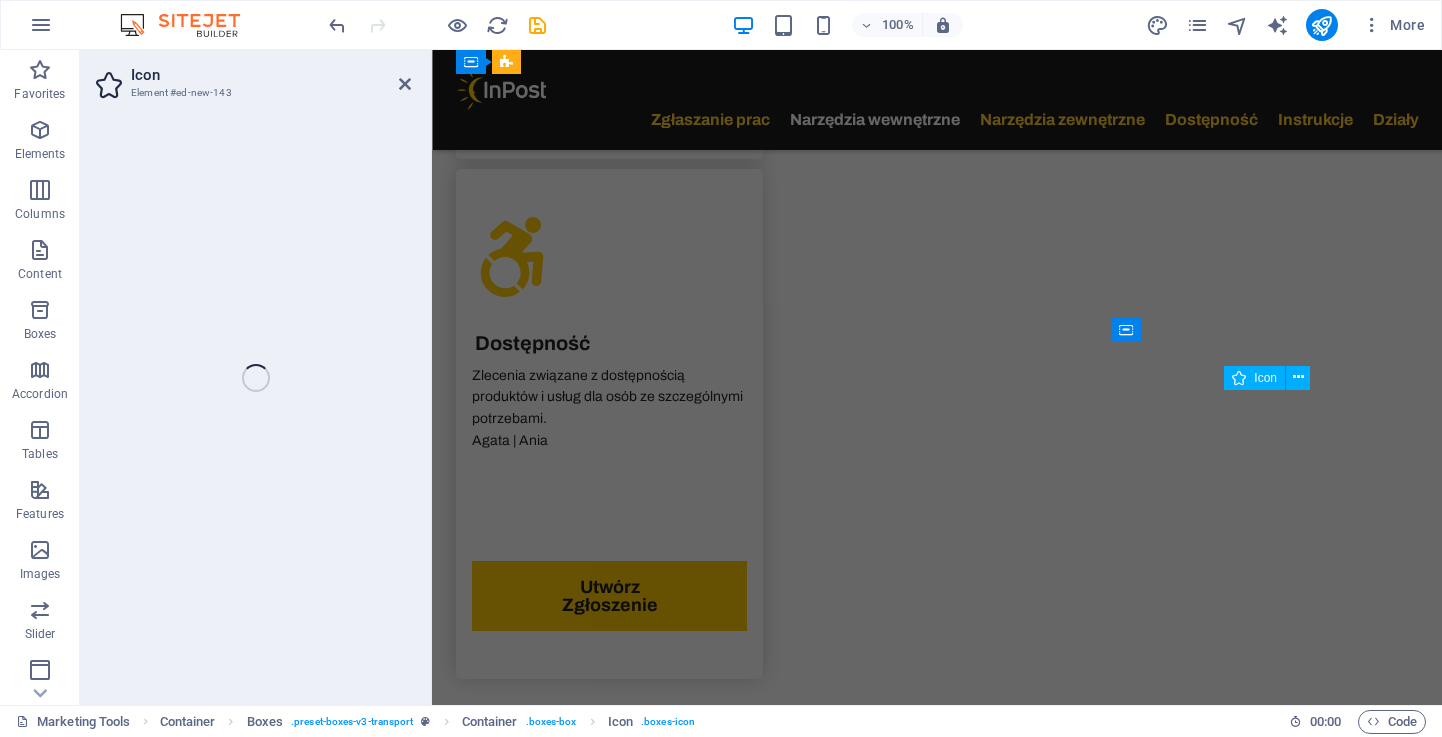 select on "xMidYMid" 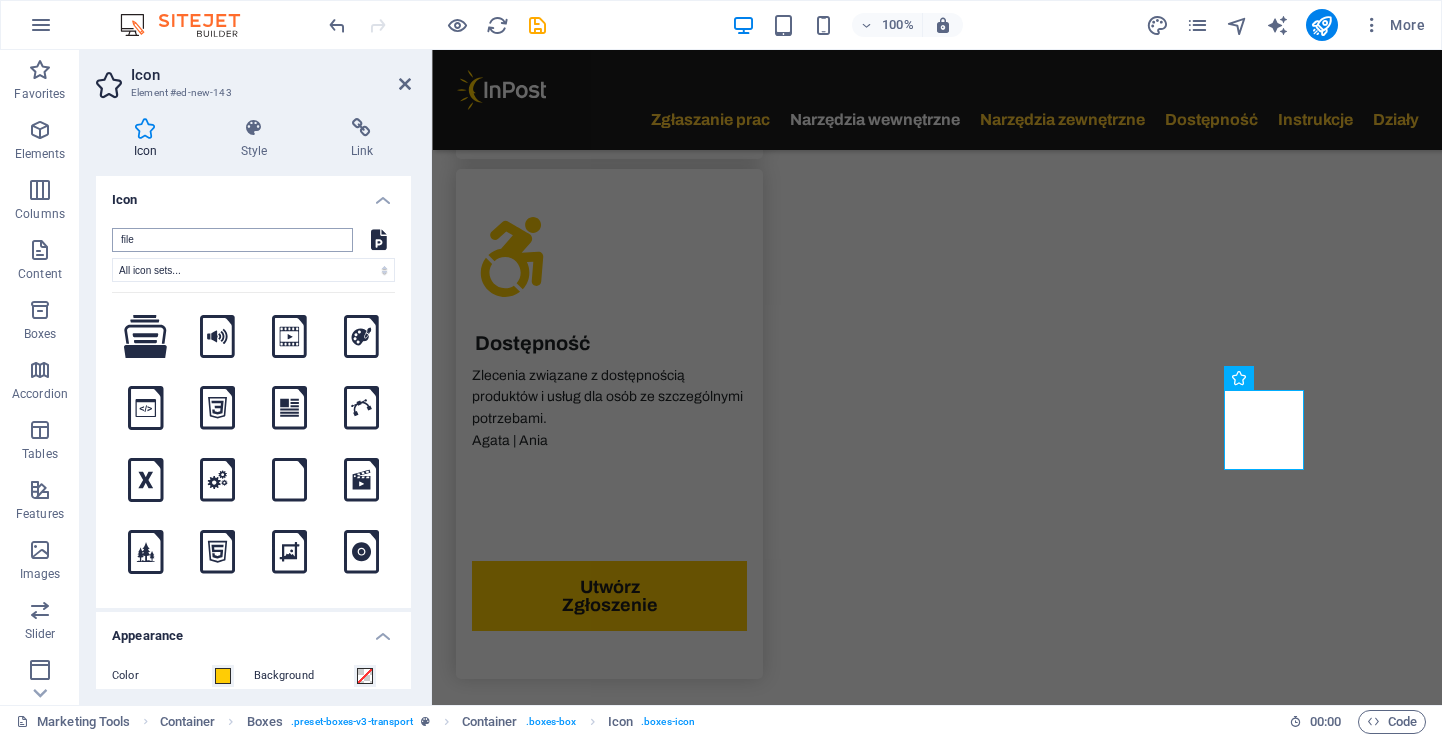 click on "file" at bounding box center (232, 240) 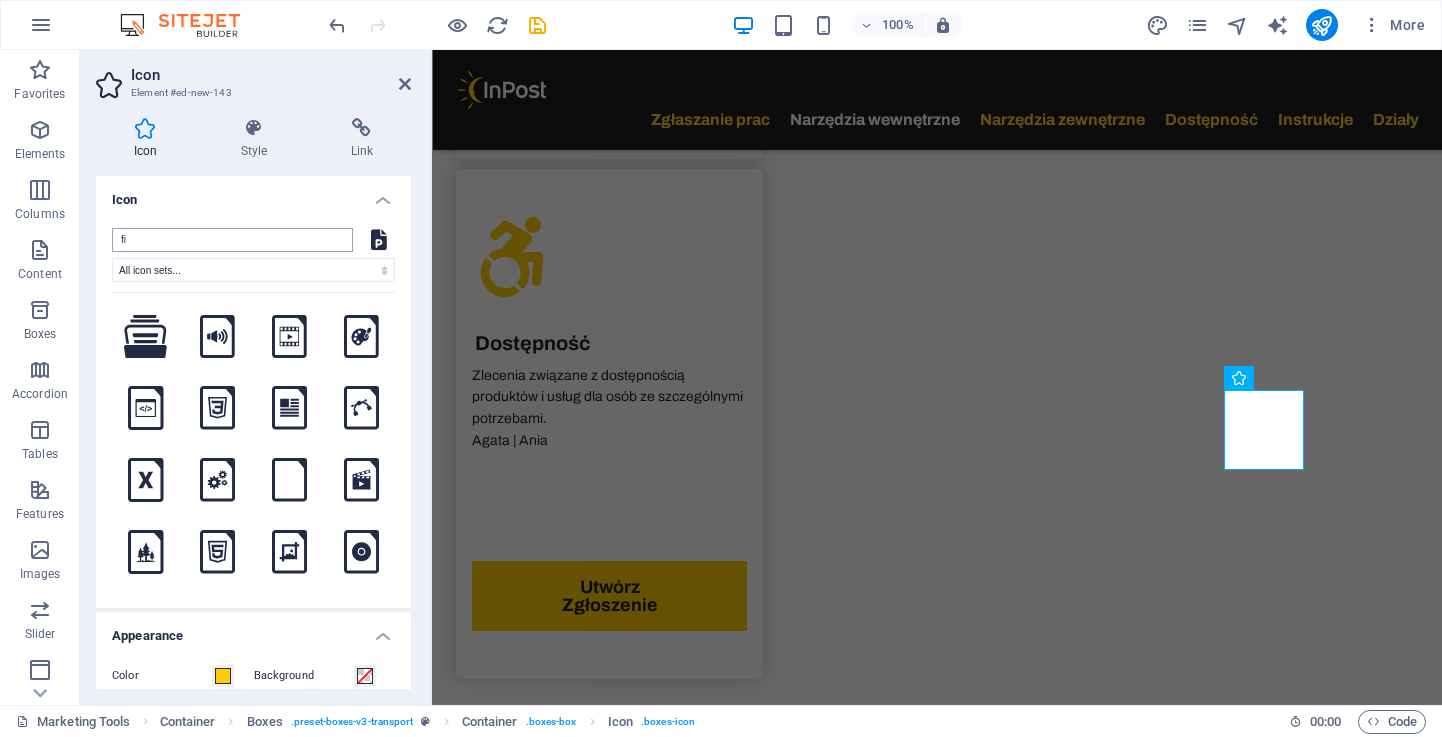 type on "f" 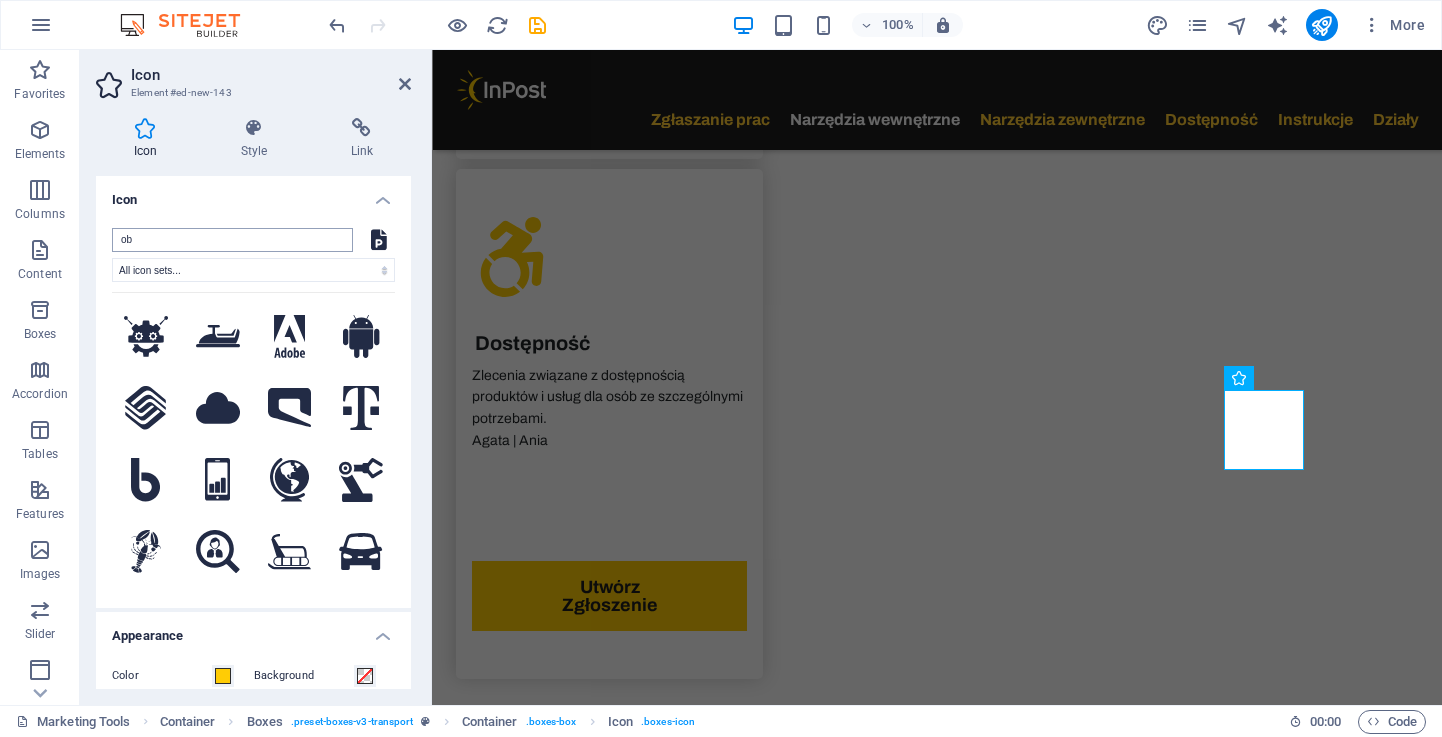 type on "o" 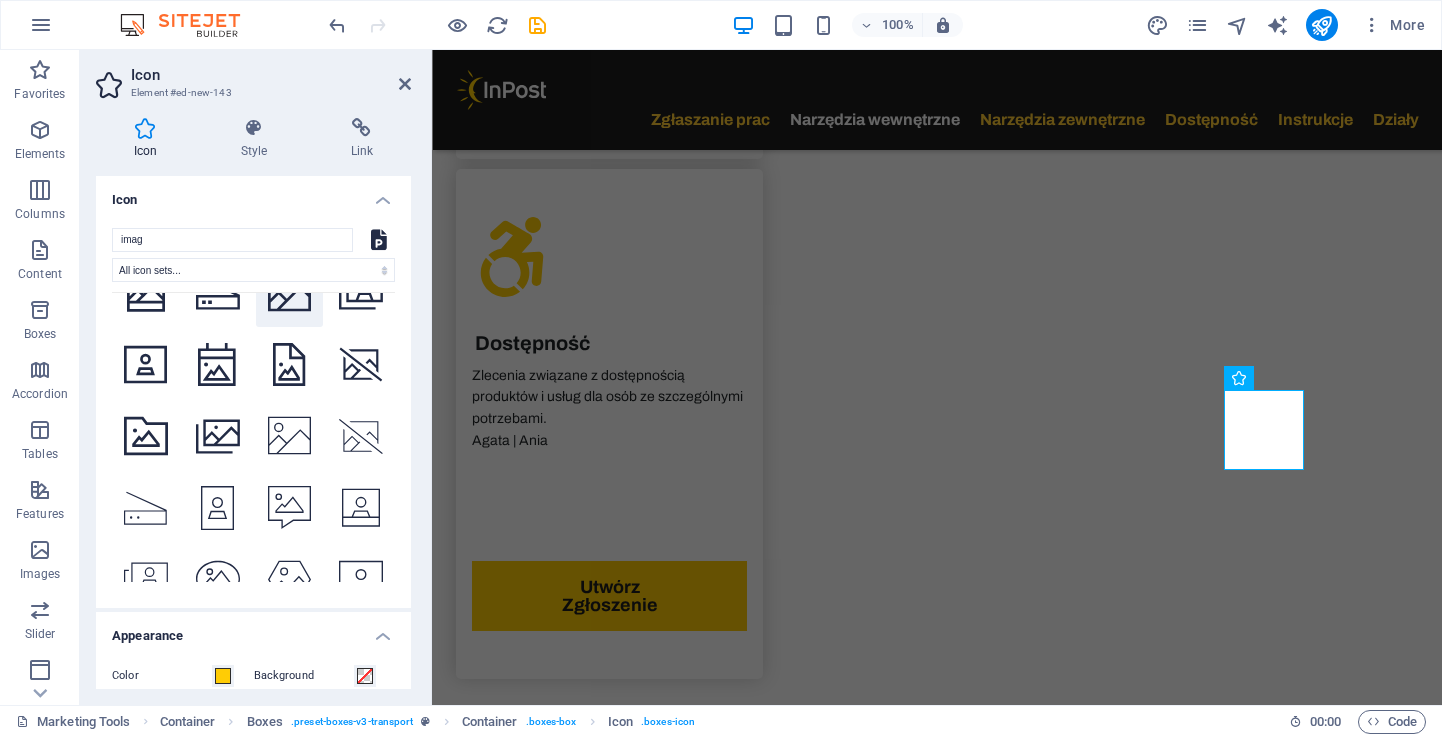 scroll, scrollTop: 2265, scrollLeft: 0, axis: vertical 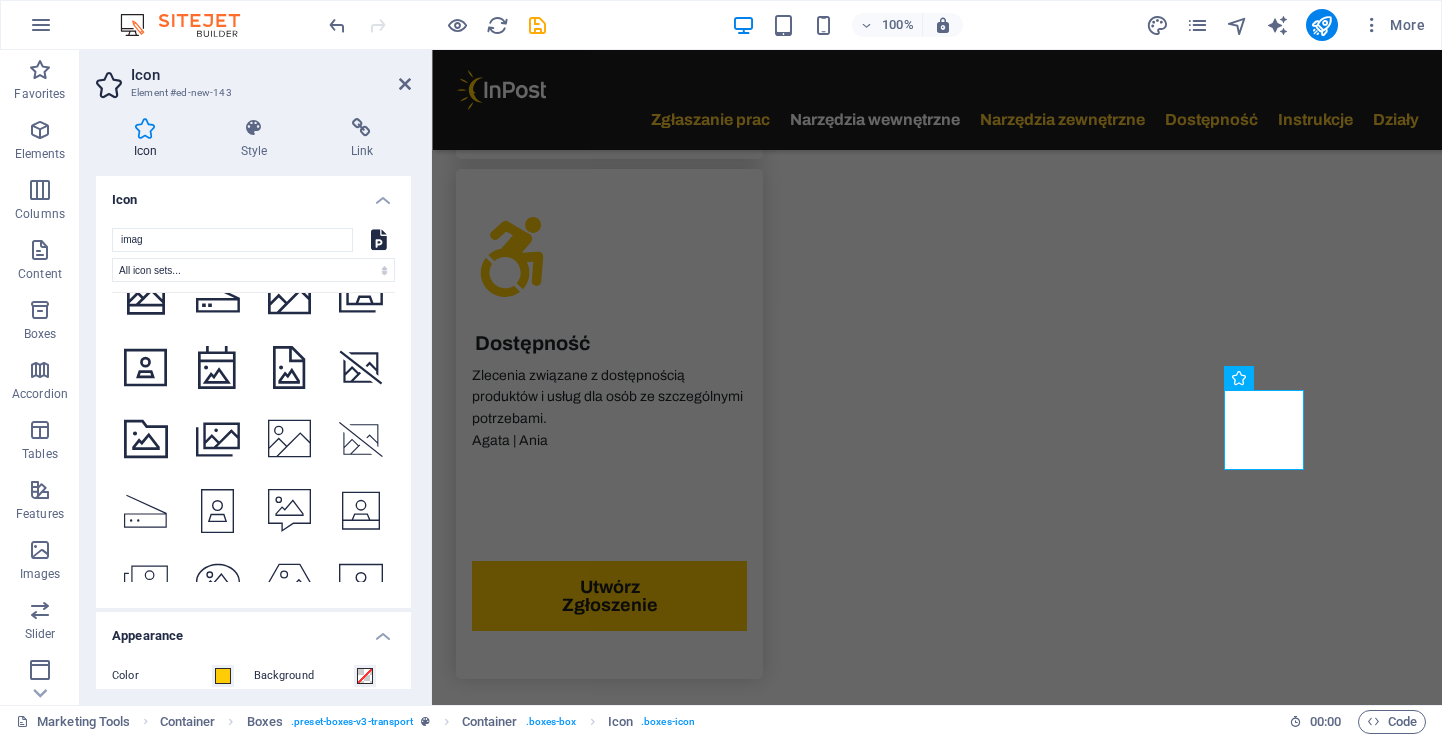 type on "imag" 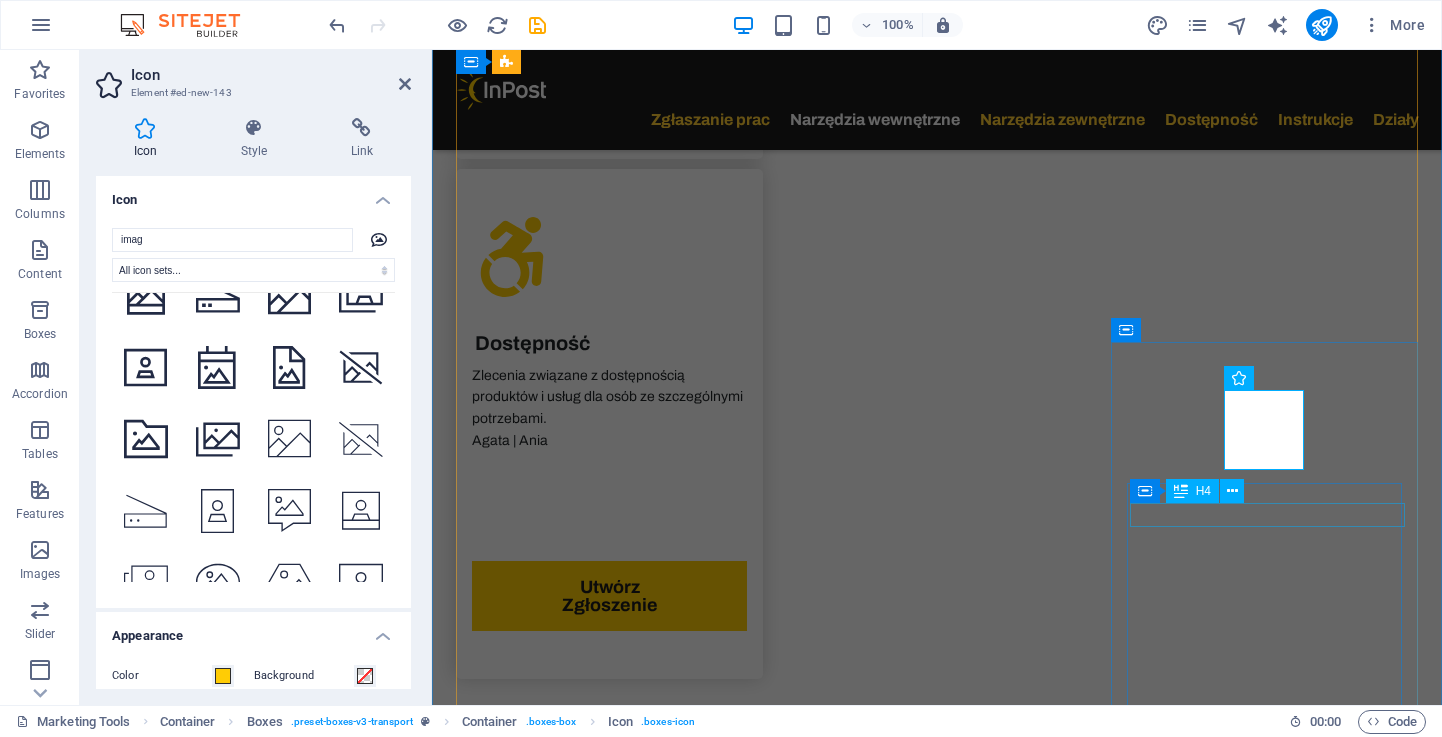 click on "Szablon Prezentacji" at bounding box center [609, 6484] 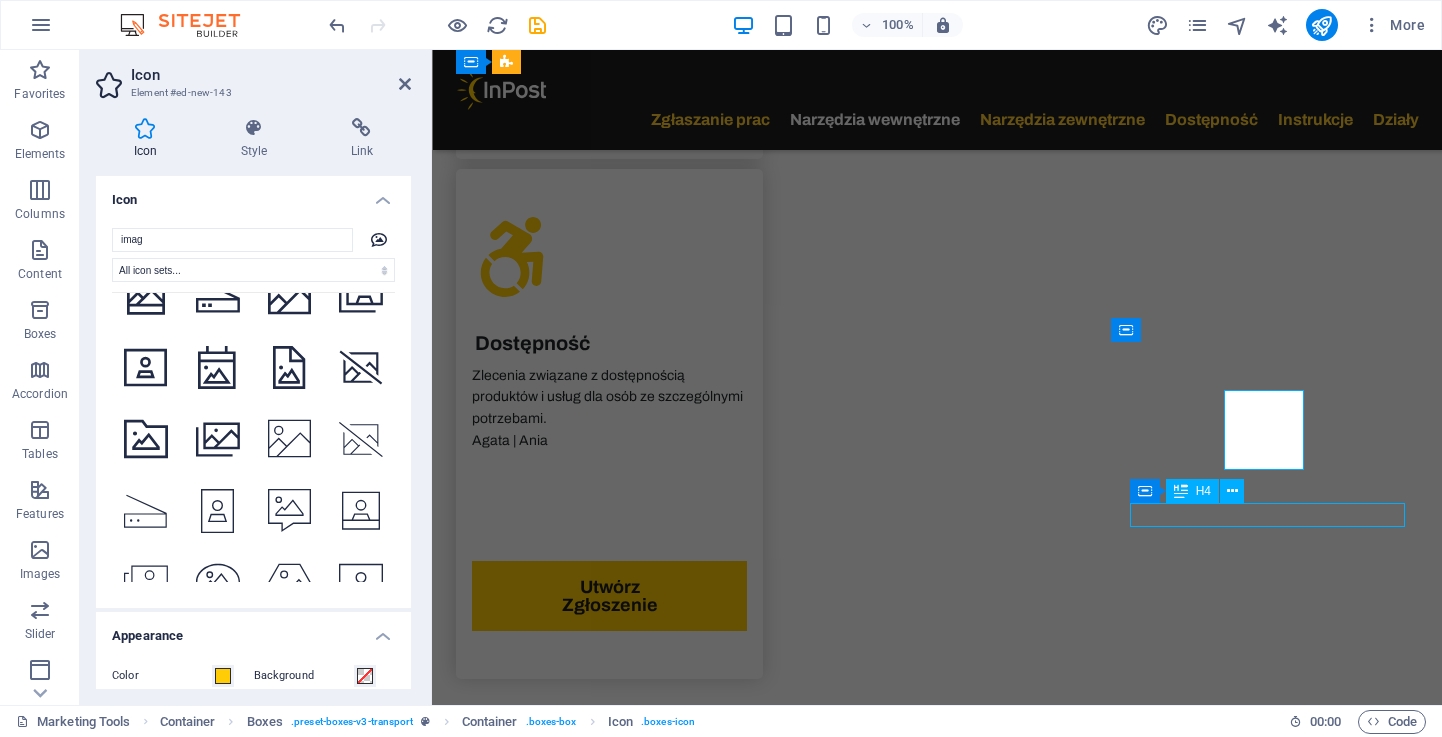 click on "Szablon Prezentacji" at bounding box center [609, 6484] 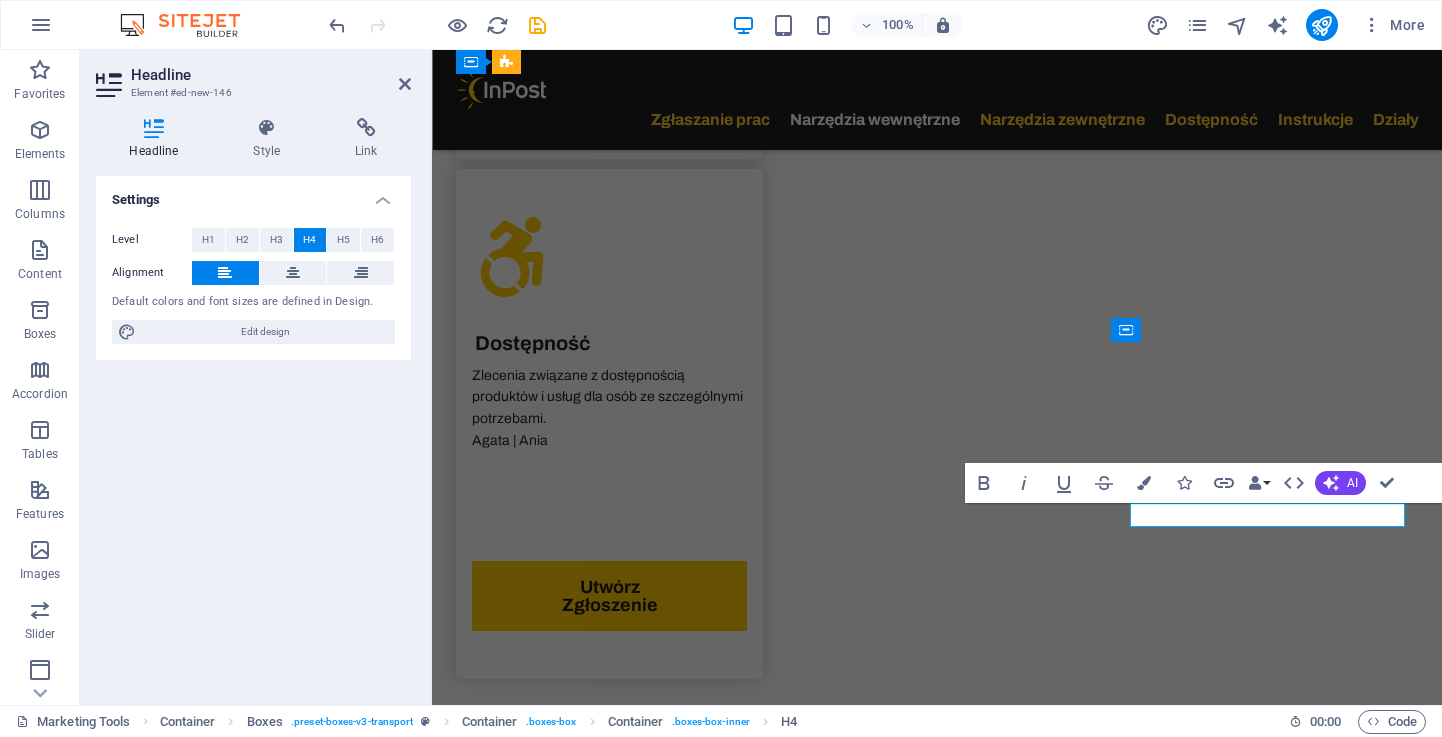 click on "Szablon Prezentacji" at bounding box center [609, 6484] 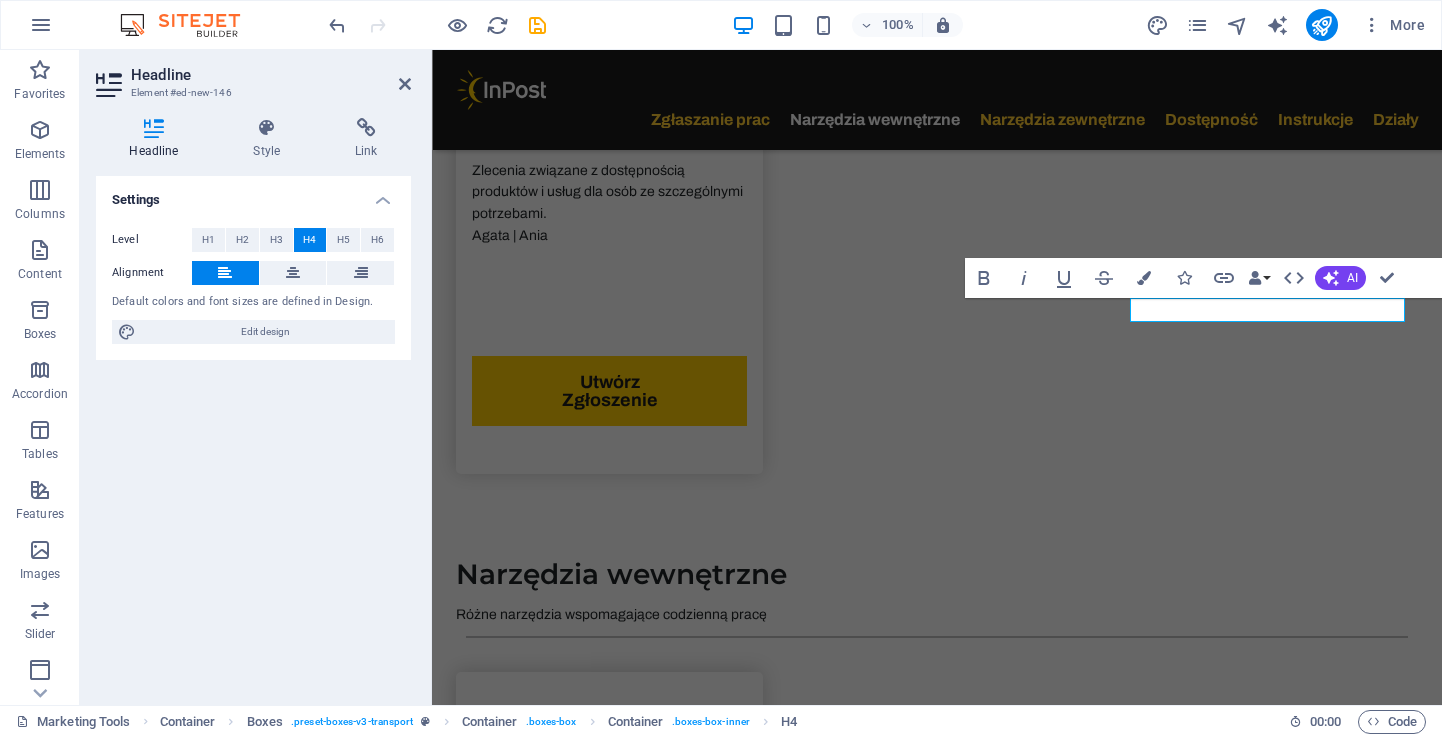 scroll, scrollTop: 3837, scrollLeft: 0, axis: vertical 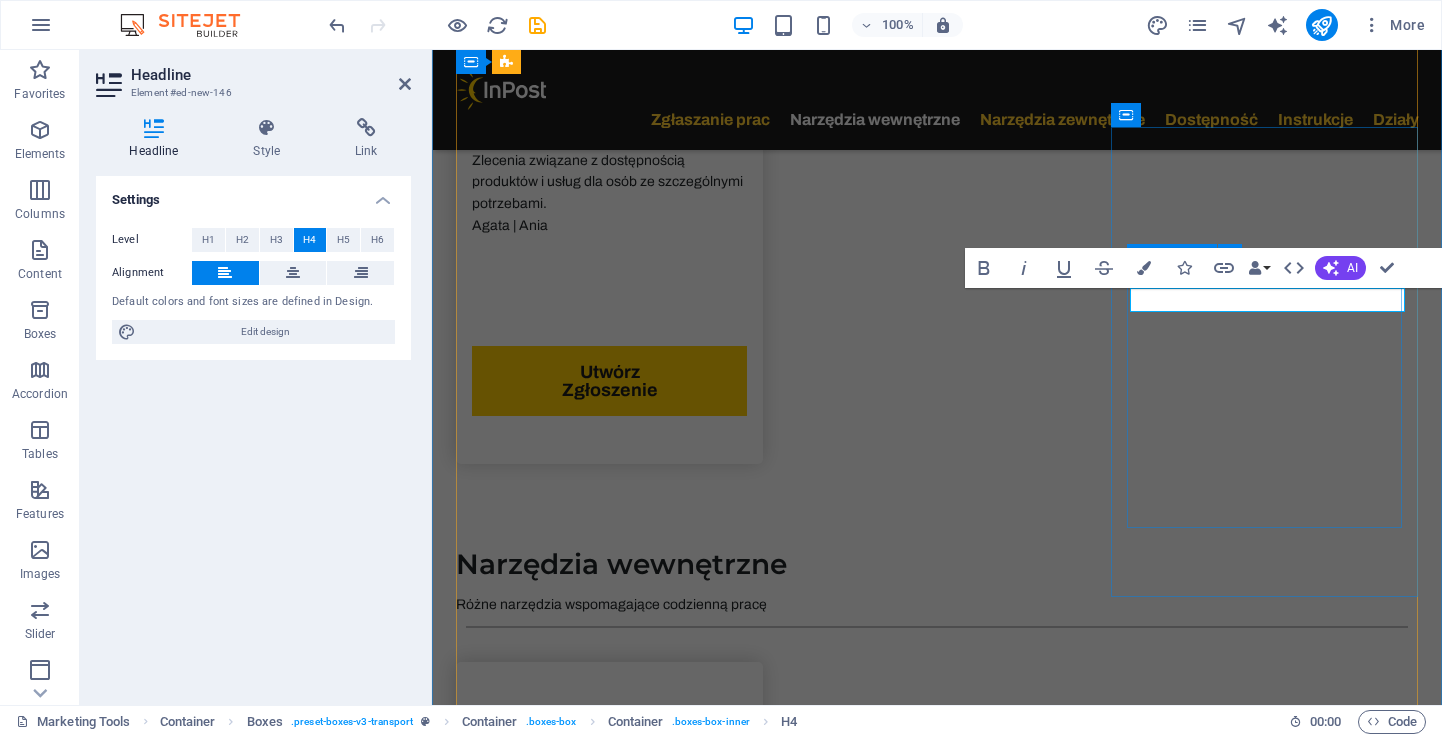 type 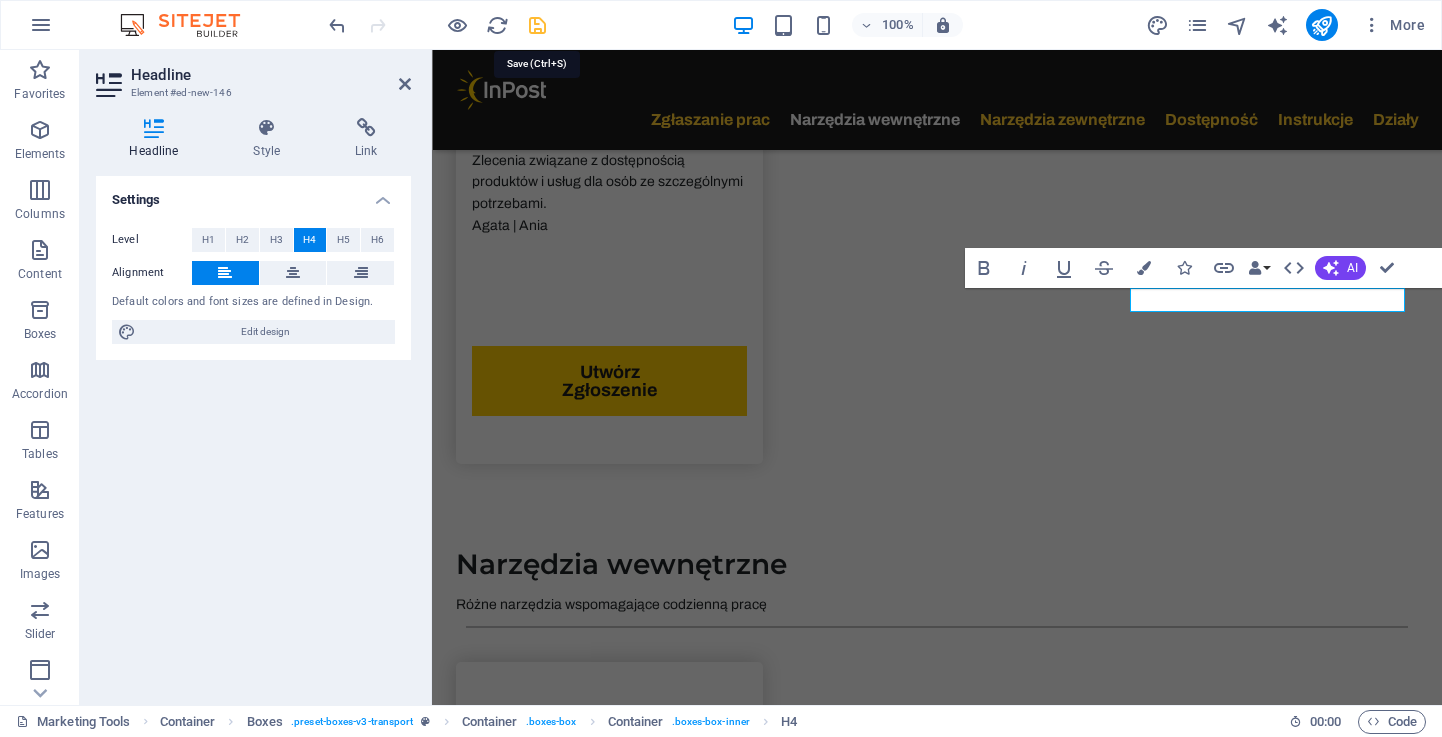 click at bounding box center [537, 25] 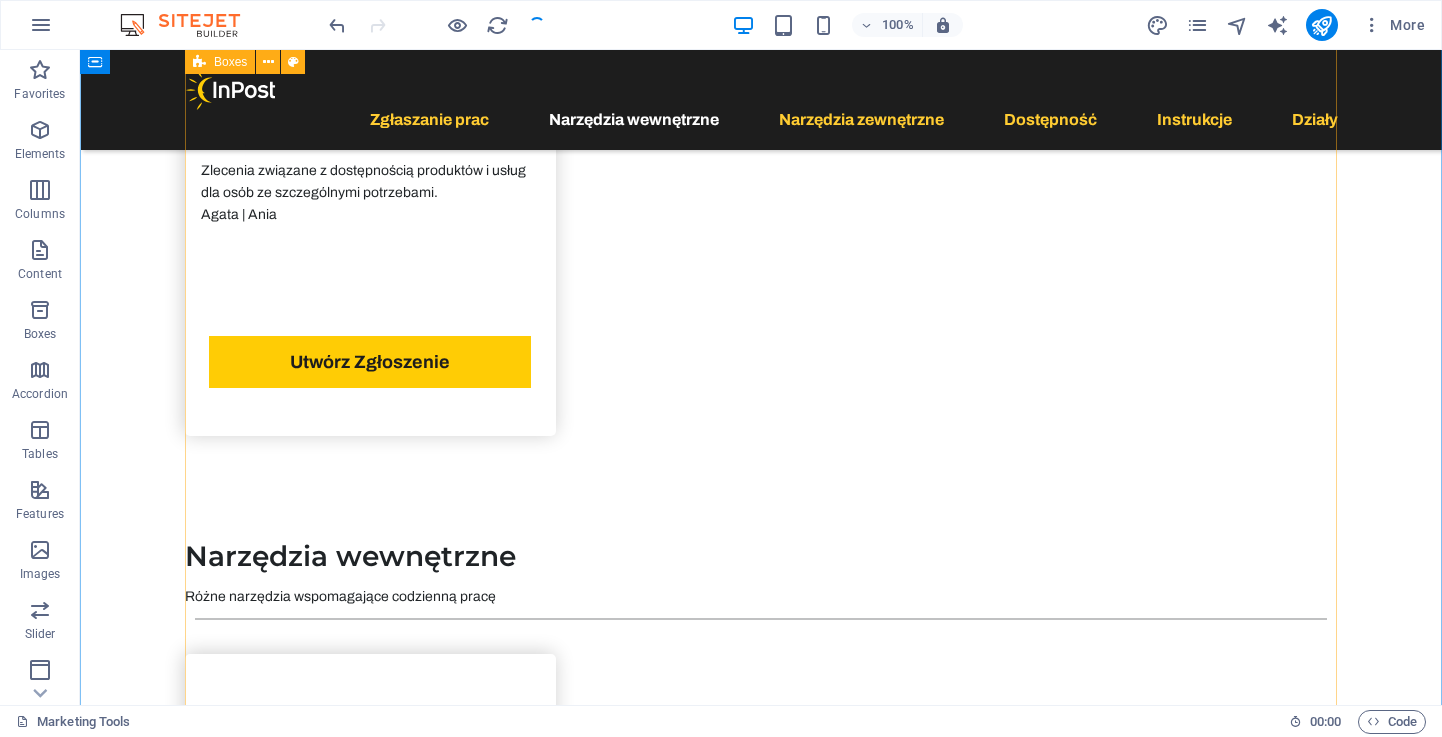scroll, scrollTop: 3643, scrollLeft: 0, axis: vertical 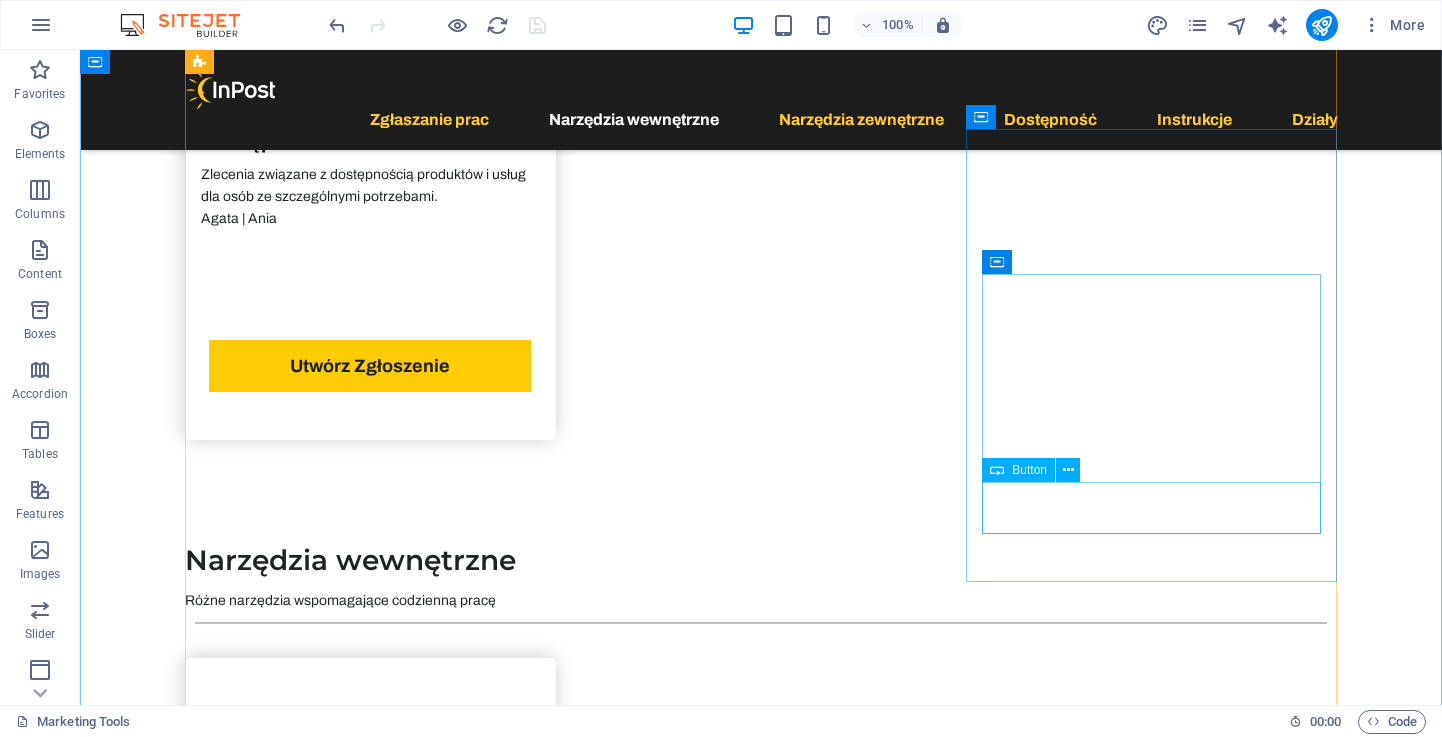 click on "Przejdz" at bounding box center (370, 6352) 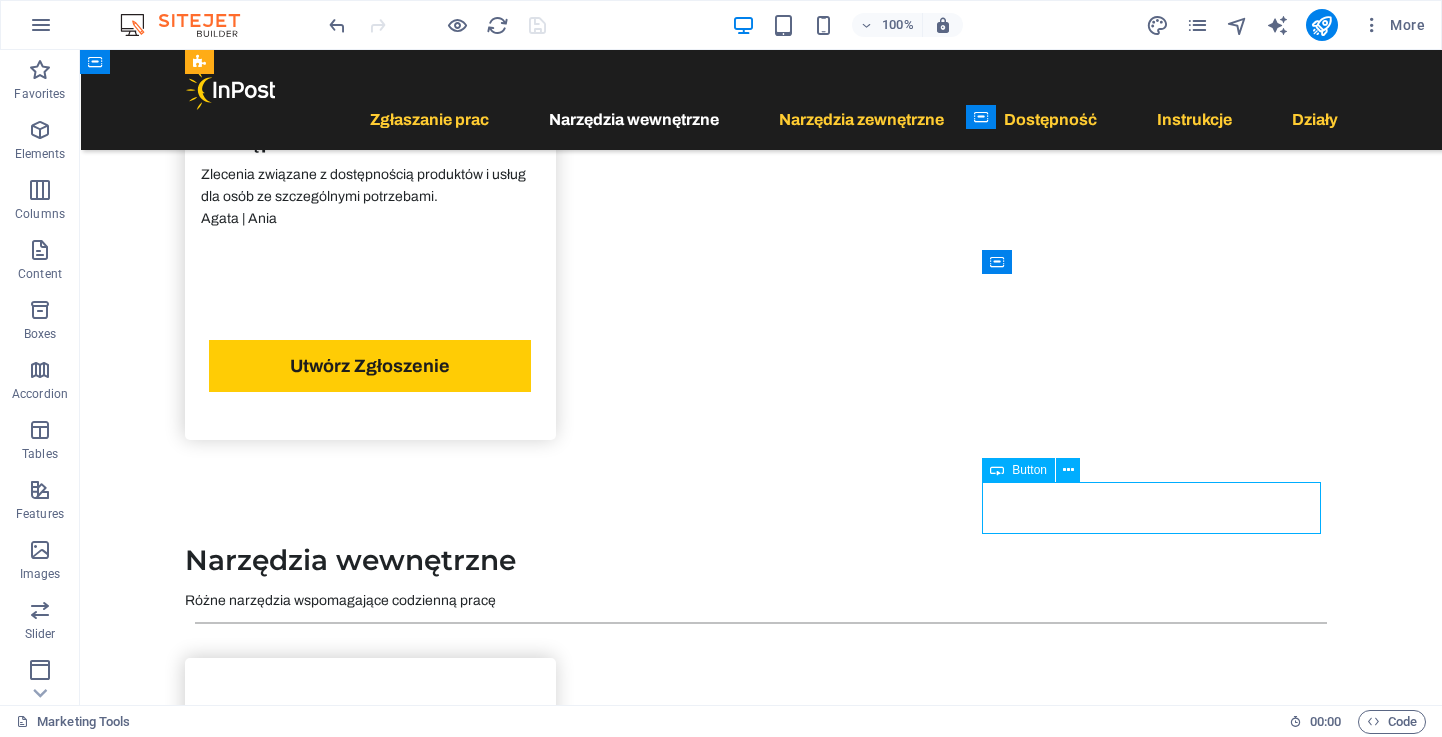 click on "Przejdz" at bounding box center [370, 6352] 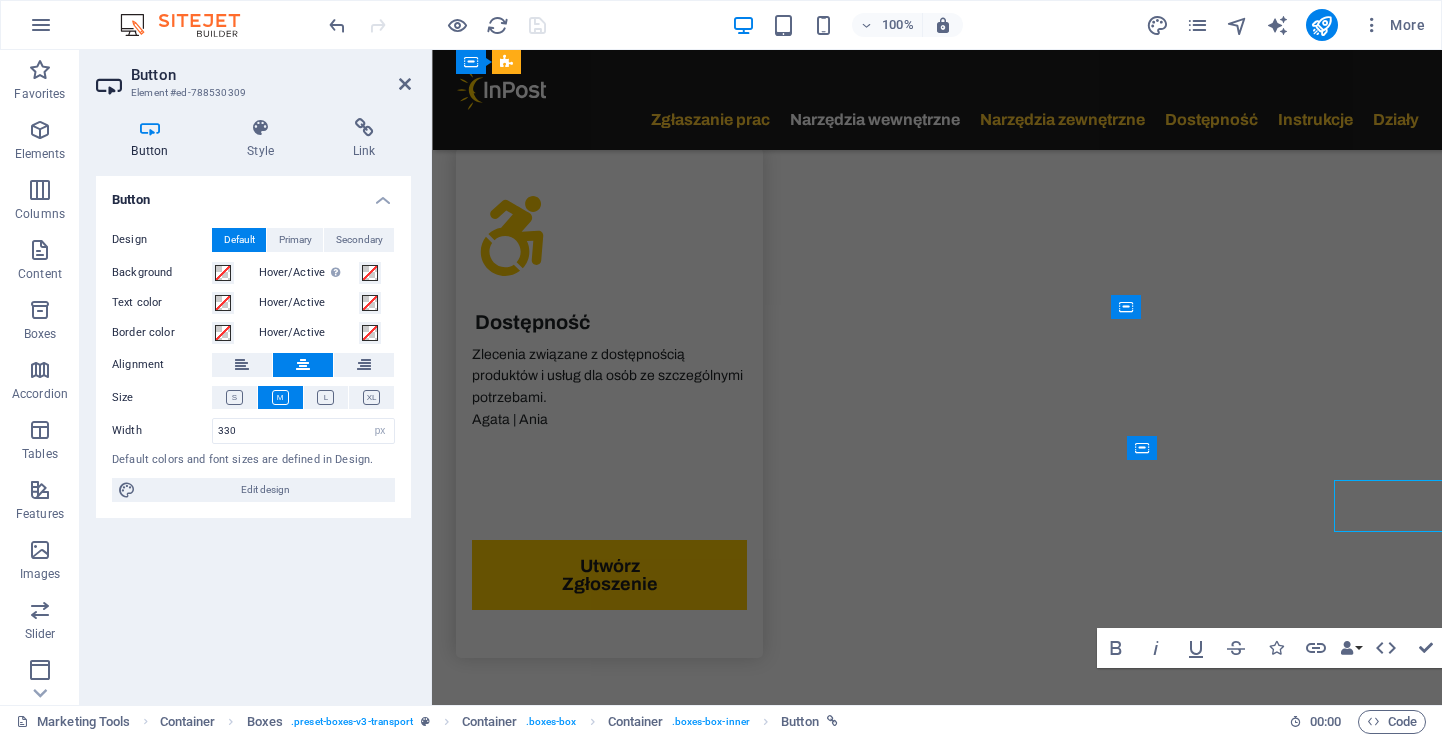 scroll, scrollTop: 3645, scrollLeft: 0, axis: vertical 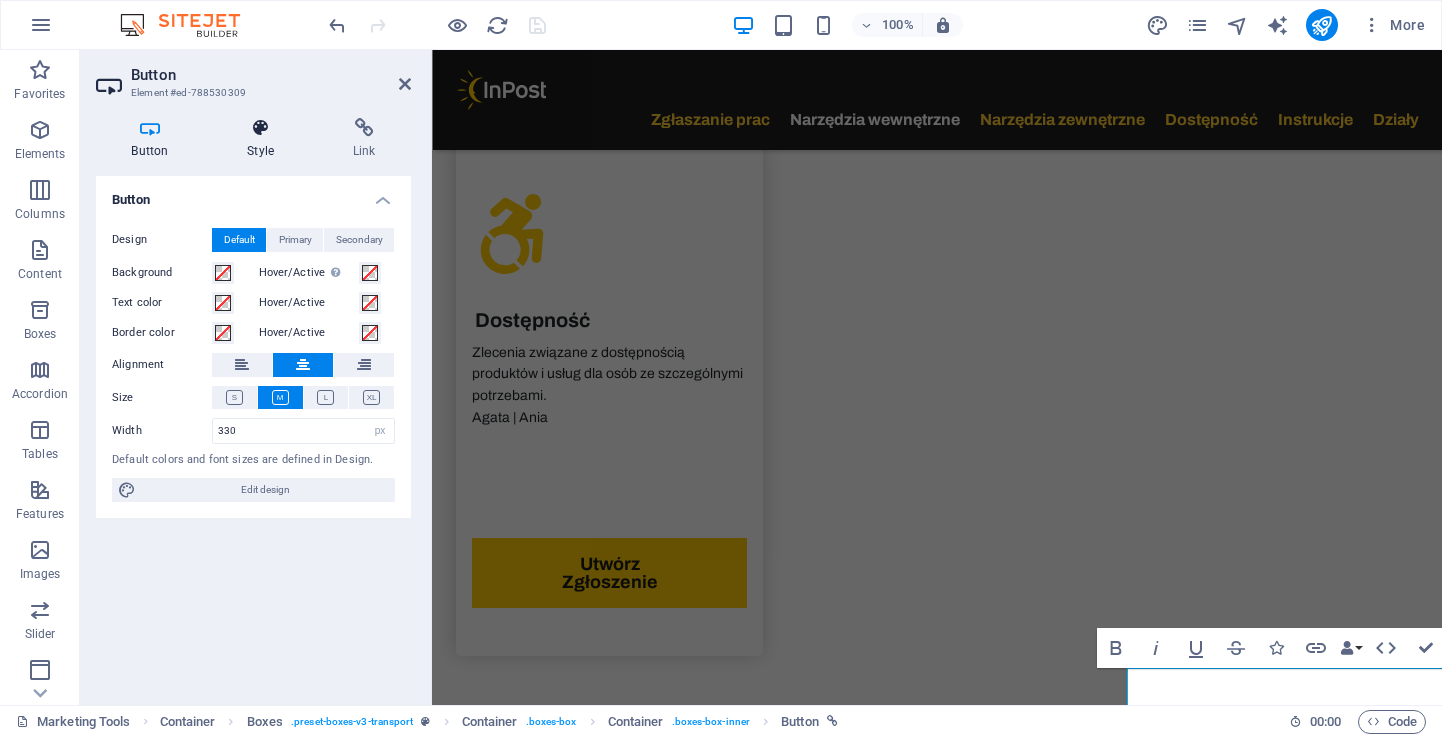 click on "Style" at bounding box center [265, 139] 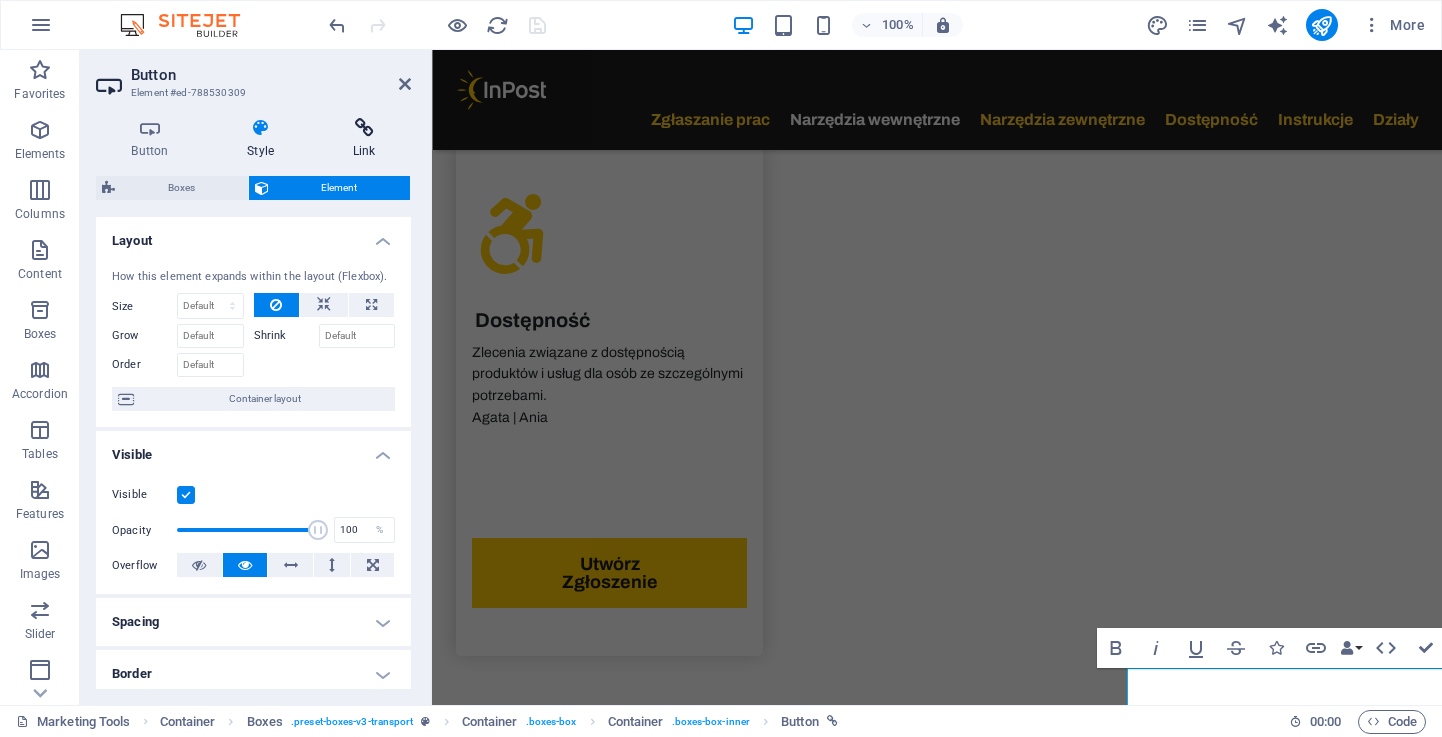 click on "Link" at bounding box center [364, 139] 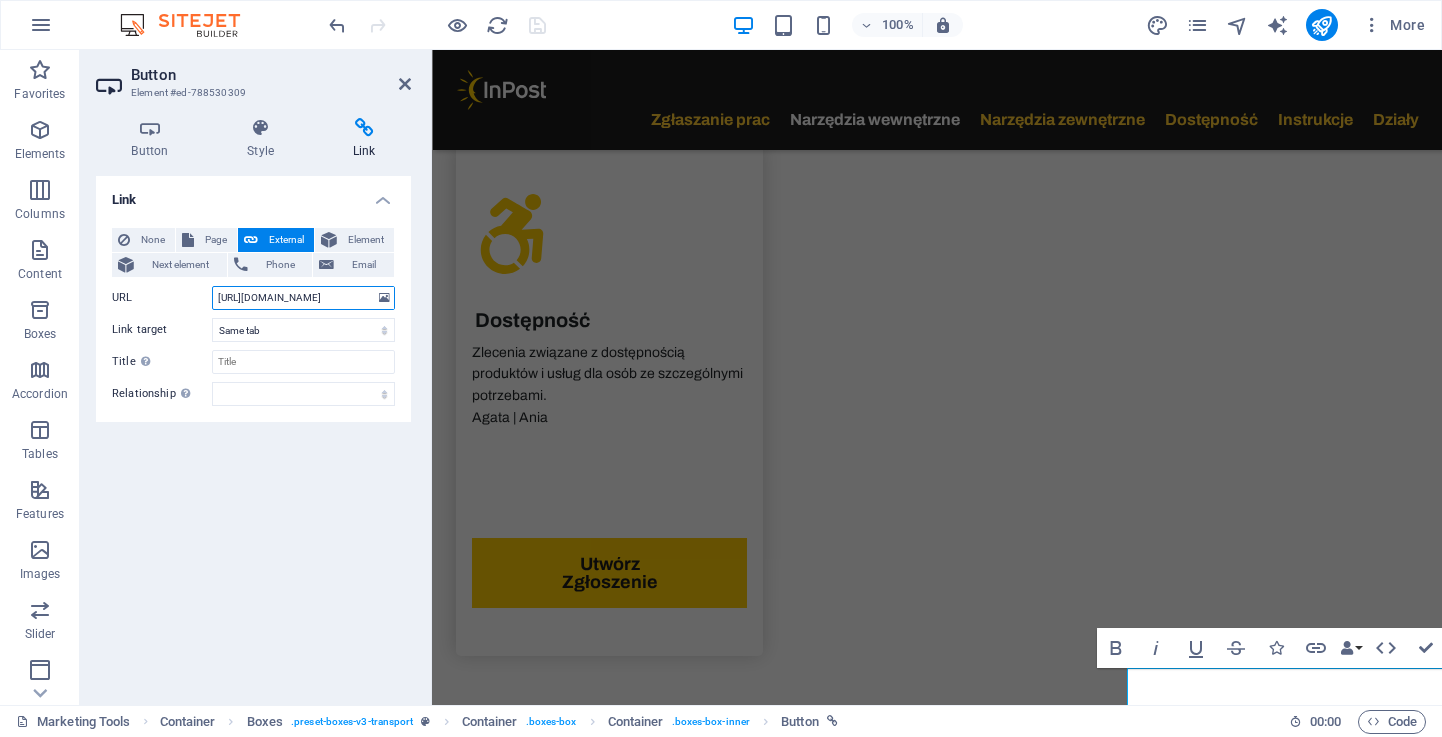 click on "[URL][DOMAIN_NAME]" at bounding box center (303, 298) 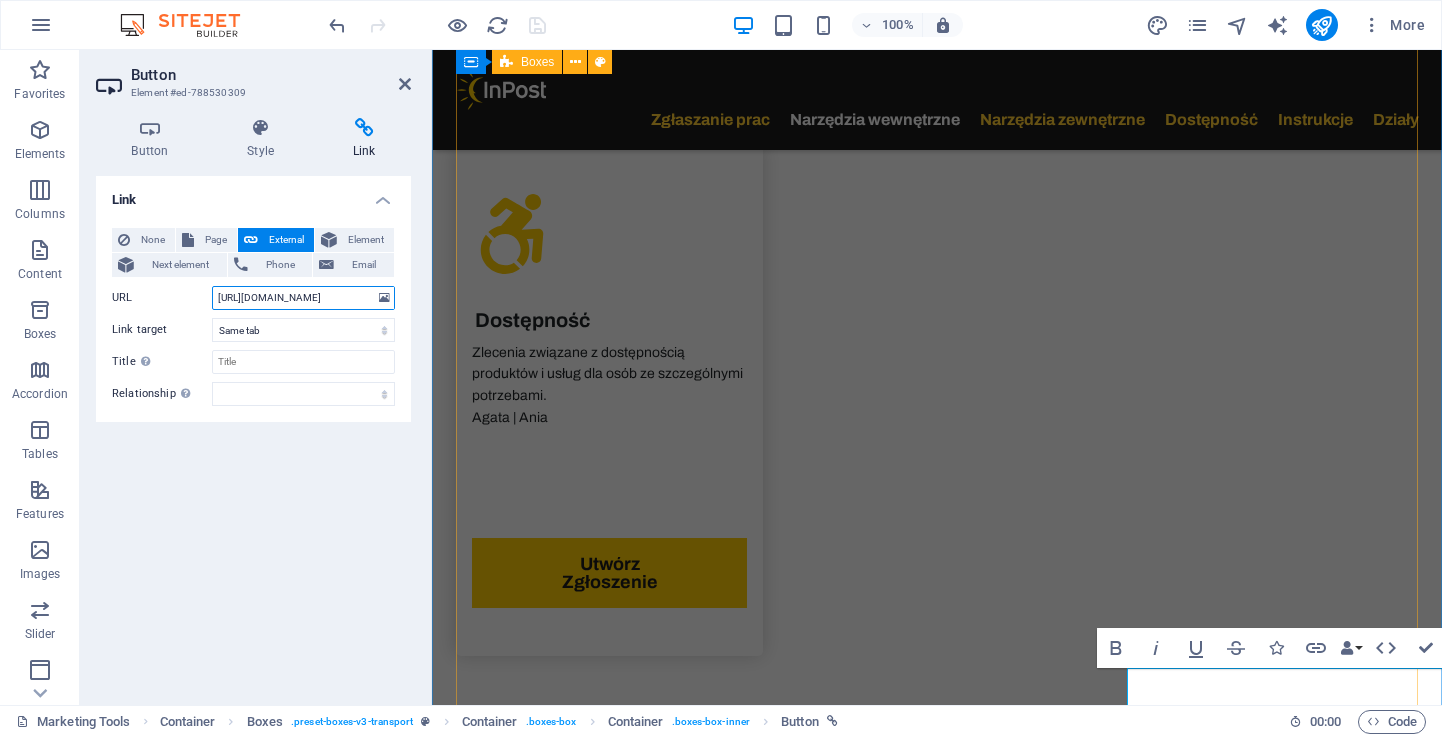drag, startPoint x: 728, startPoint y: 351, endPoint x: 516, endPoint y: 314, distance: 215.20456 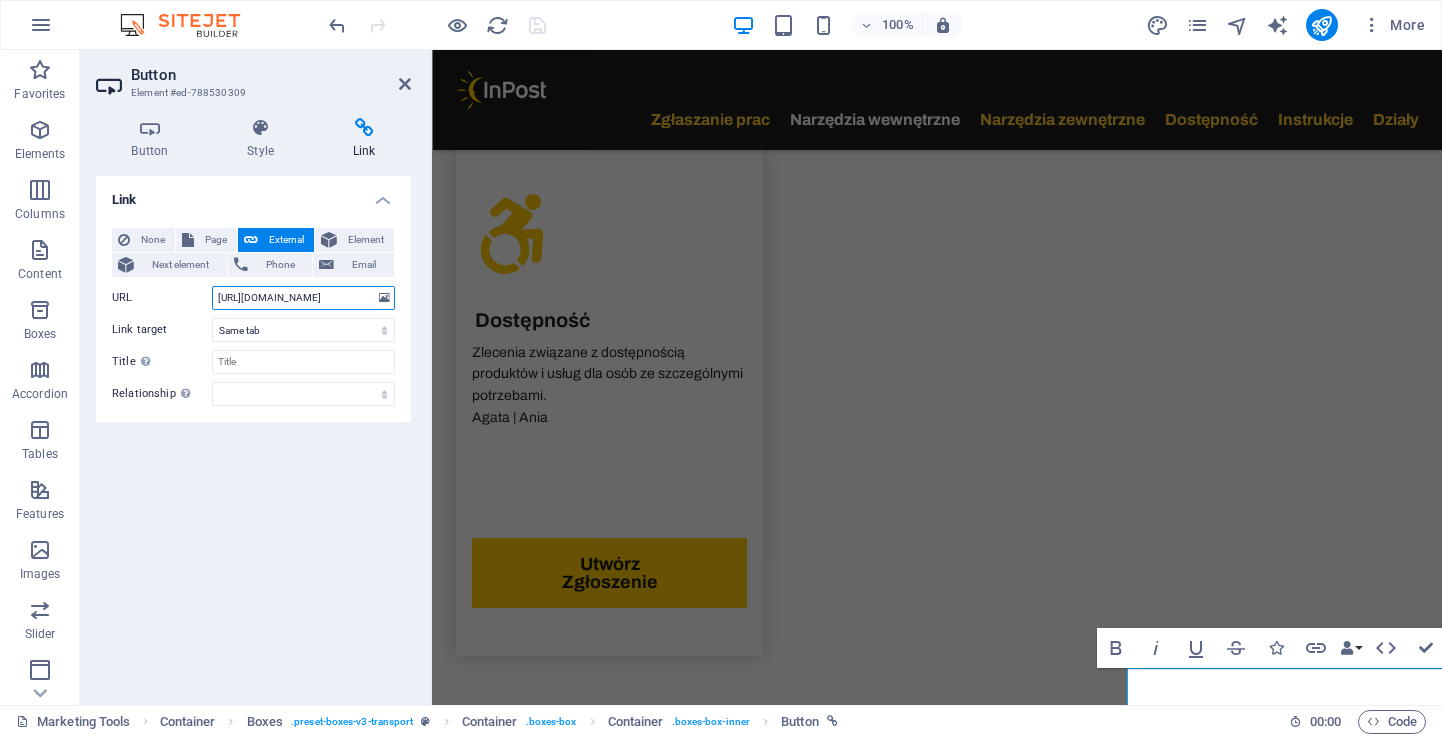 click on "[URL][DOMAIN_NAME]" at bounding box center (303, 298) 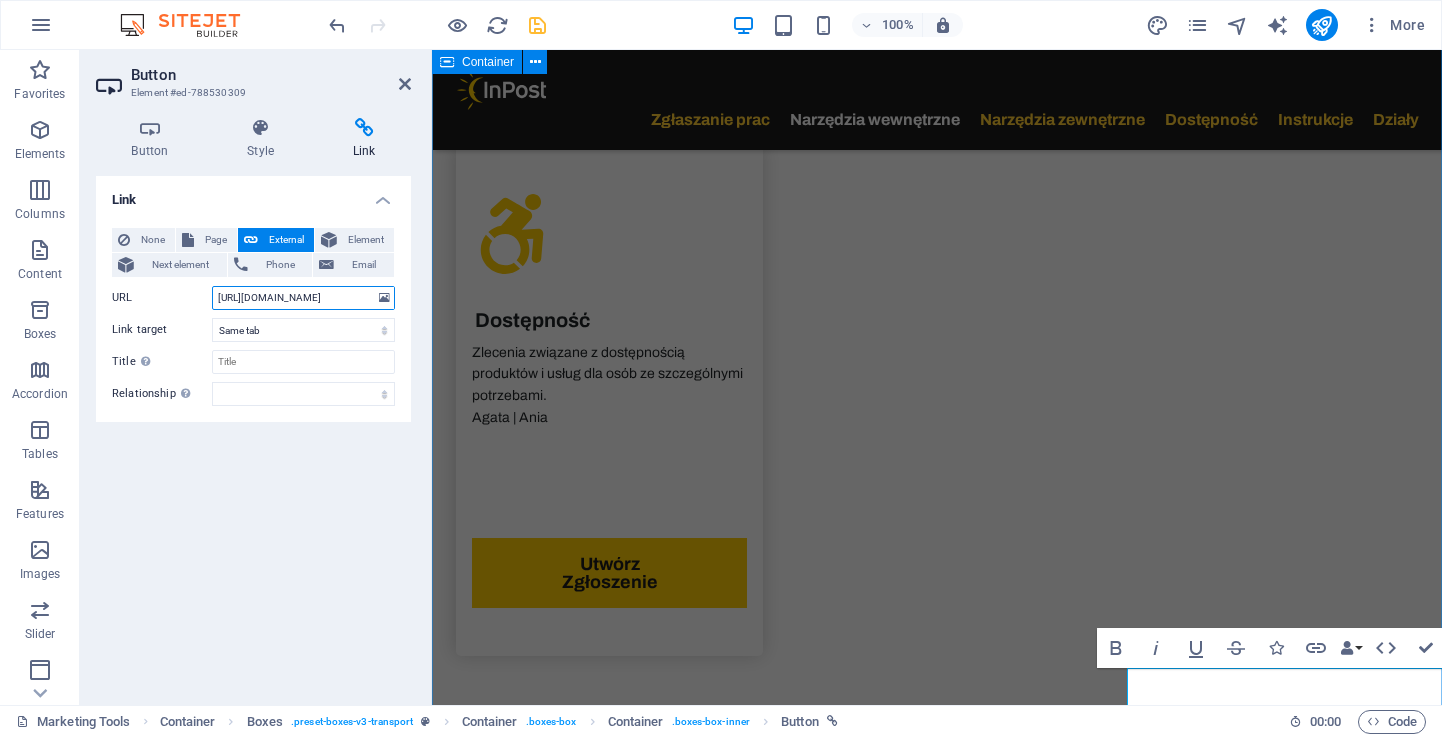 type on "[URL][DOMAIN_NAME]" 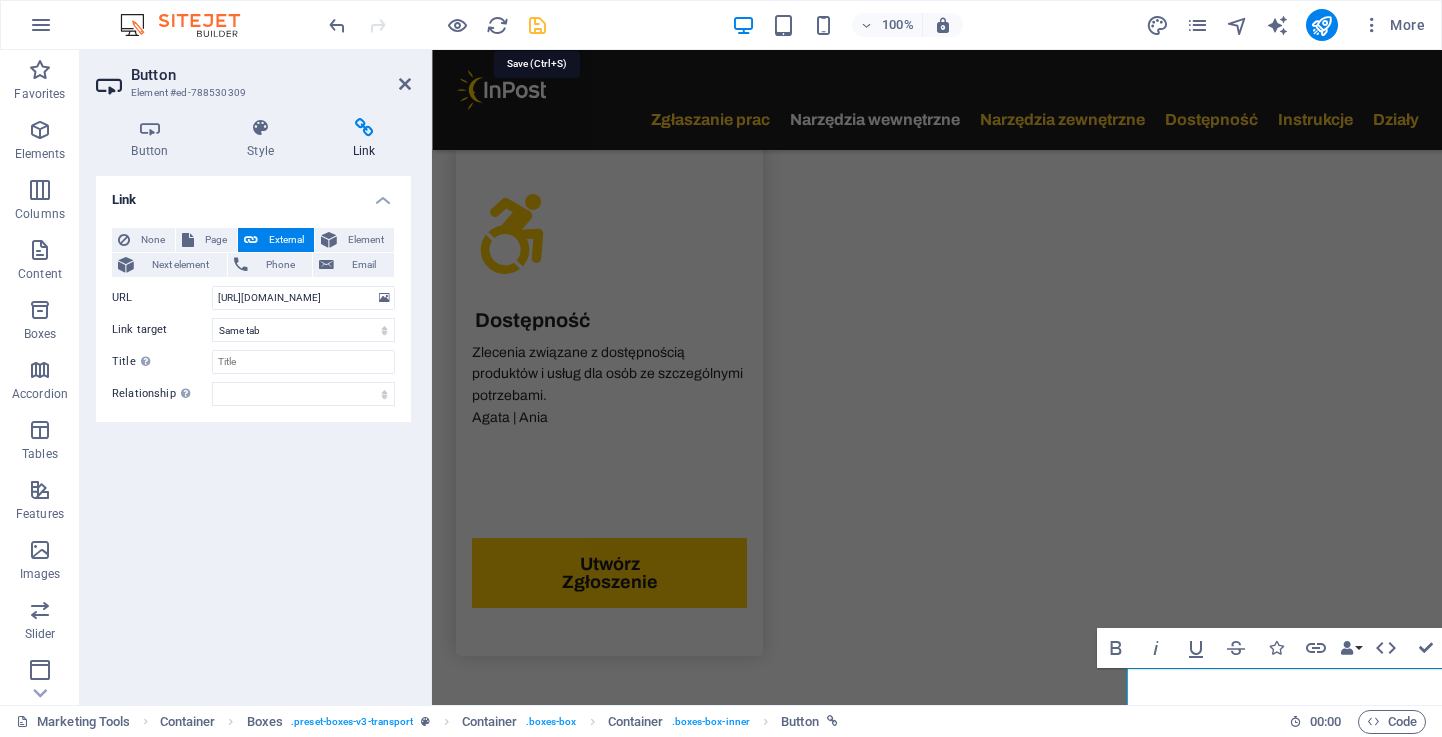 click at bounding box center (537, 25) 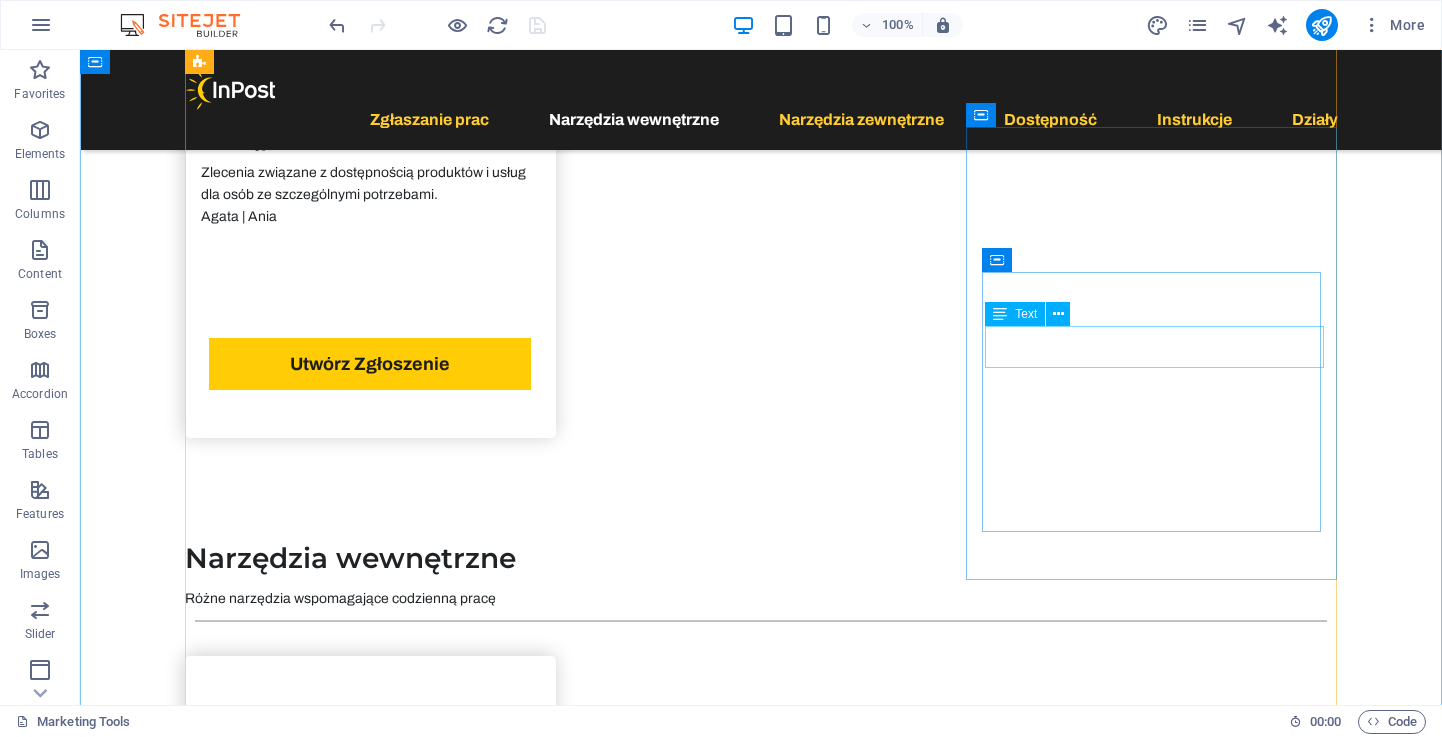 click on "Szablon prezentacji dostosowany pro branding InPost w PowerPoint" at bounding box center [370, 6190] 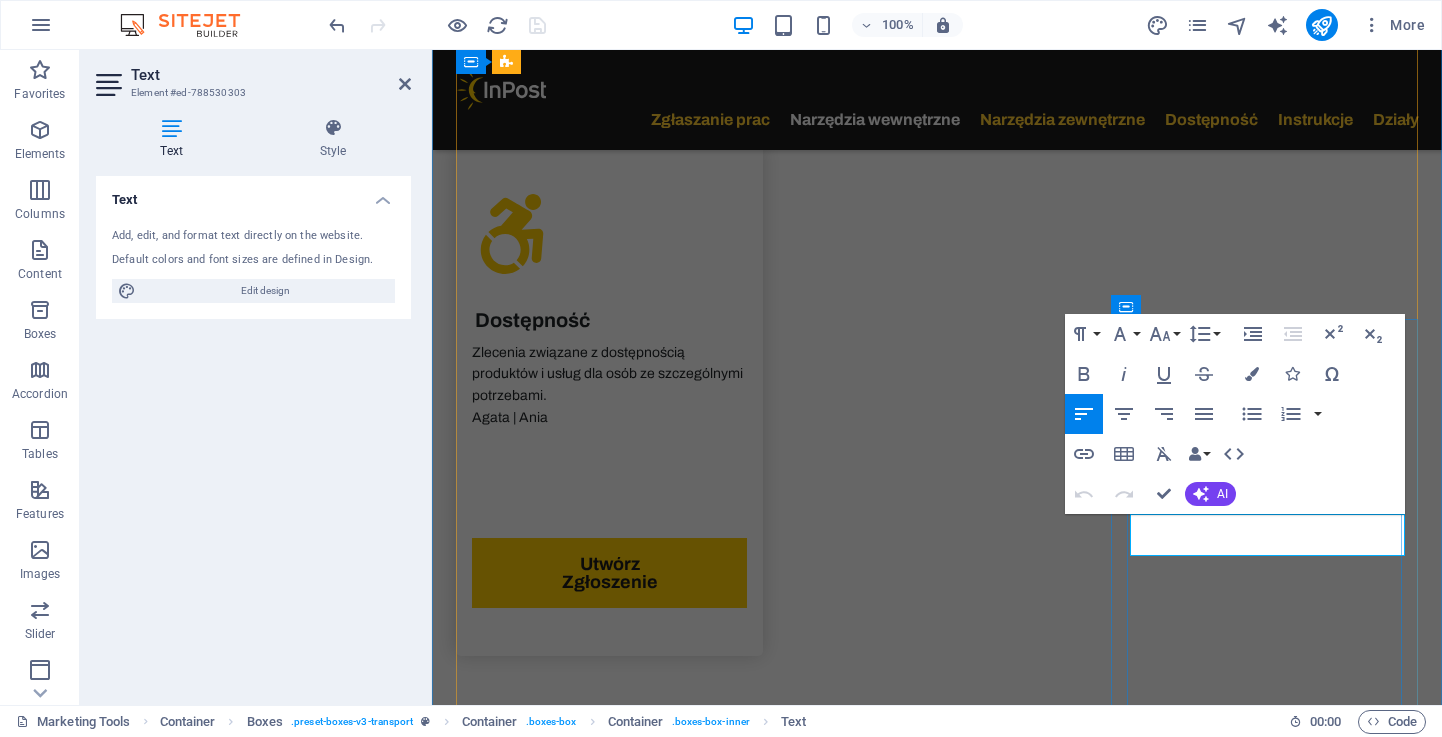 click on "Szablon prezentacji dostosowany pro branding InPost w PowerPoint" at bounding box center [609, 6504] 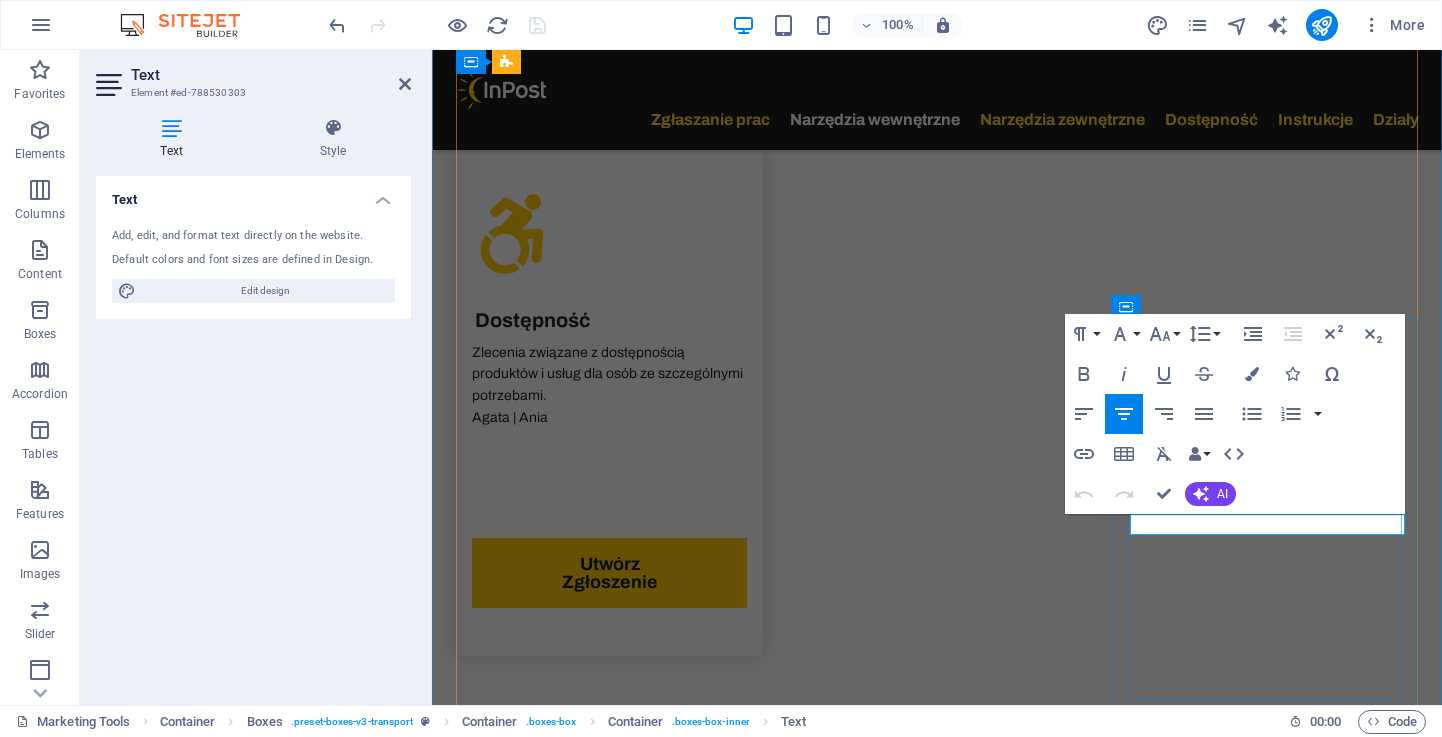 type 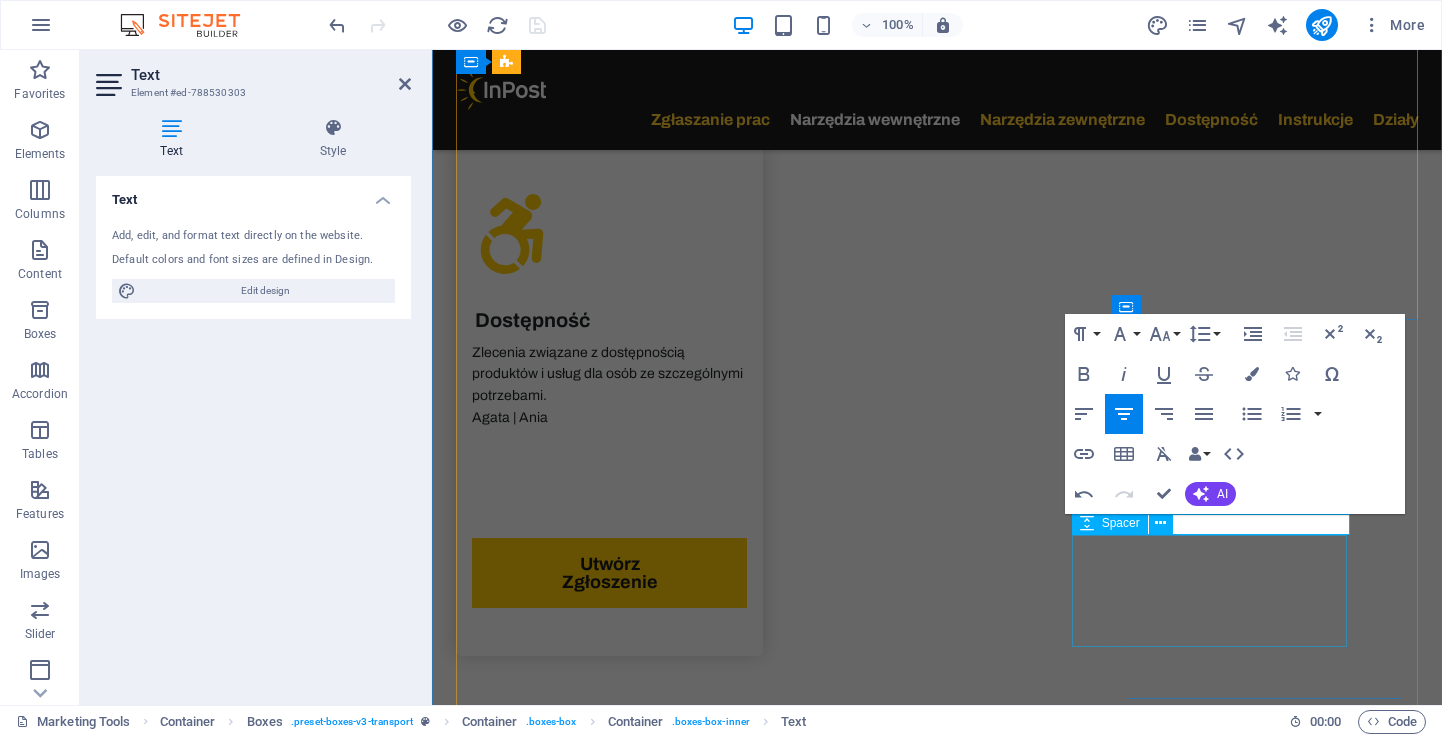 scroll, scrollTop: 0, scrollLeft: 55, axis: horizontal 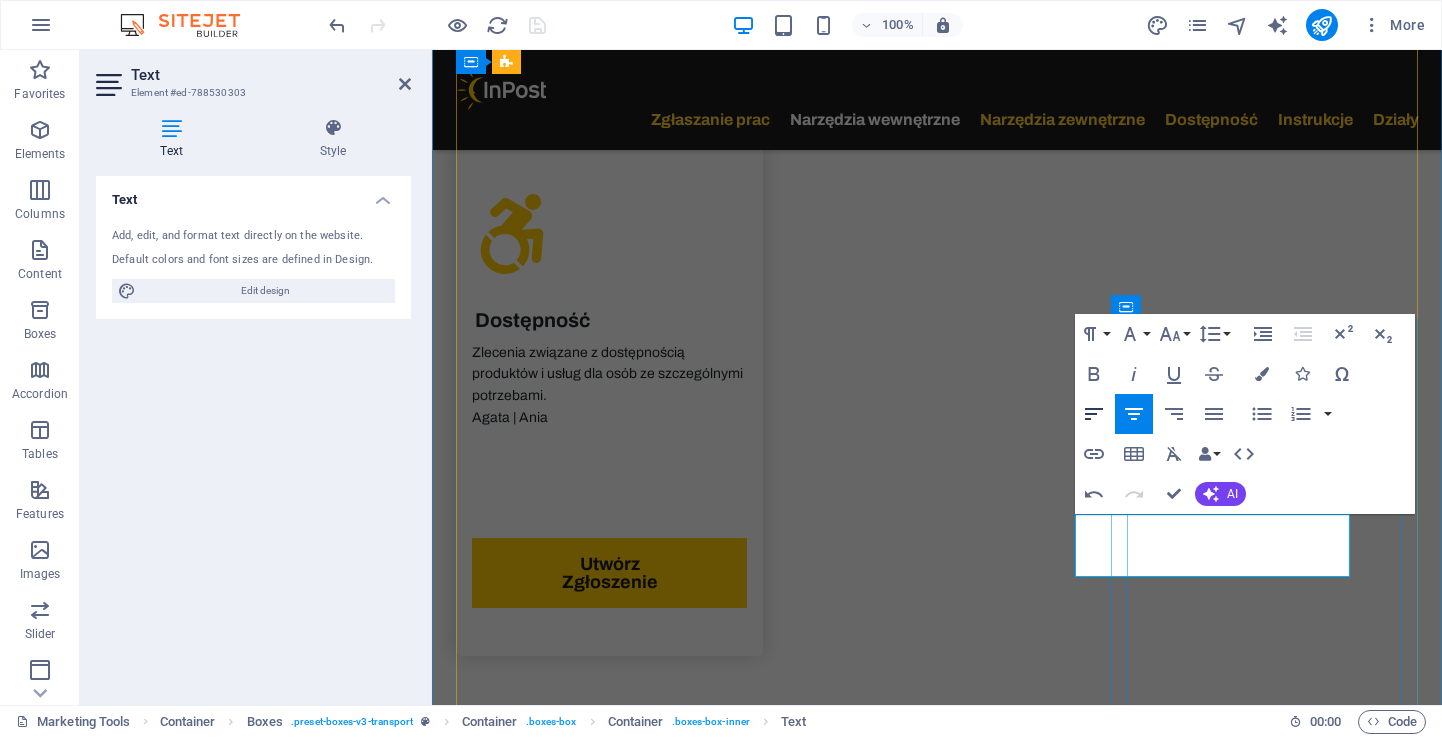 click 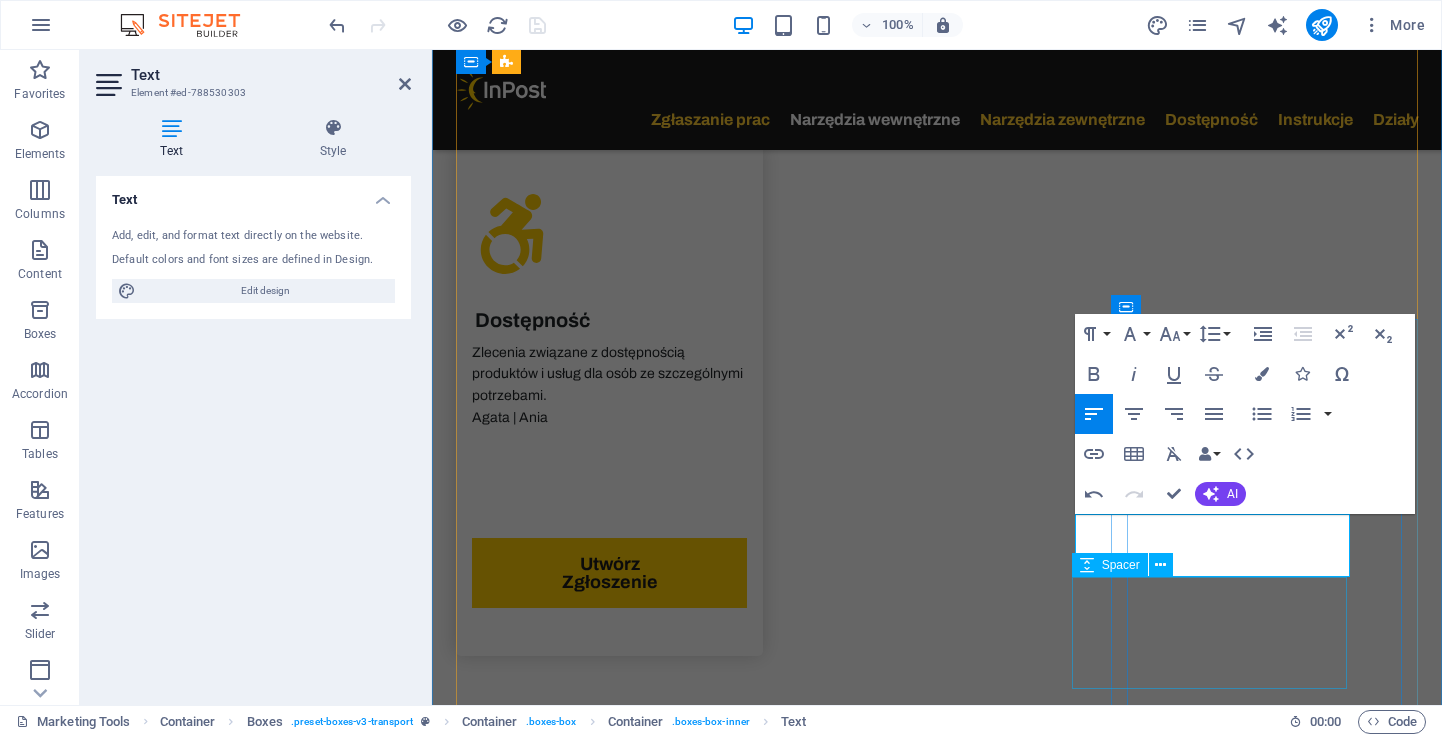 click at bounding box center (609, 6604) 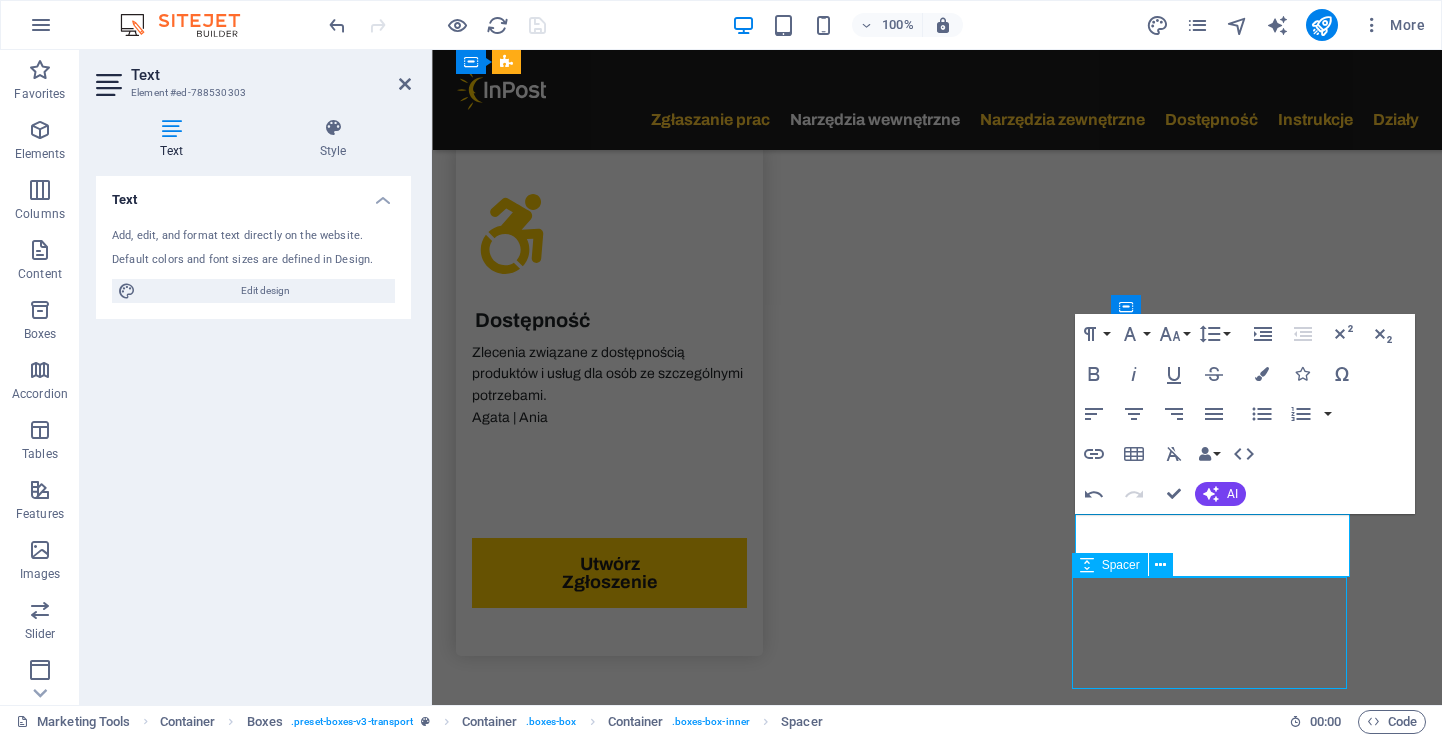 scroll, scrollTop: 0, scrollLeft: 3, axis: horizontal 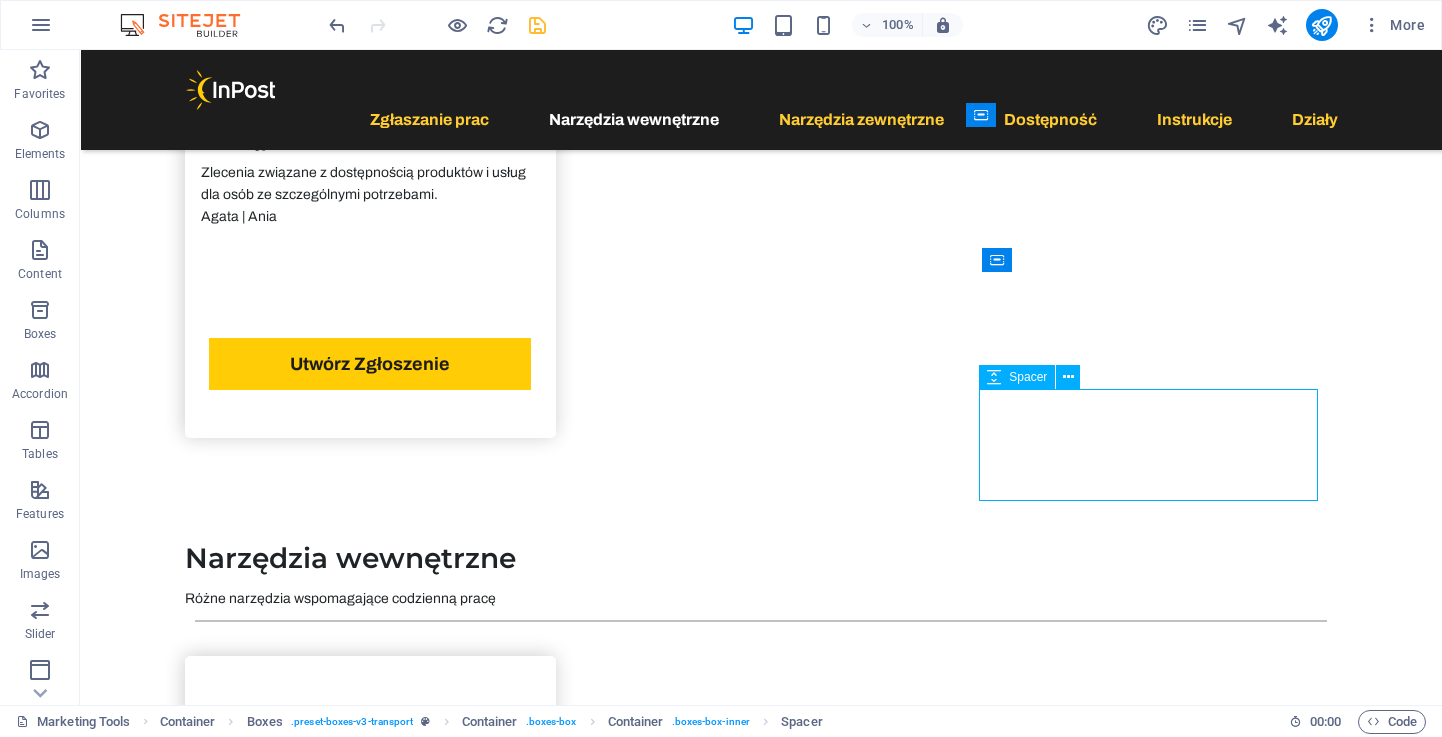 click at bounding box center (370, 6290) 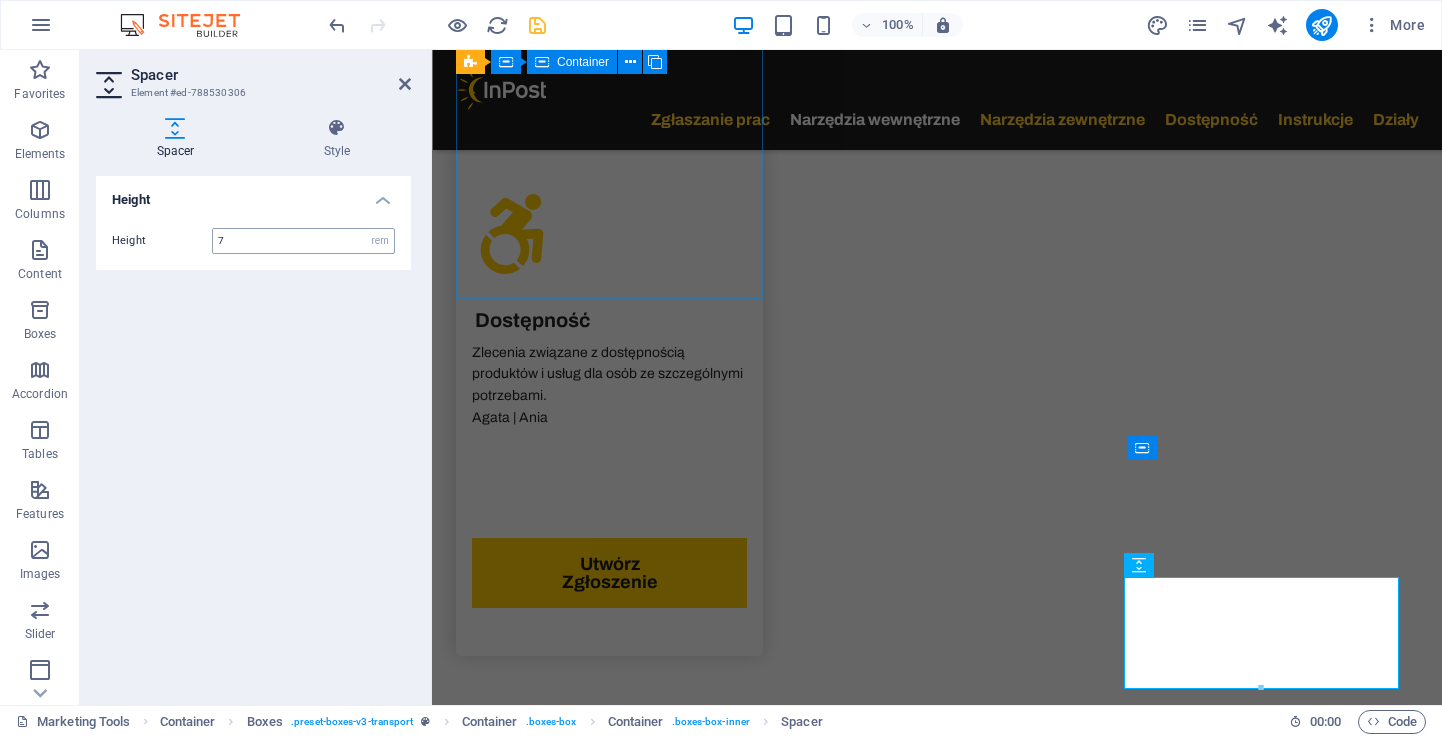 click on "7" at bounding box center [303, 241] 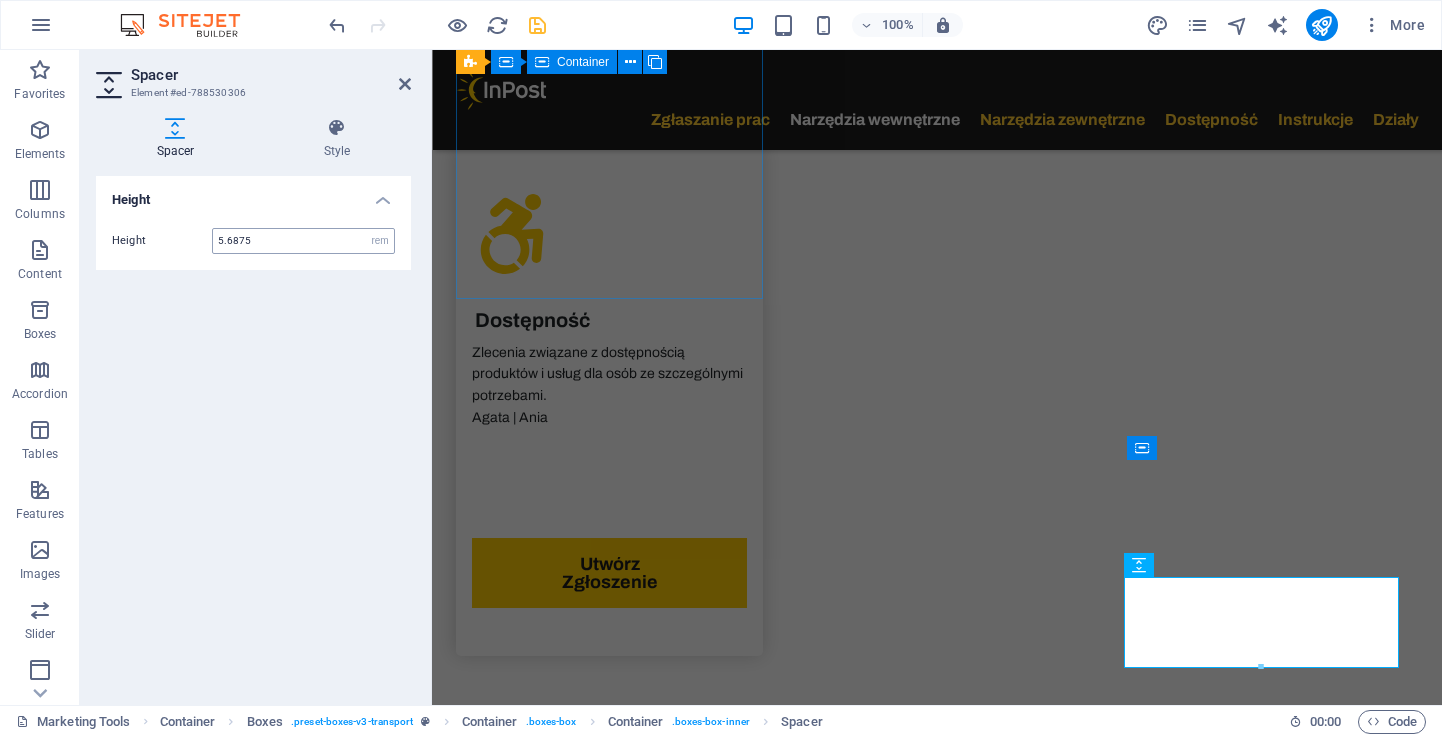 type on "5.75" 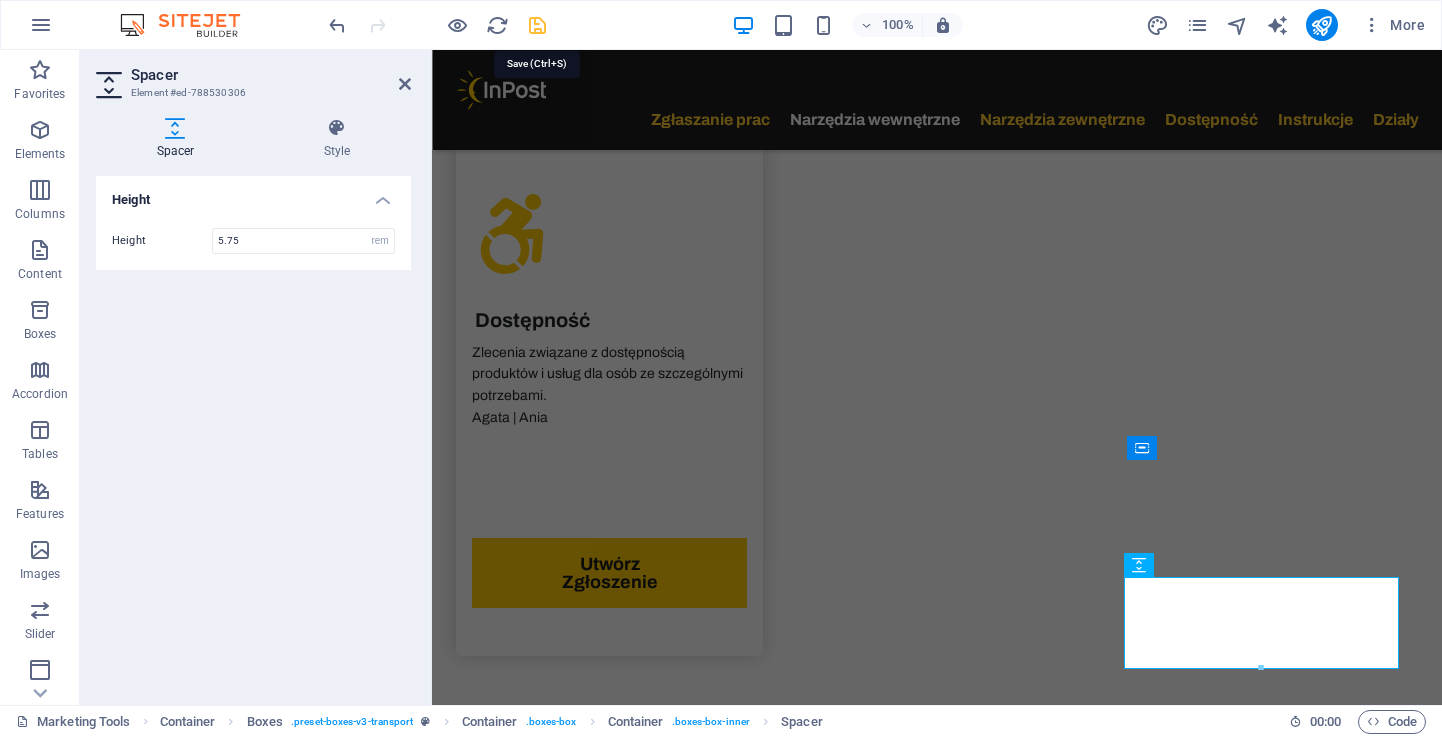 click at bounding box center [537, 25] 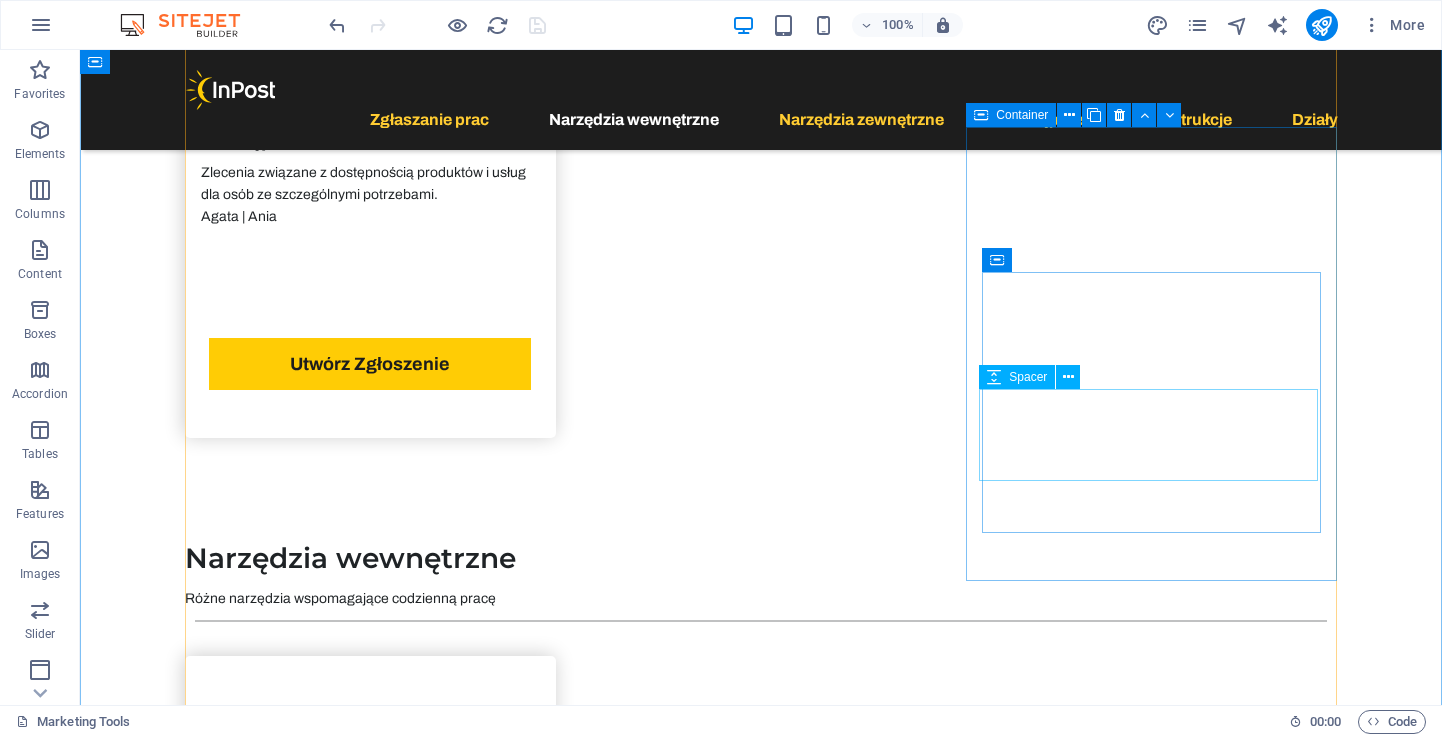 click at bounding box center (370, 6280) 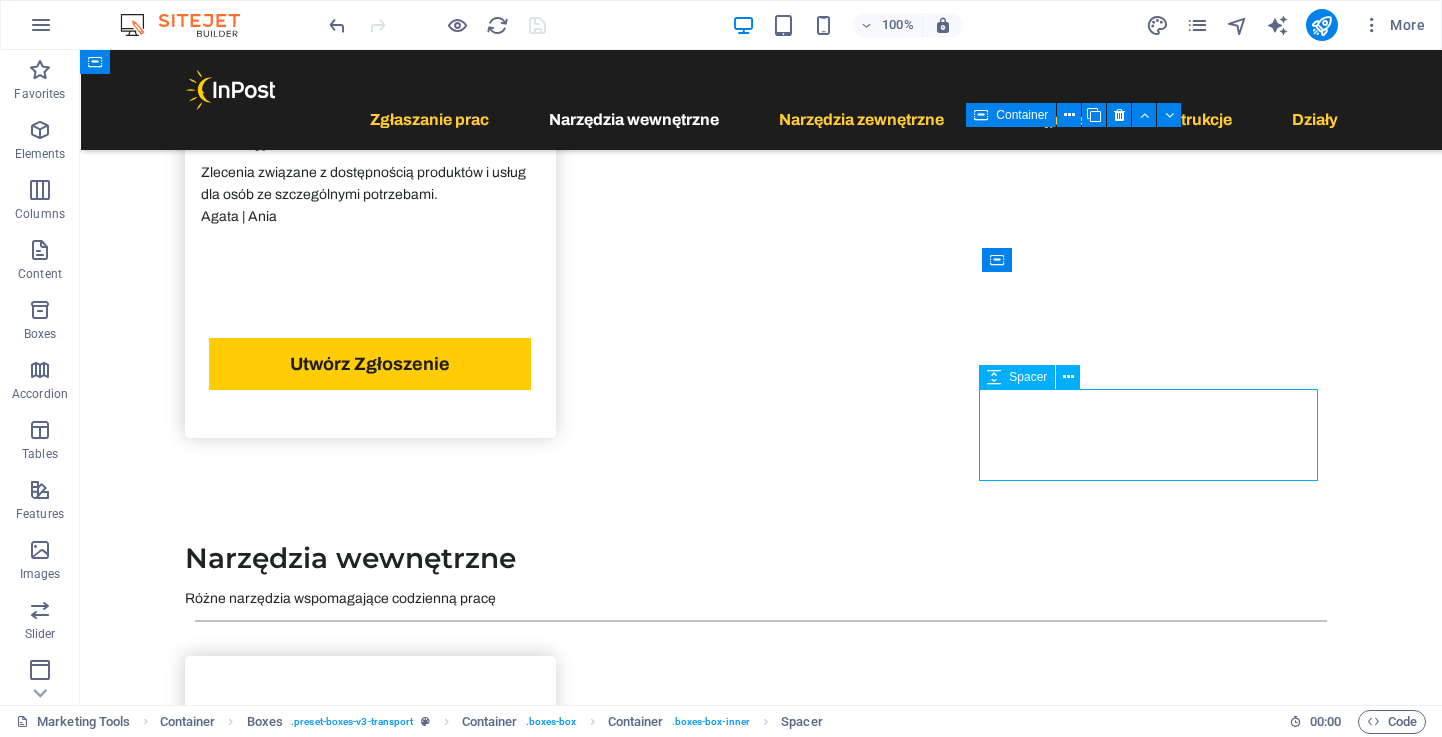 click at bounding box center [370, 6280] 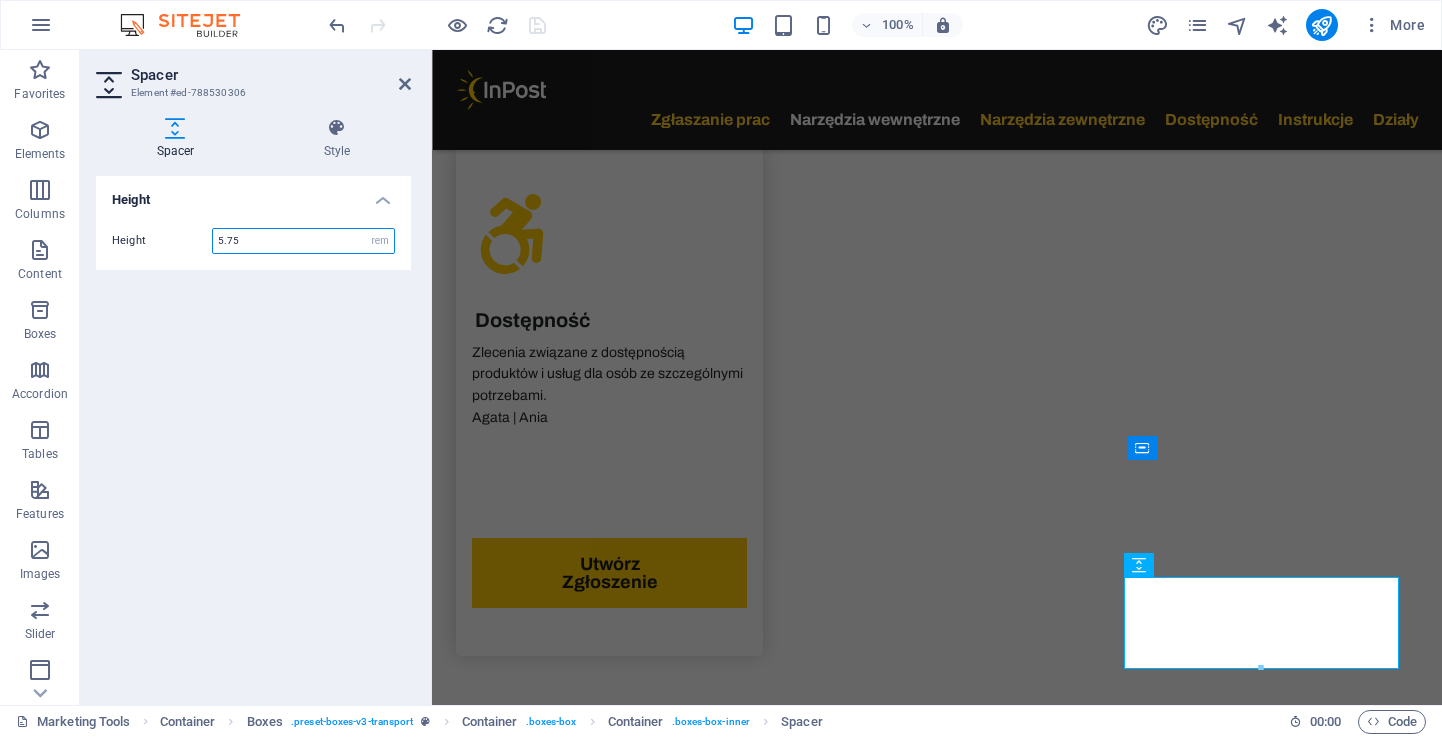 click on "5.75" at bounding box center [303, 241] 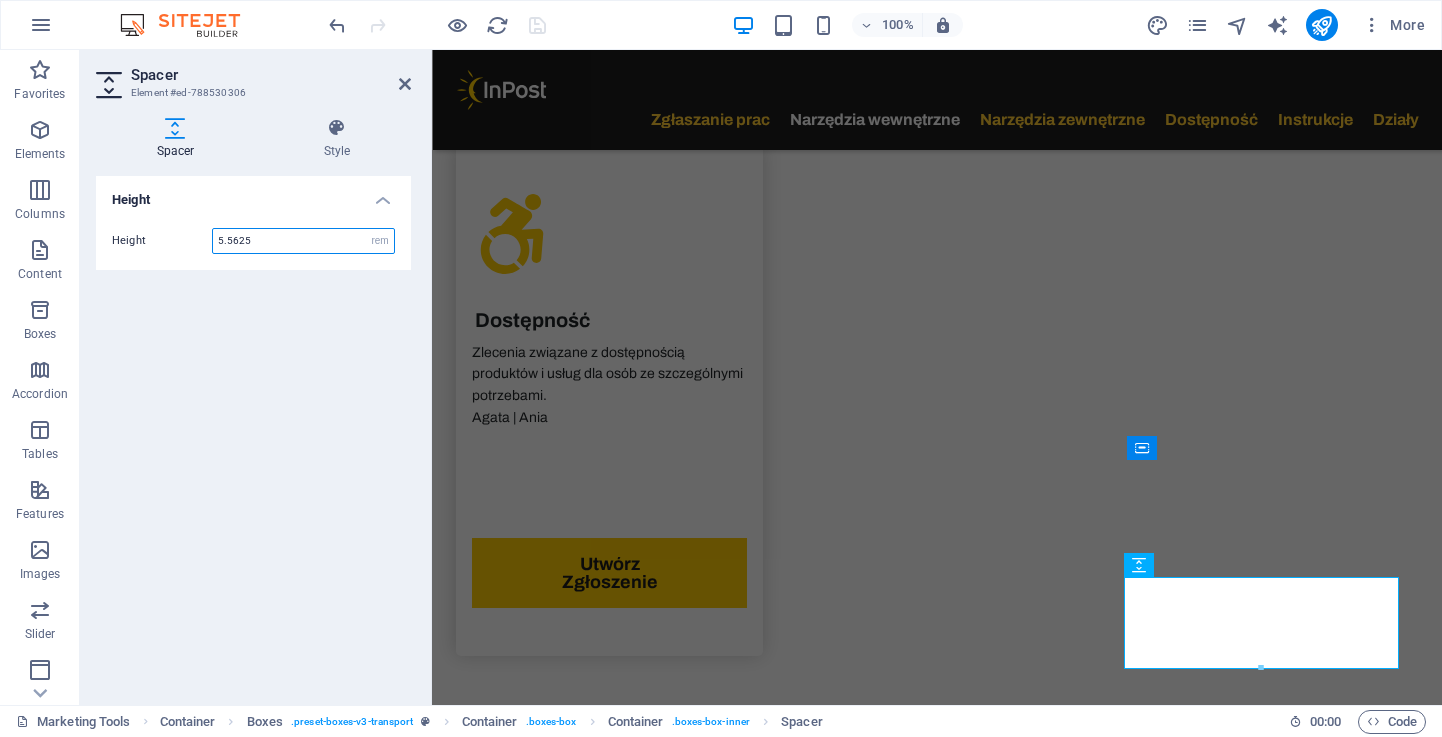 type on "5.5" 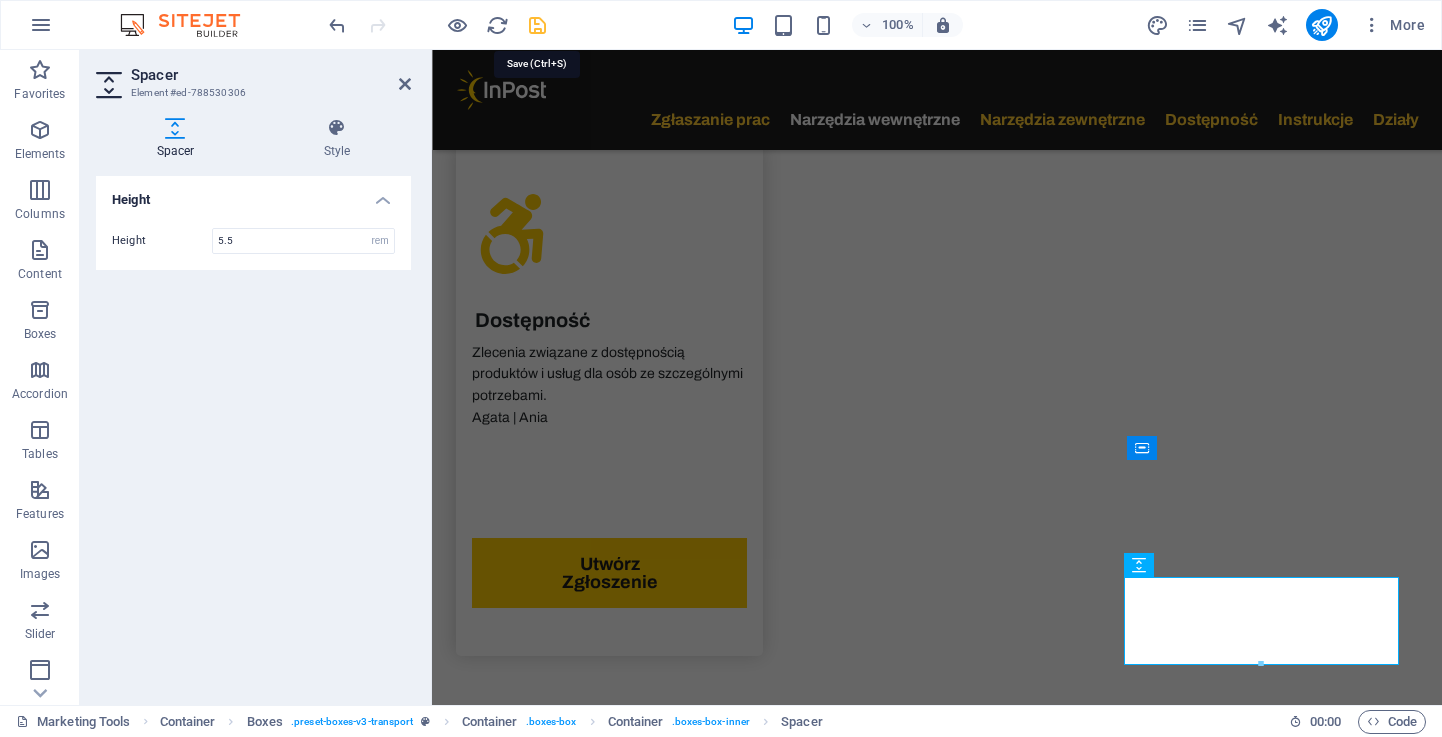 click at bounding box center (537, 25) 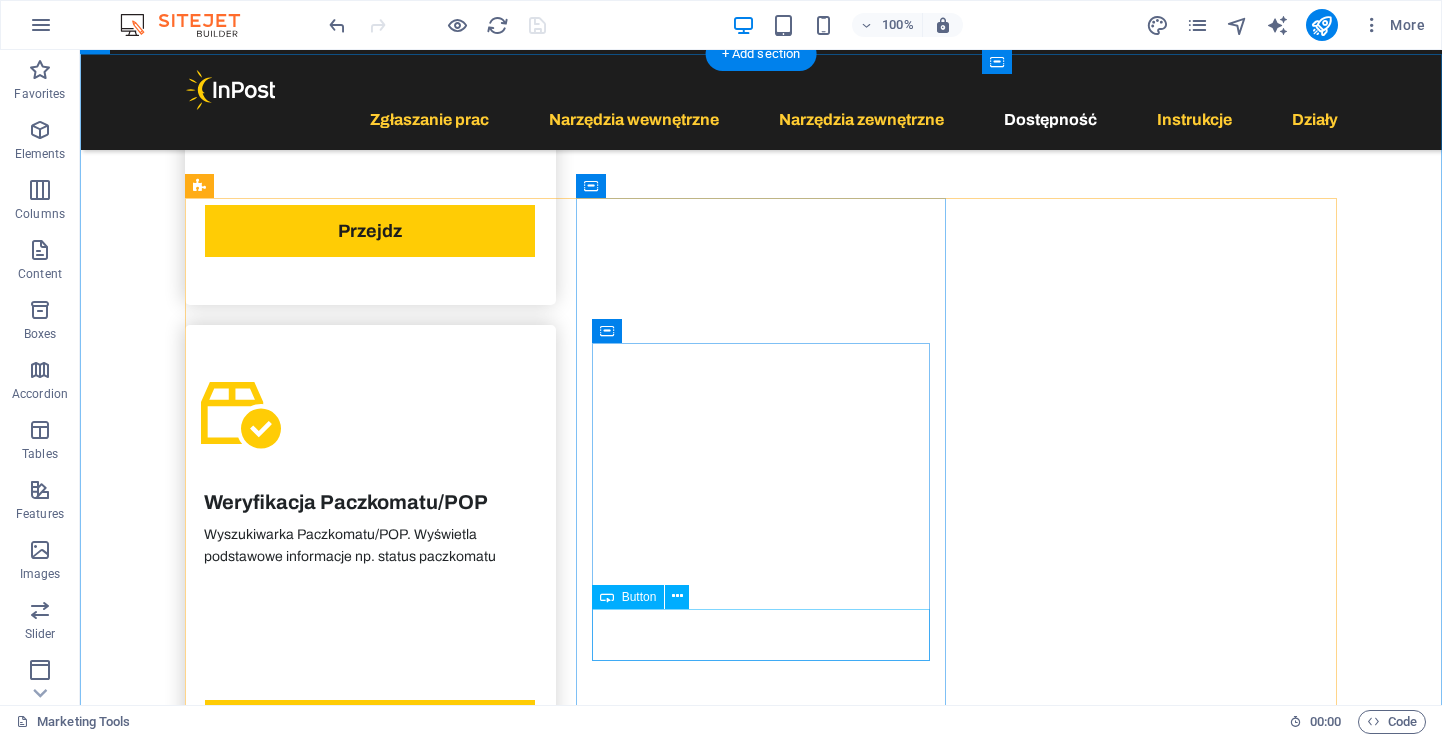 scroll, scrollTop: 5440, scrollLeft: 0, axis: vertical 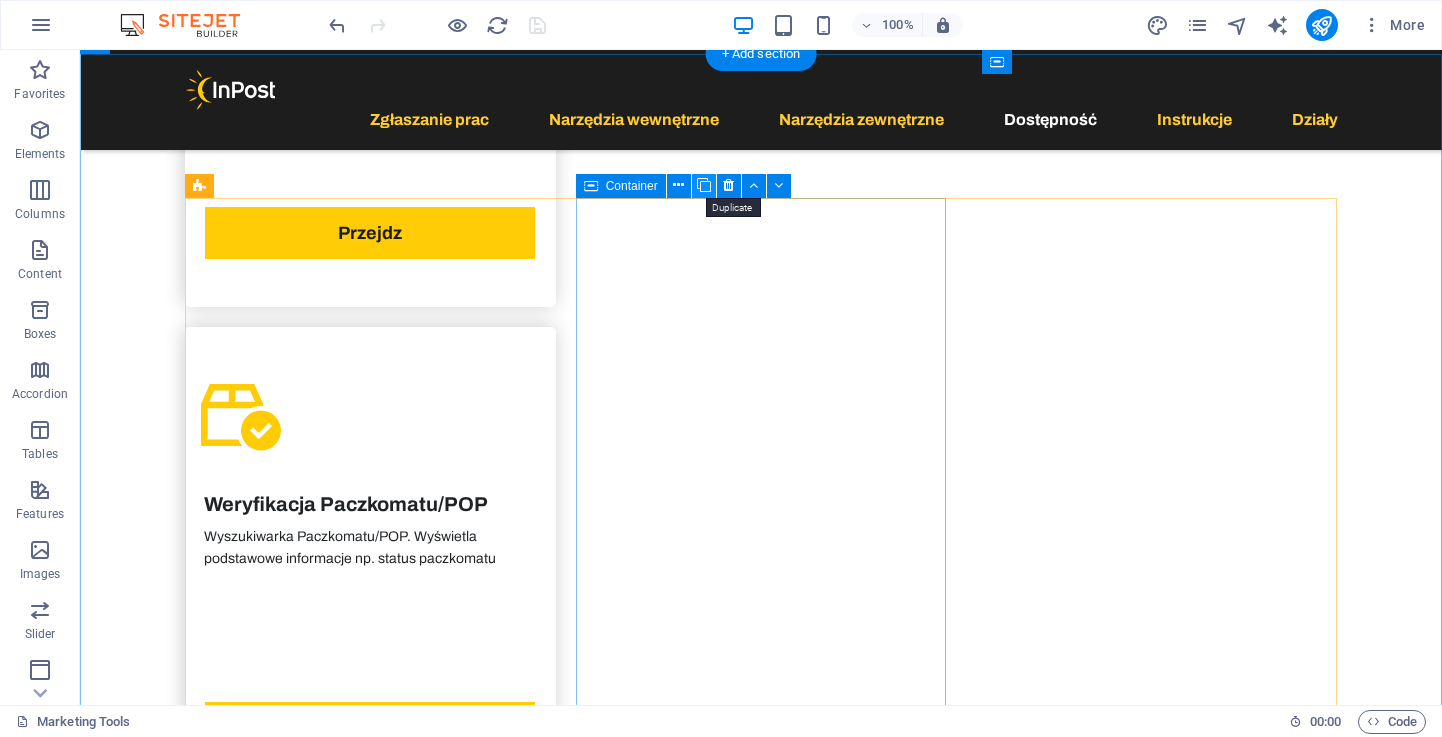 click at bounding box center [704, 185] 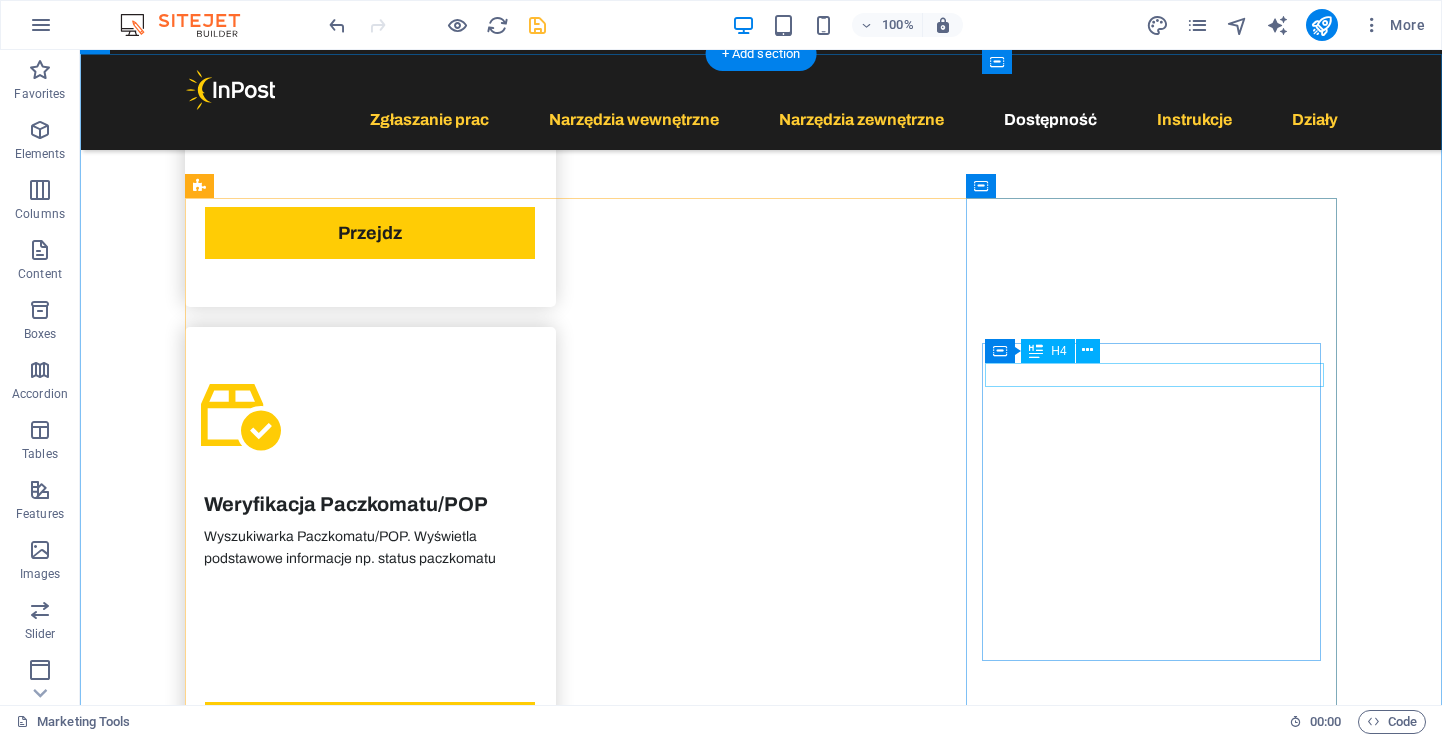 click on "Strefa wiedzy o dostępności" at bounding box center (370, 7229) 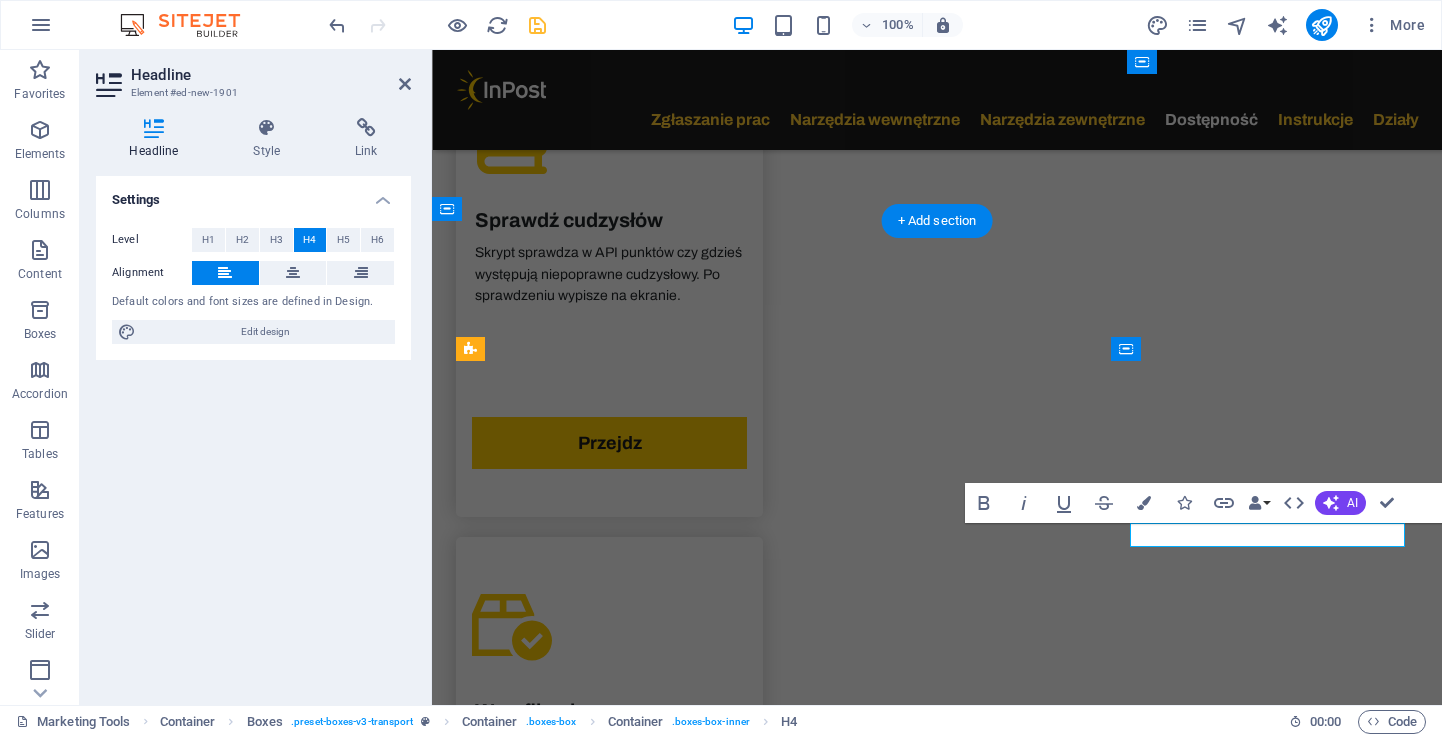 type 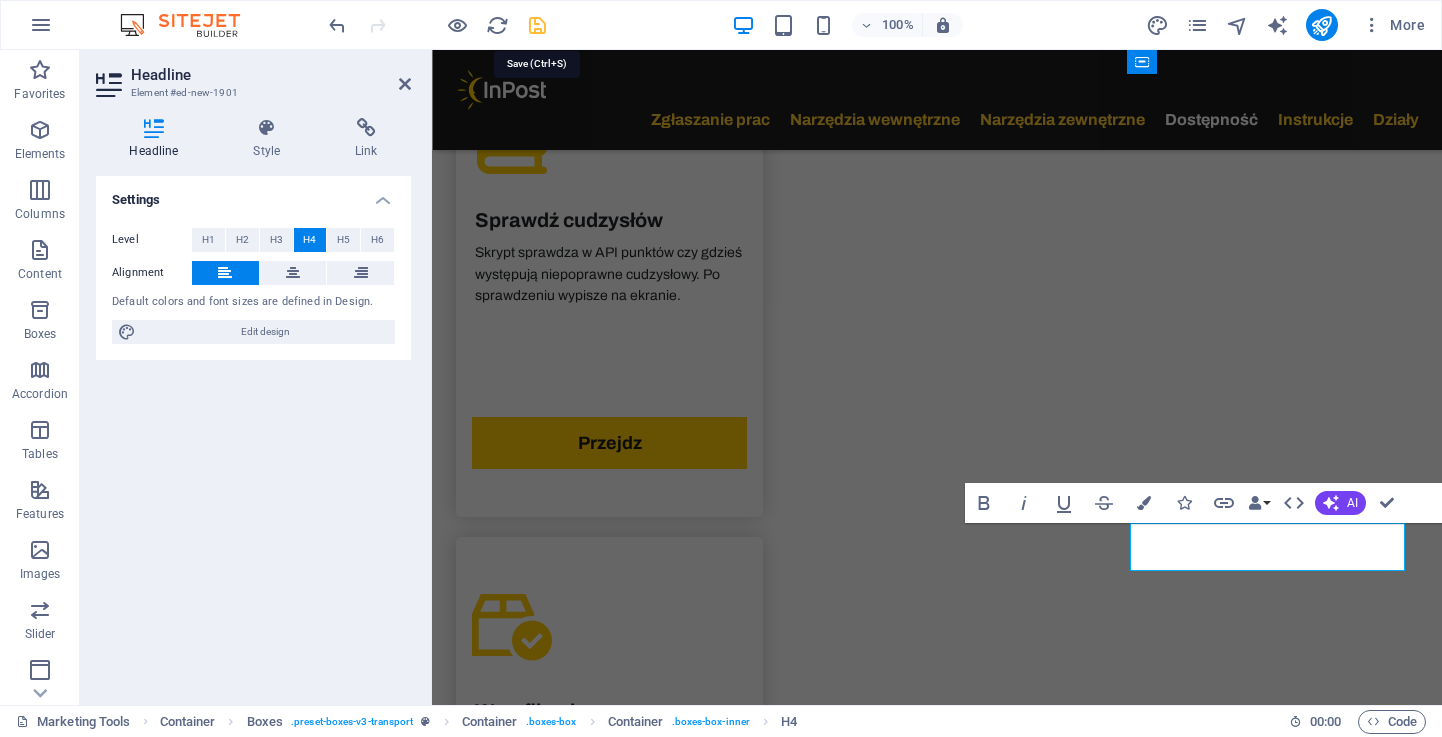 click at bounding box center (537, 25) 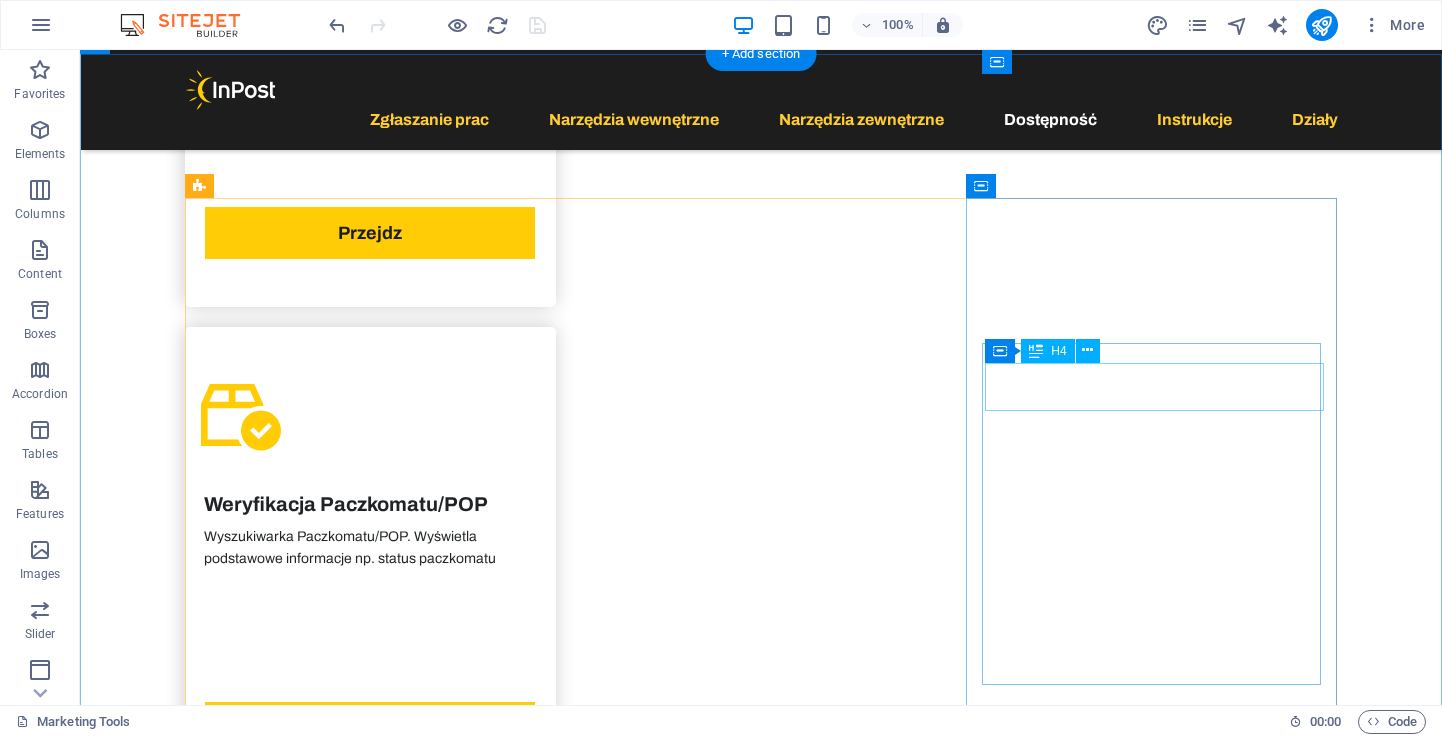 click on "Podstawy dostępności multimediów" at bounding box center [370, 7241] 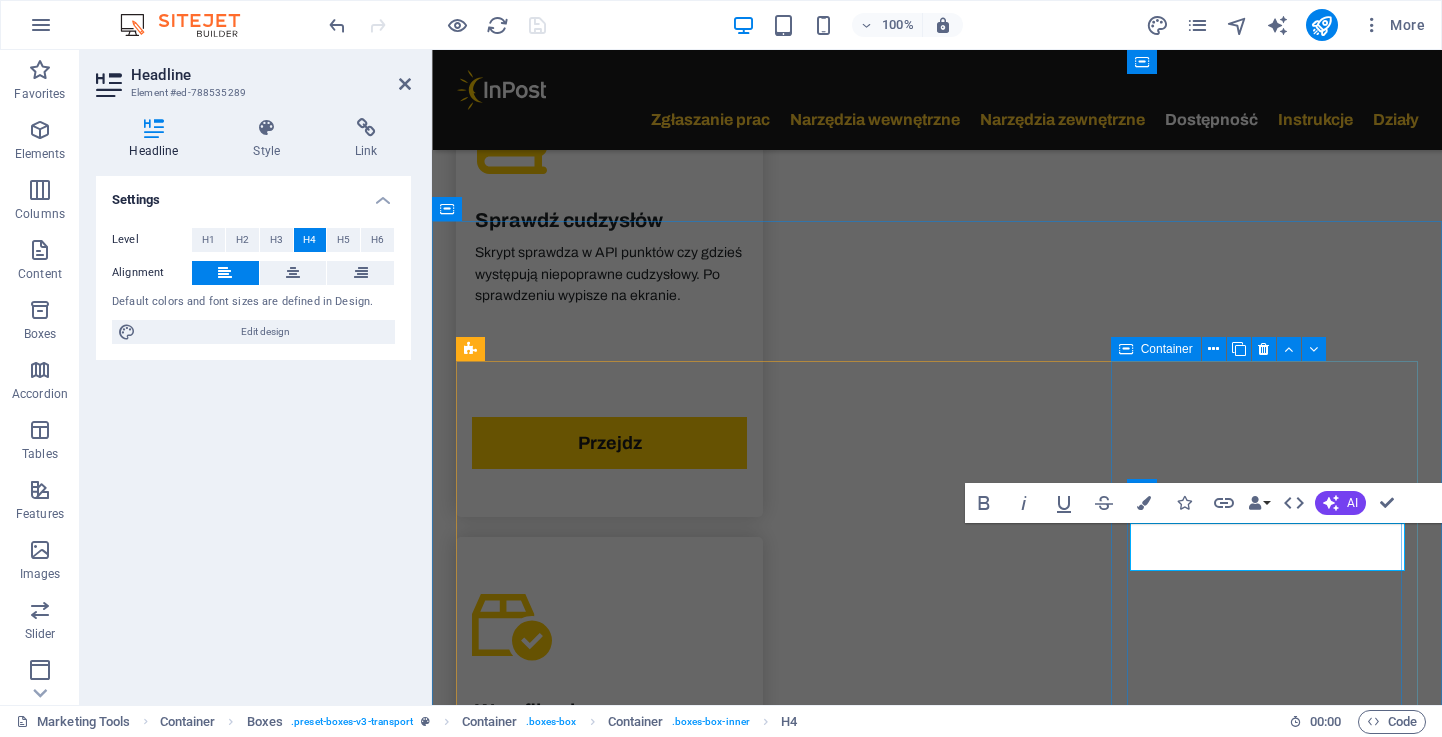 click on "Podstawy dostępności multimediów" at bounding box center [609, 7522] 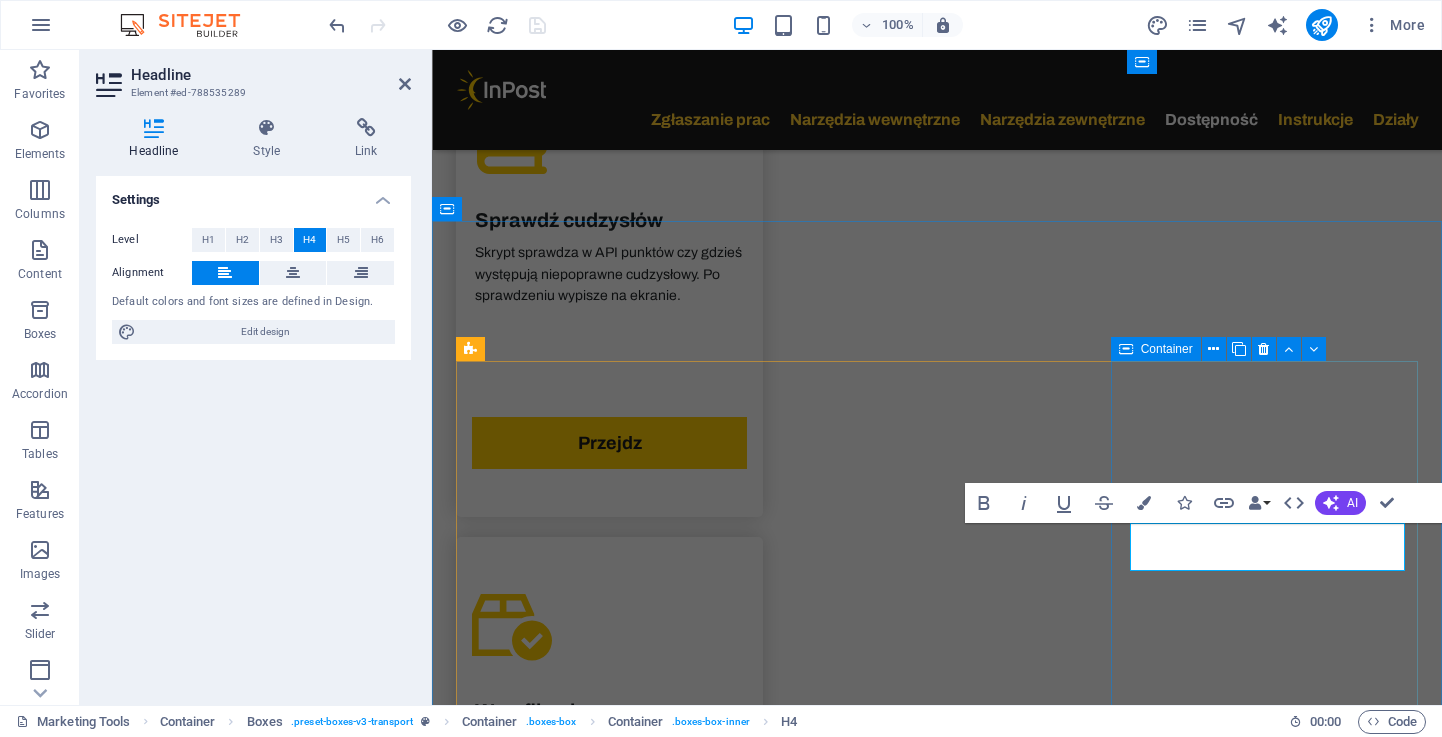 drag, startPoint x: 1230, startPoint y: 533, endPoint x: 1123, endPoint y: 534, distance: 107.00467 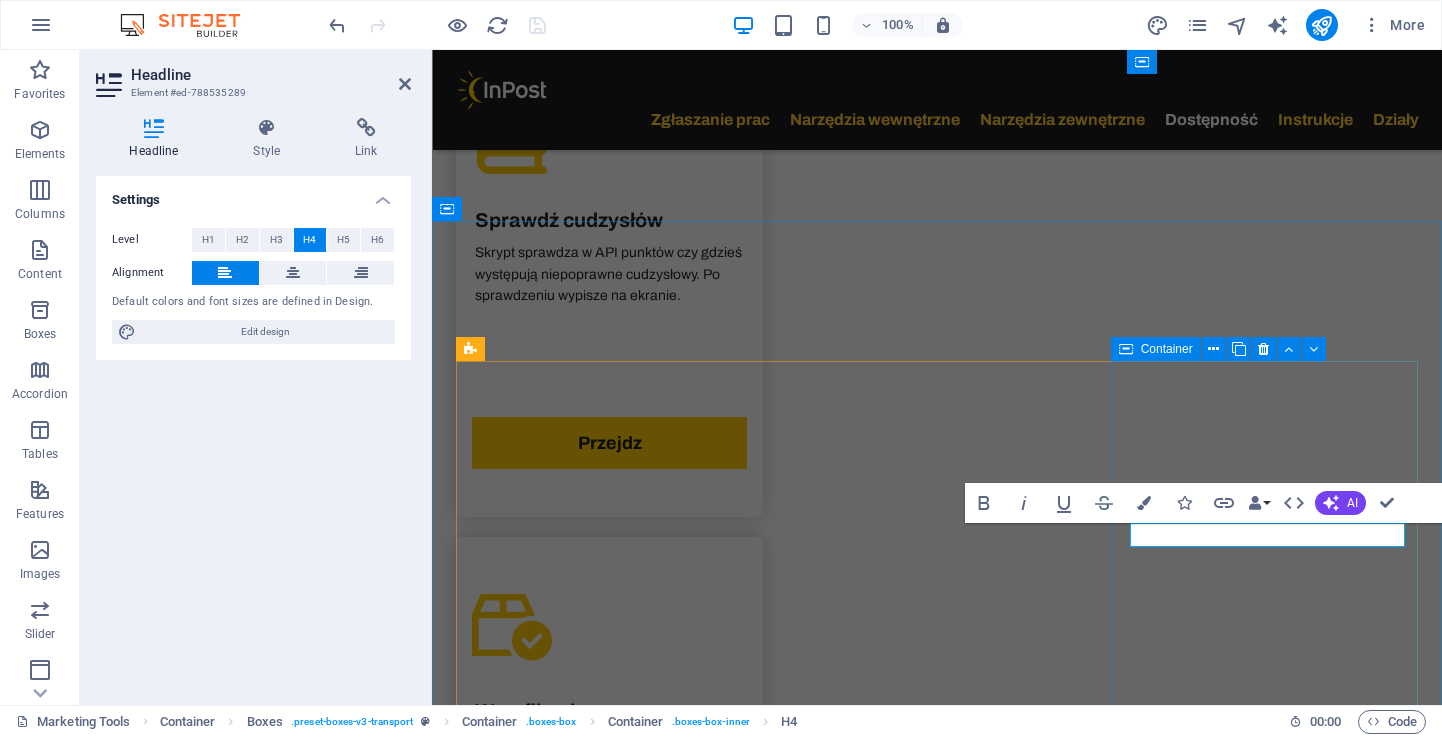 type 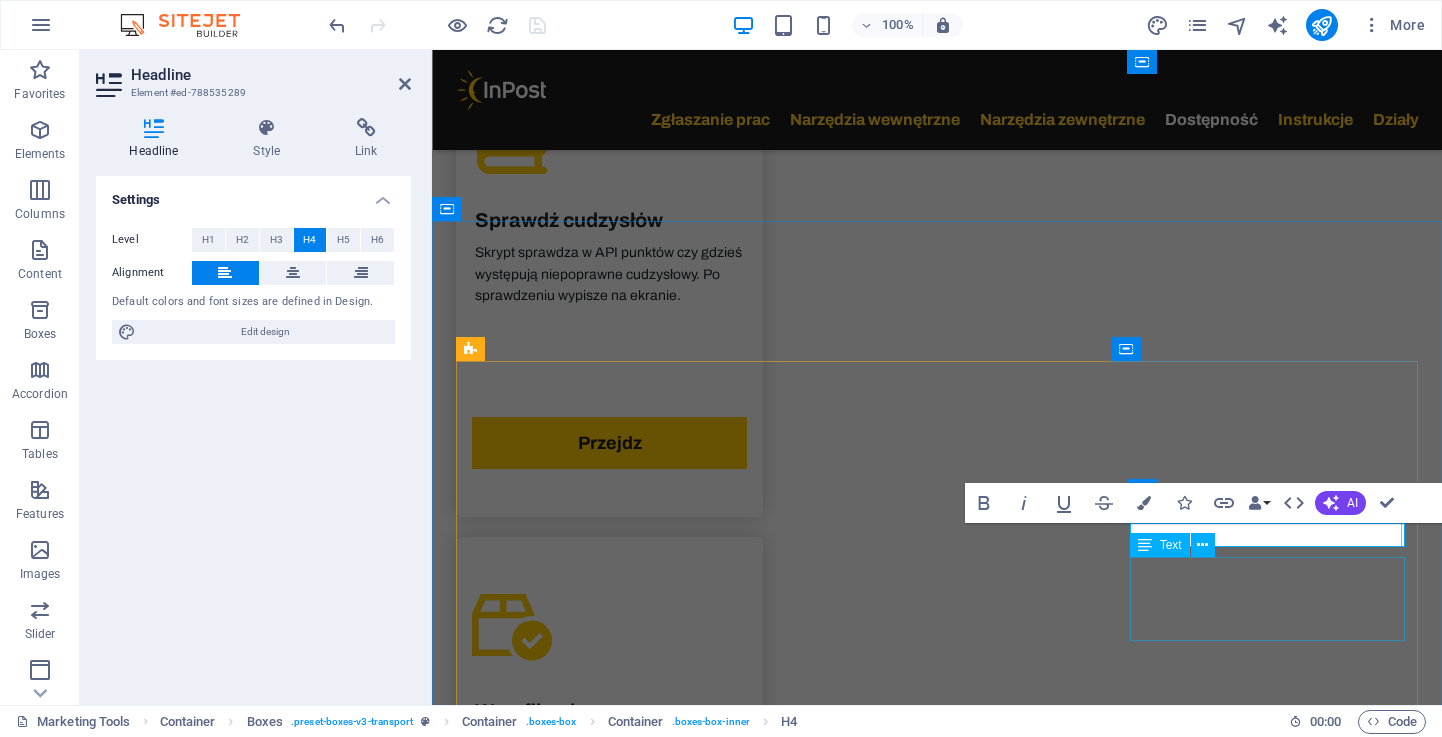 click on "(nagrania szkoleń i poradniki) - wszystko co potrzebne jes w plikach umieszane na bierząco w razie pytań proszę kierować do: Agaty | Ani" at bounding box center [609, 7575] 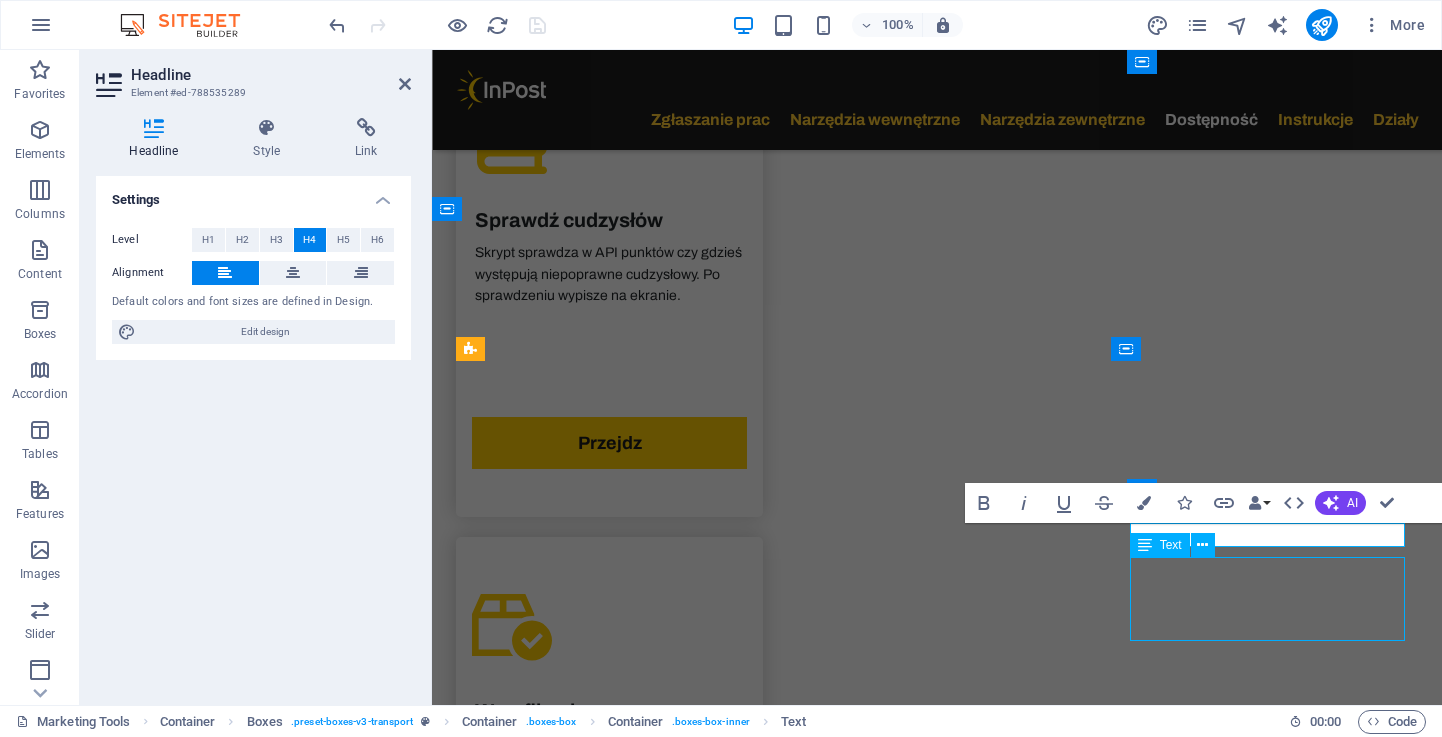 click on "(nagrania szkoleń i poradniki) - wszystko co potrzebne jes w plikach umieszane na bierząco w razie pytań proszę kierować do: Agaty | Ani" at bounding box center [609, 7575] 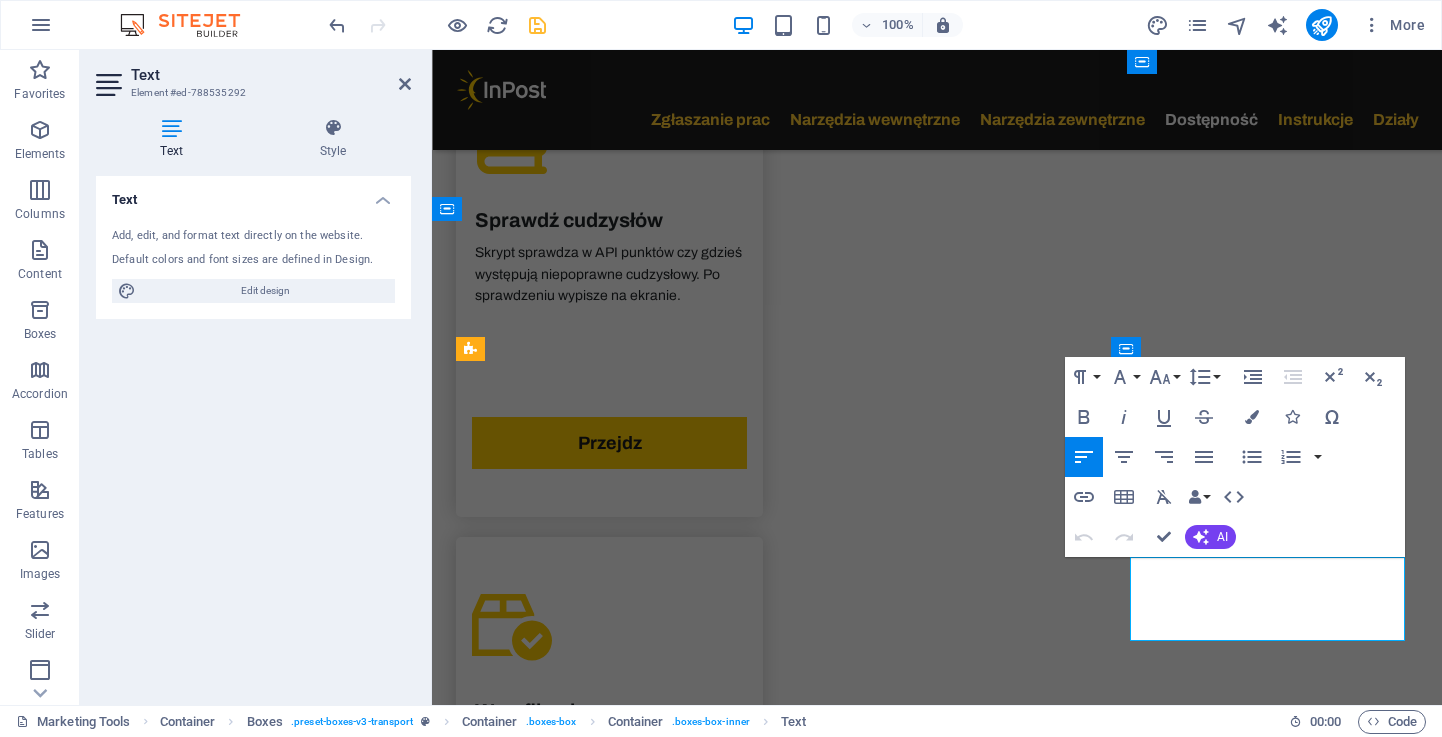 click on "(nagrania szkoleń i poradniki) - wszystko co potrzebne jes w plikach umieszane na bierząco w razie pytań proszę kierować do:" at bounding box center (608, 7564) 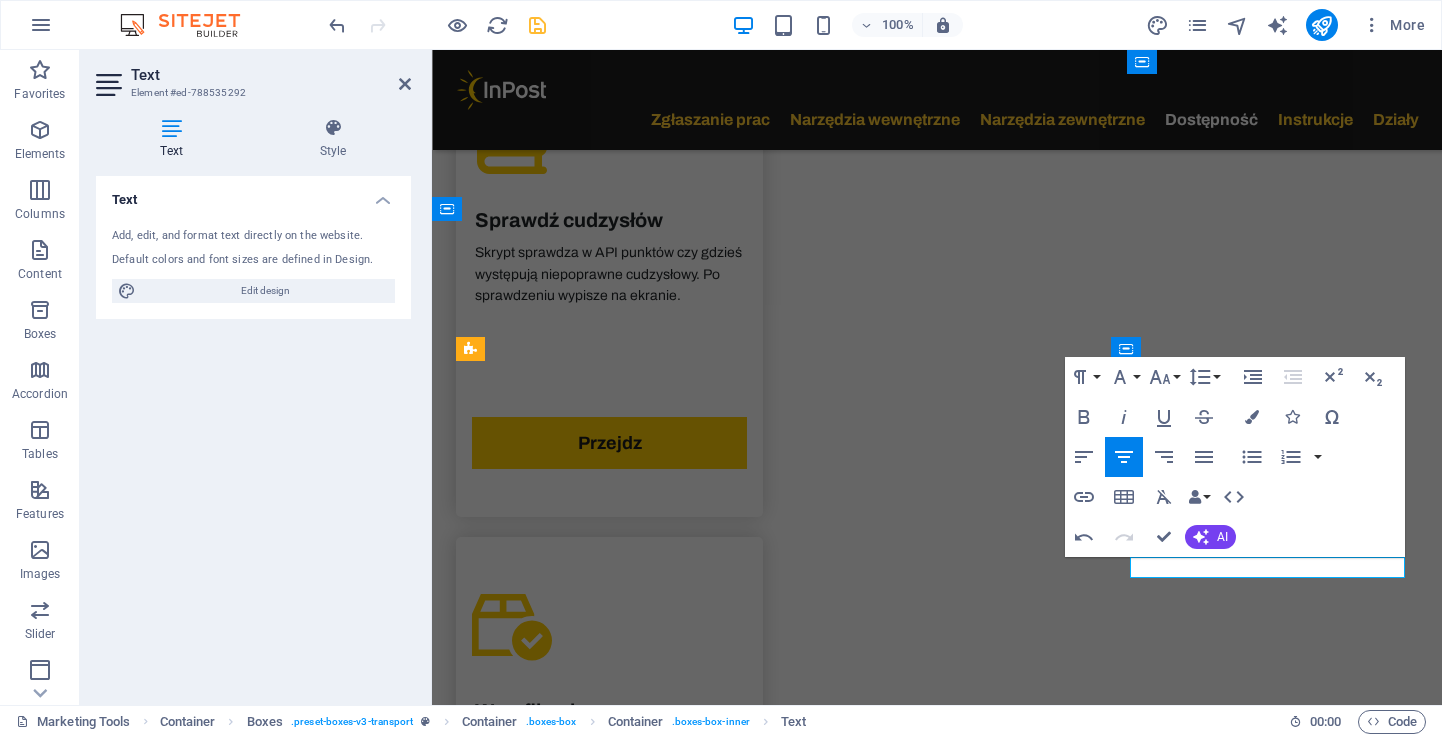 type 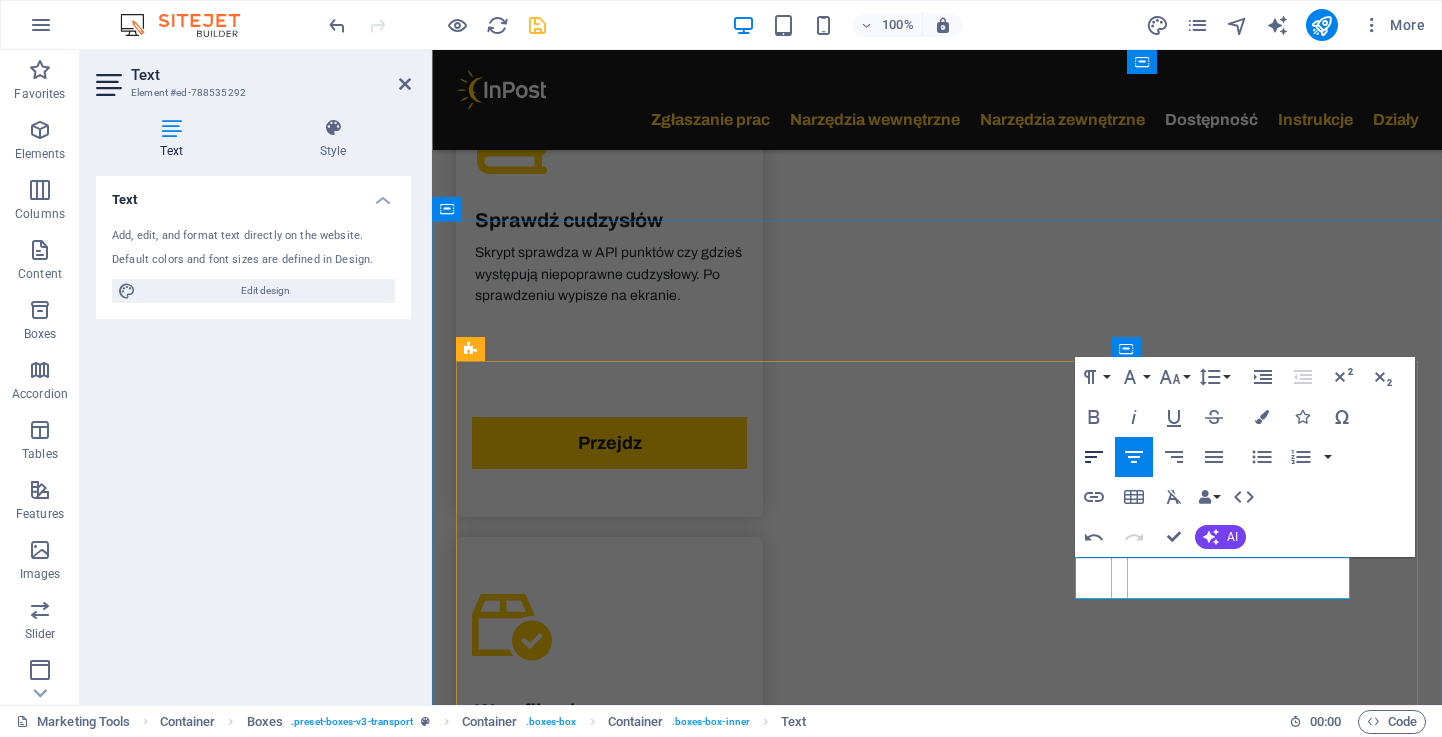 click 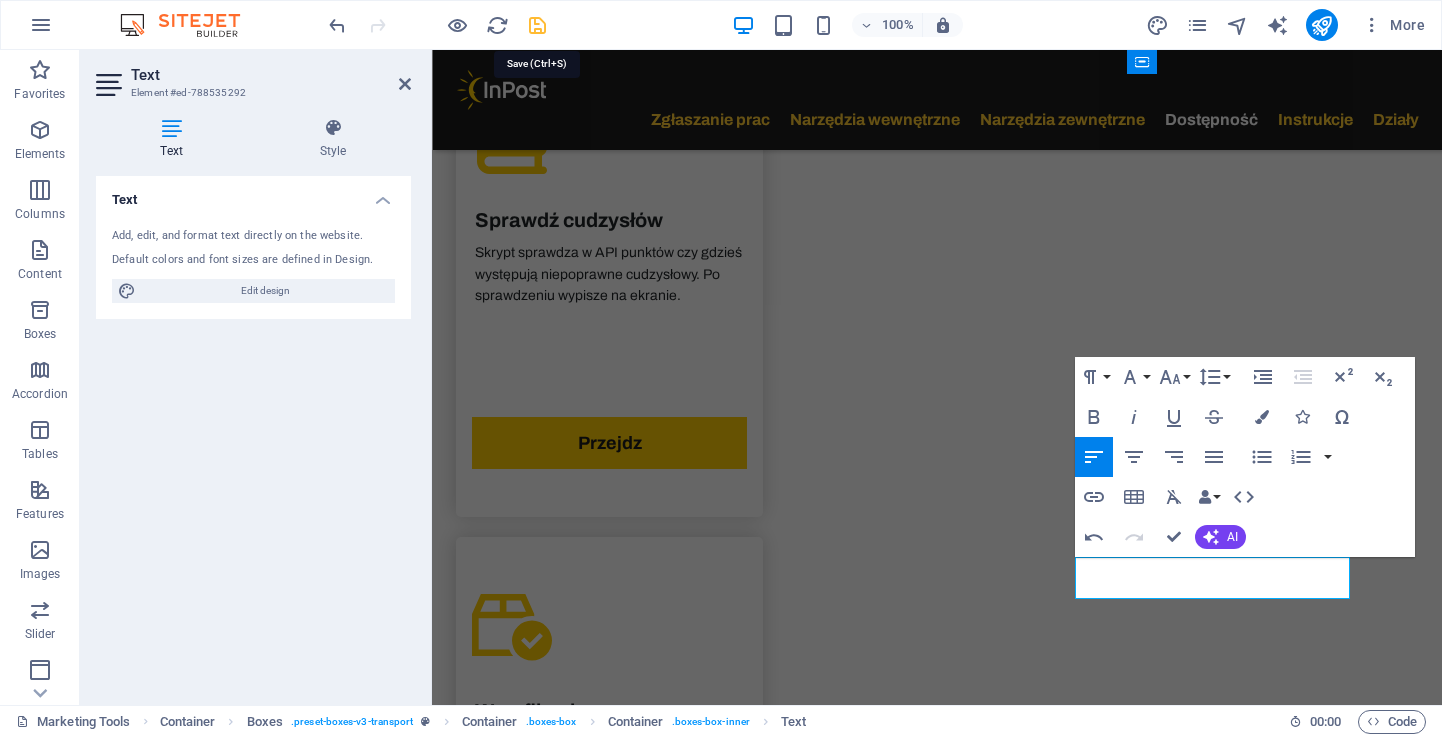 click at bounding box center [537, 25] 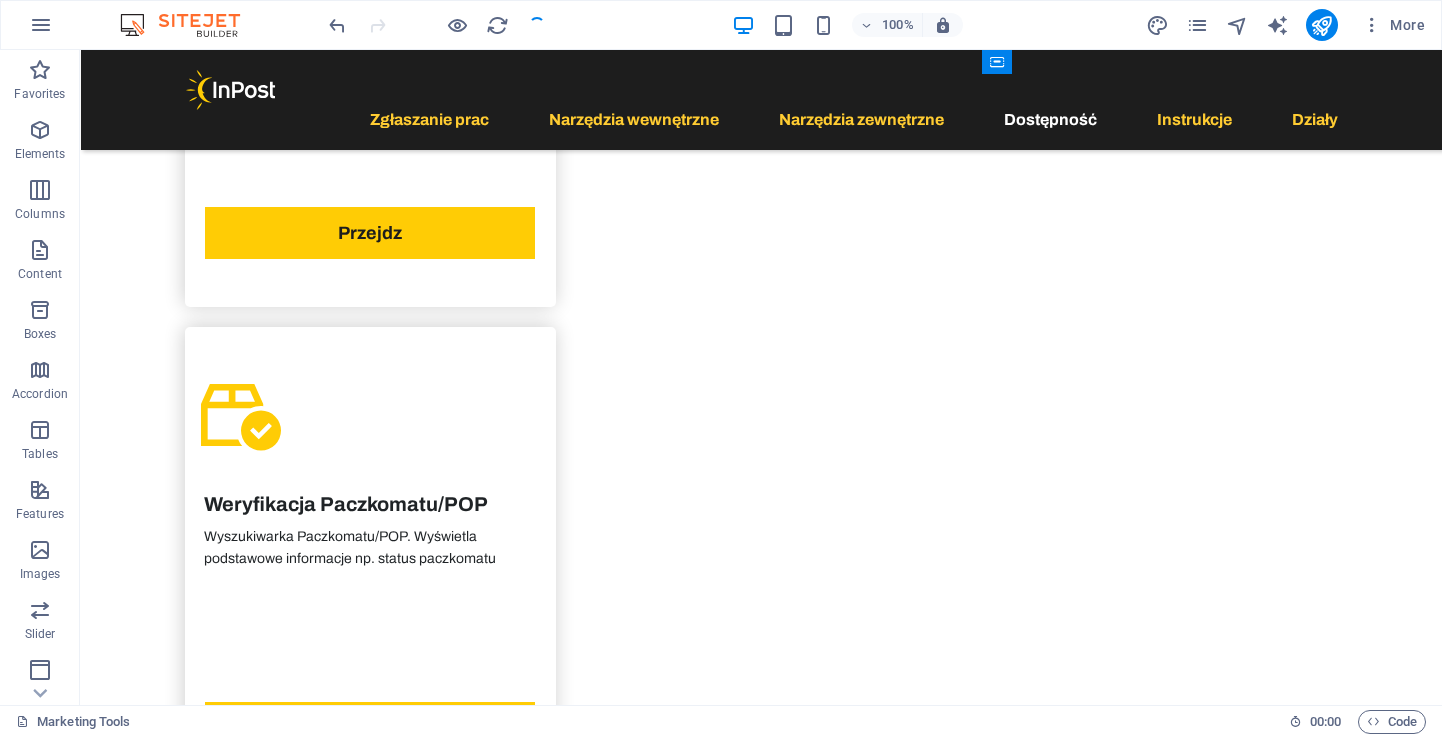 scroll, scrollTop: 0, scrollLeft: 3, axis: horizontal 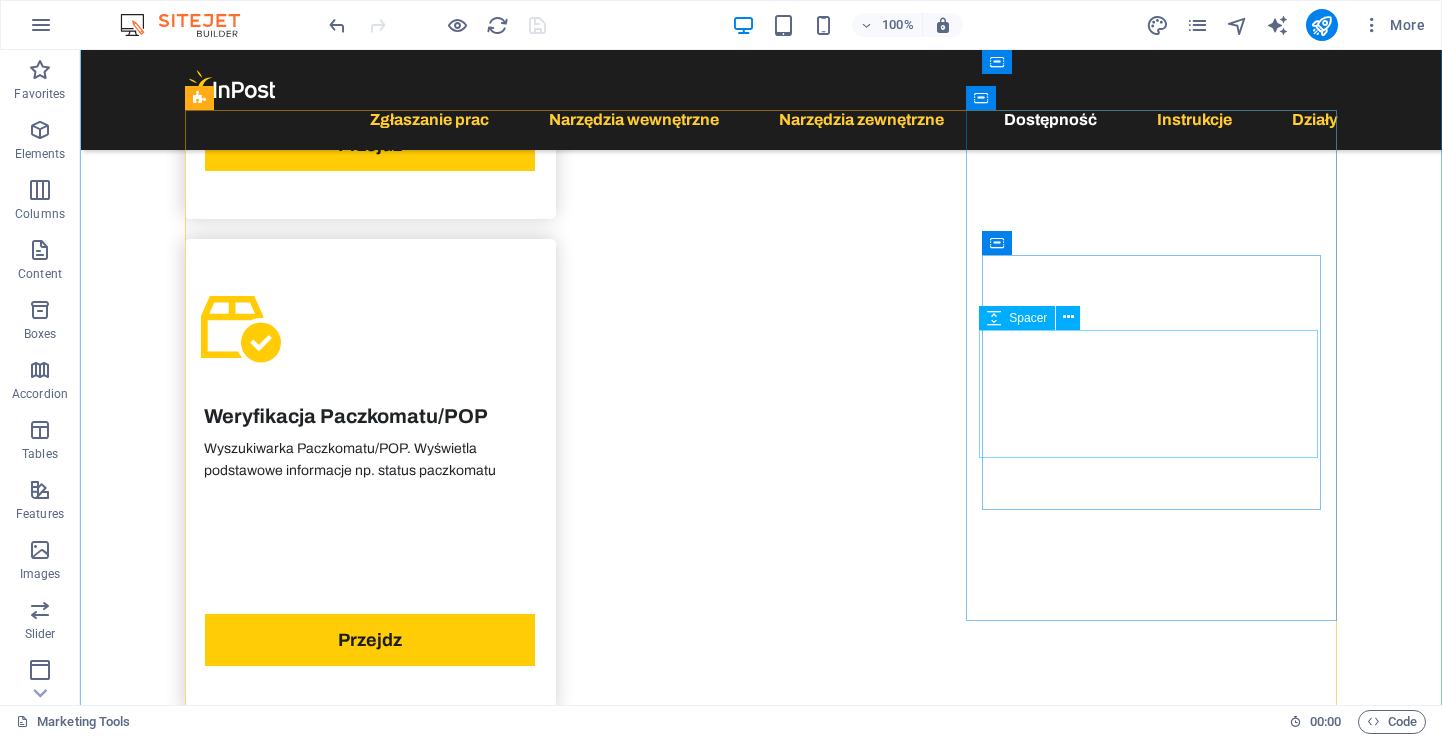 click at bounding box center [370, 7249] 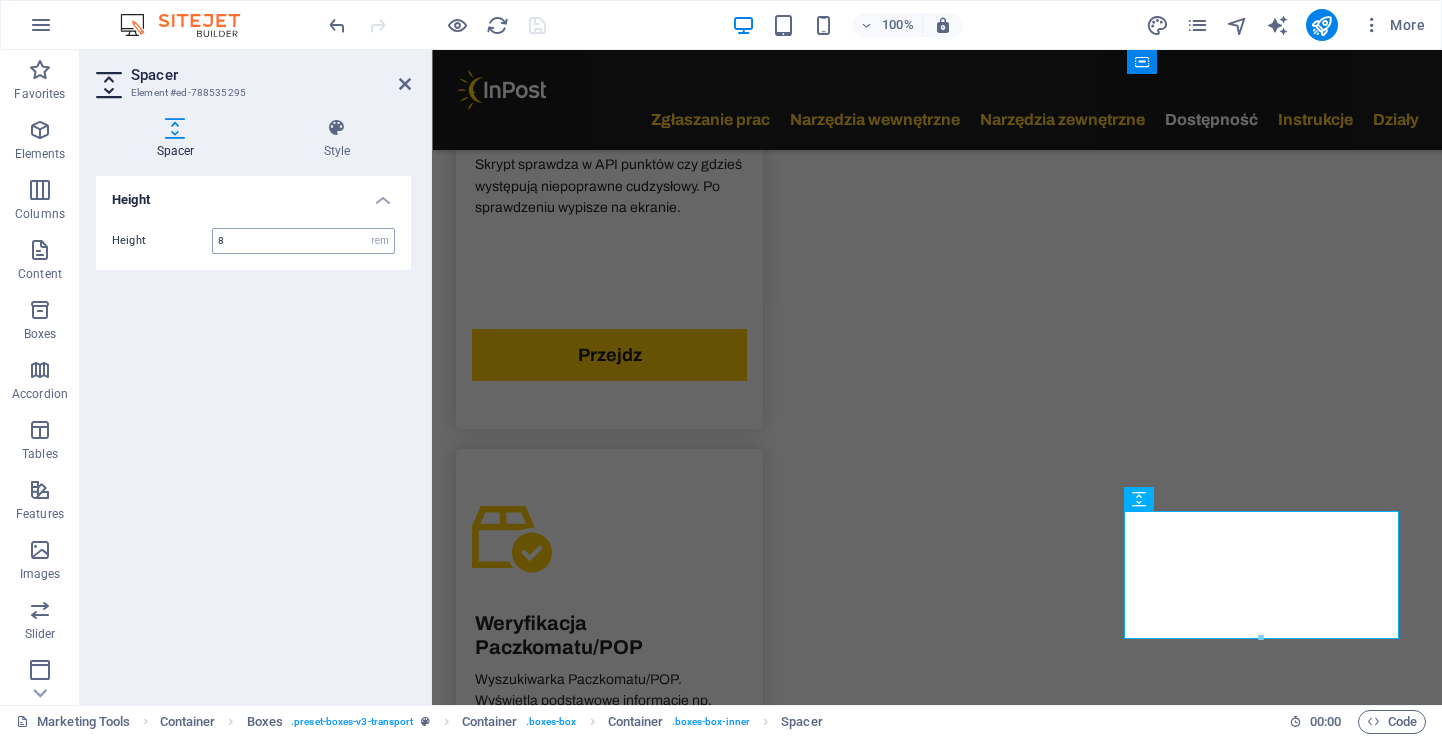 click on "8" at bounding box center [303, 241] 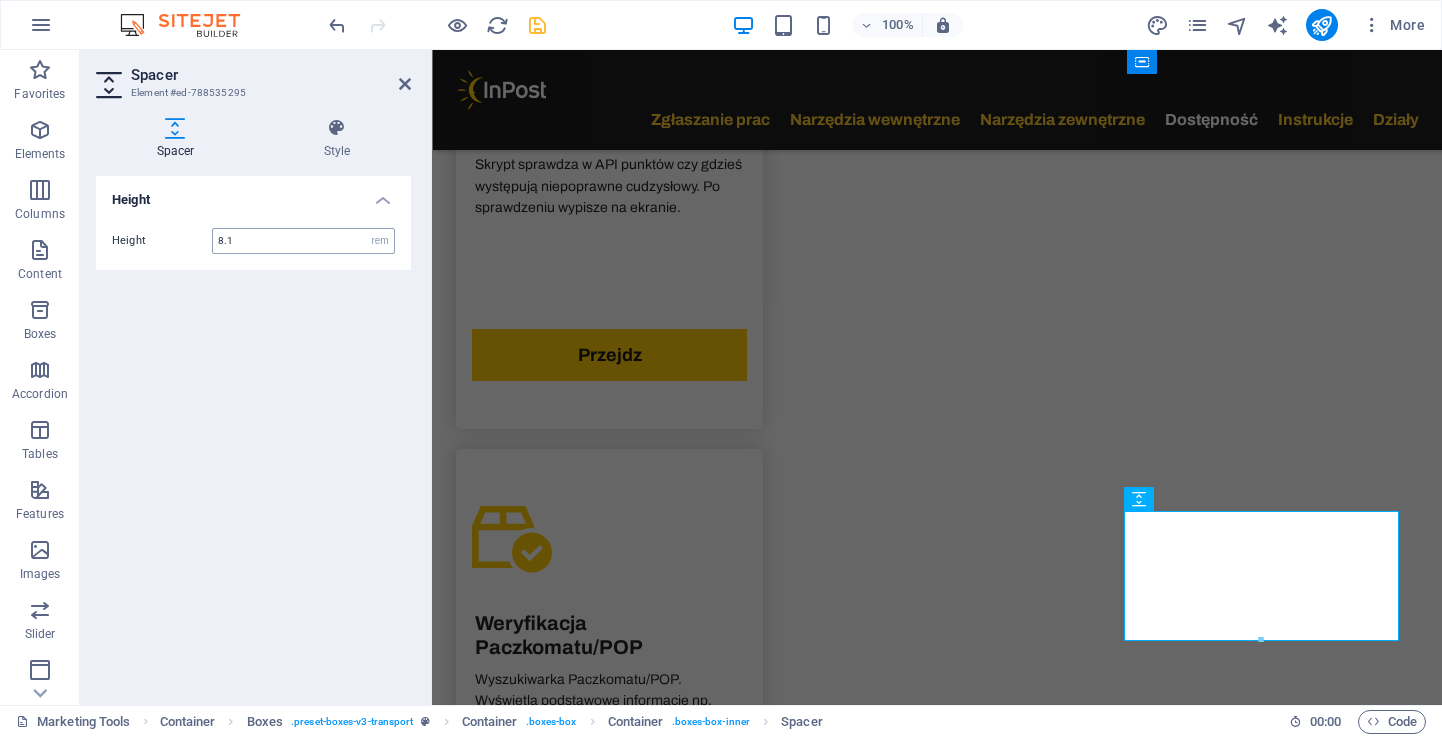 type on "8" 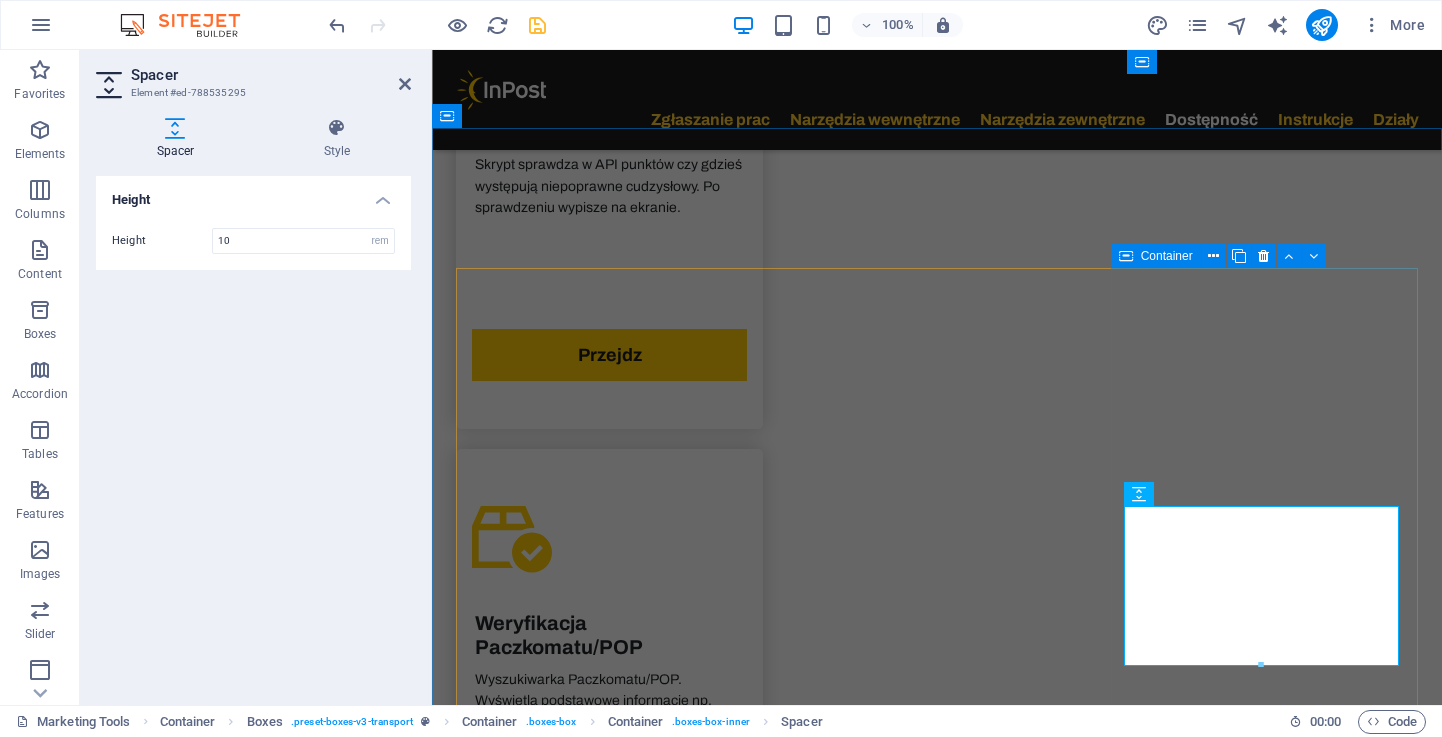 scroll, scrollTop: 5694, scrollLeft: 0, axis: vertical 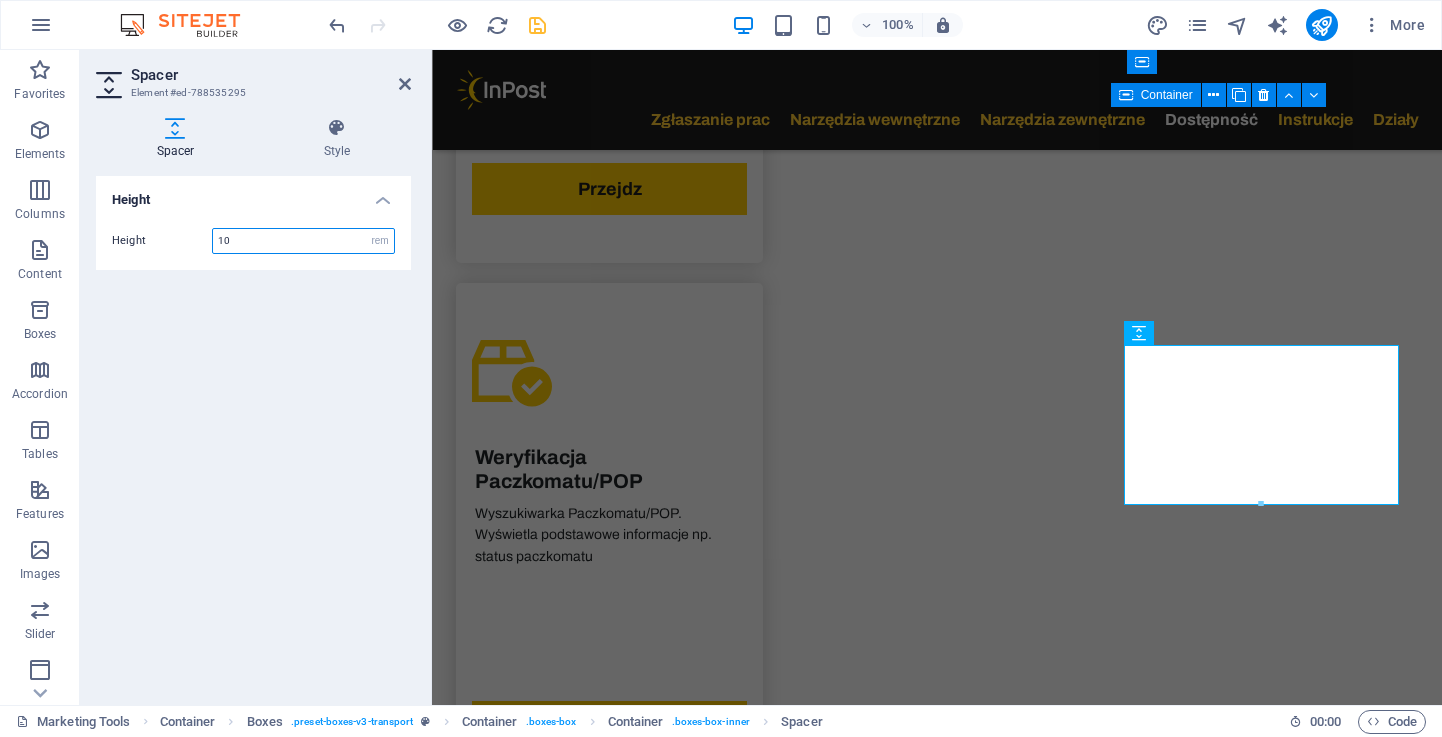 click on "10" at bounding box center (303, 241) 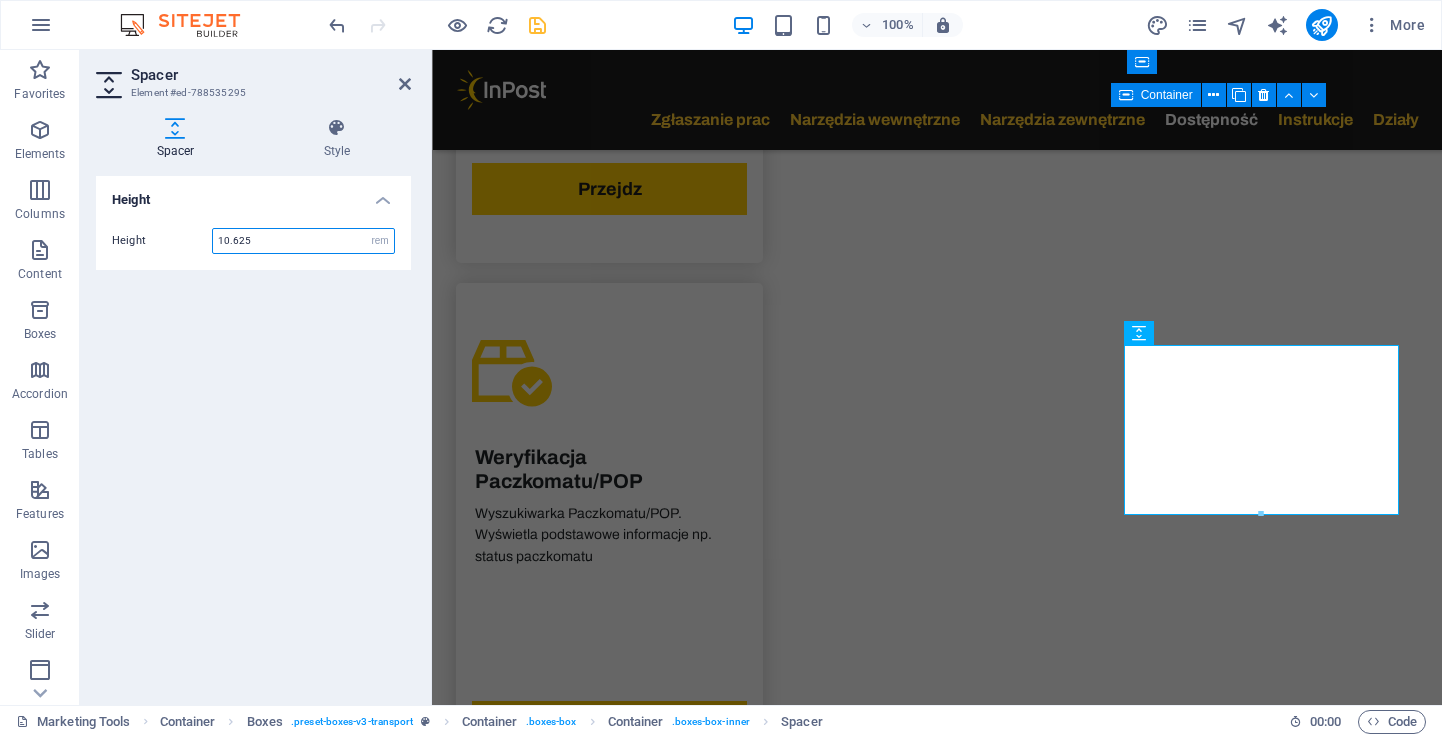 type on "10.5625" 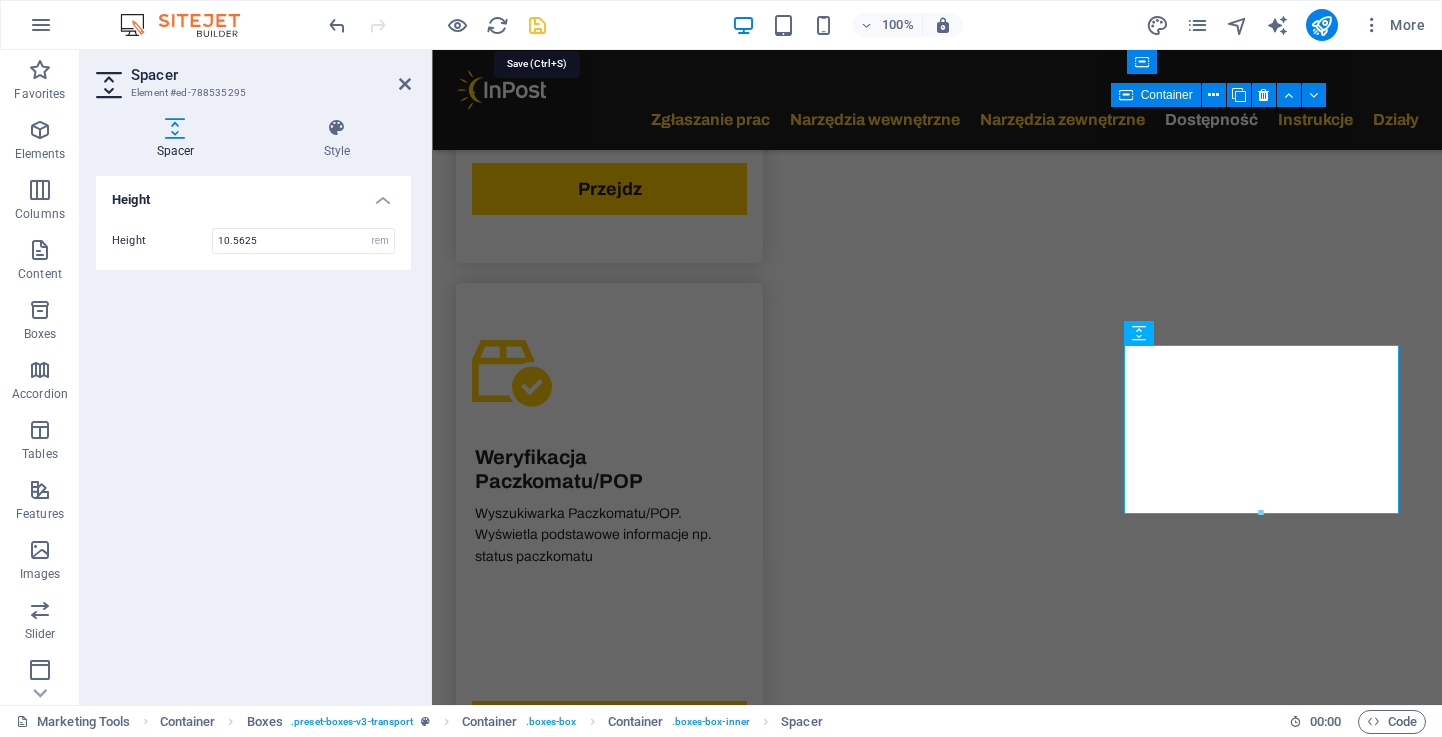 click at bounding box center (537, 25) 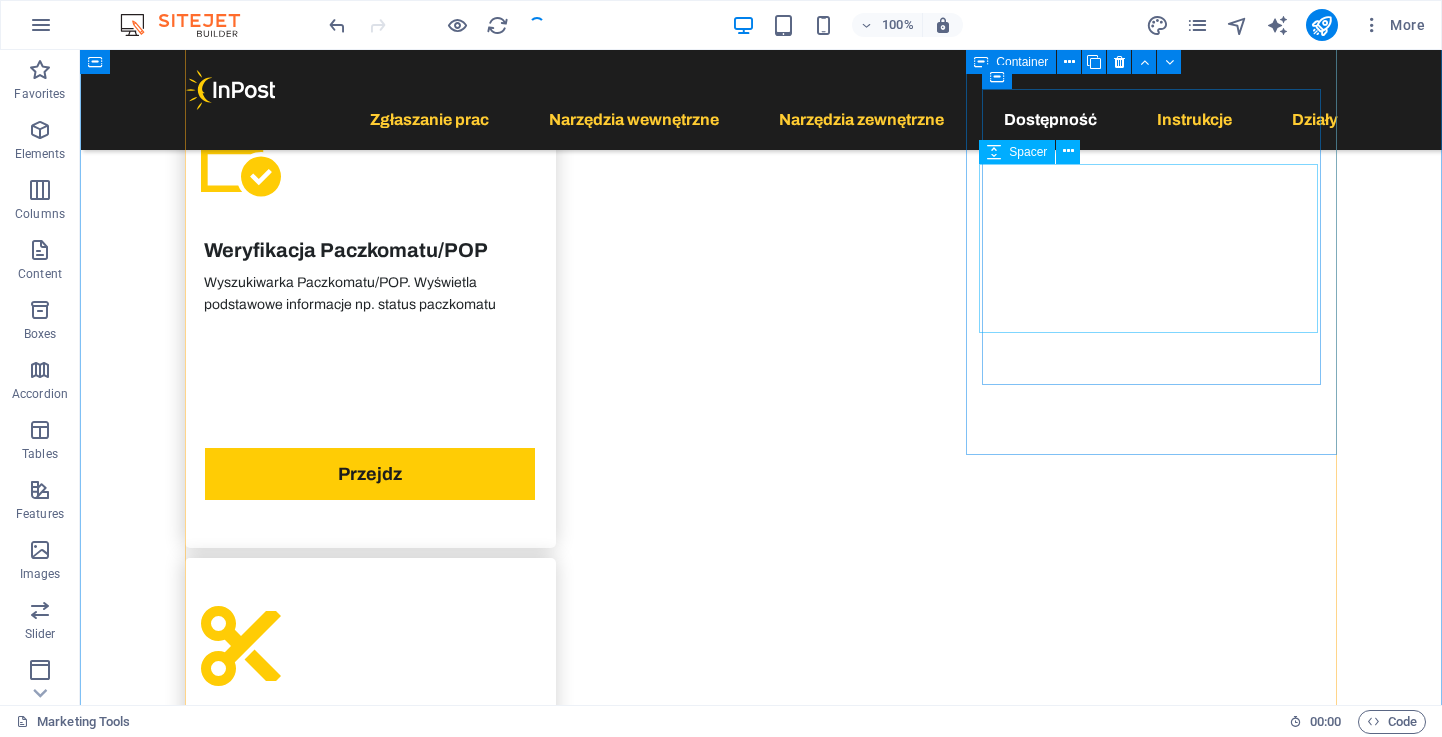 click at bounding box center [370, 7103] 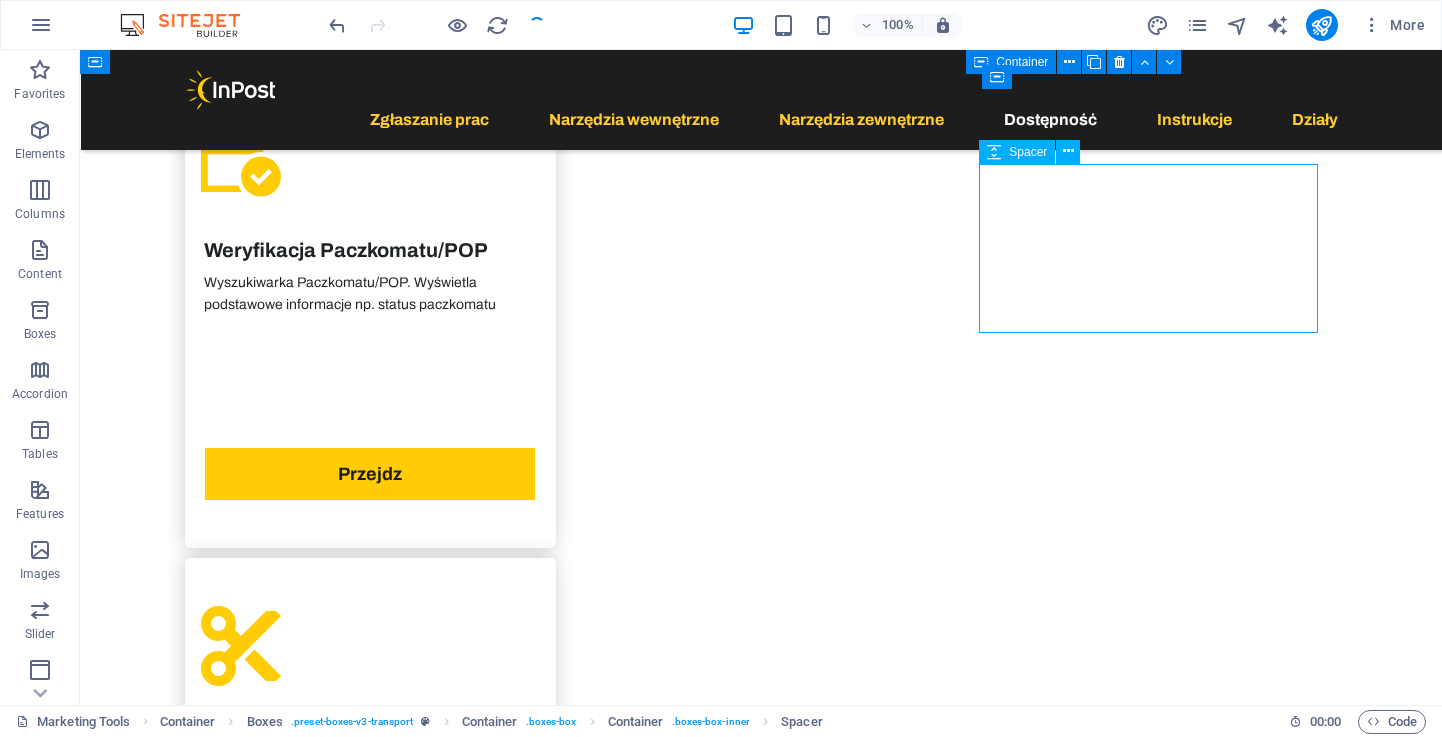 click at bounding box center [370, 7103] 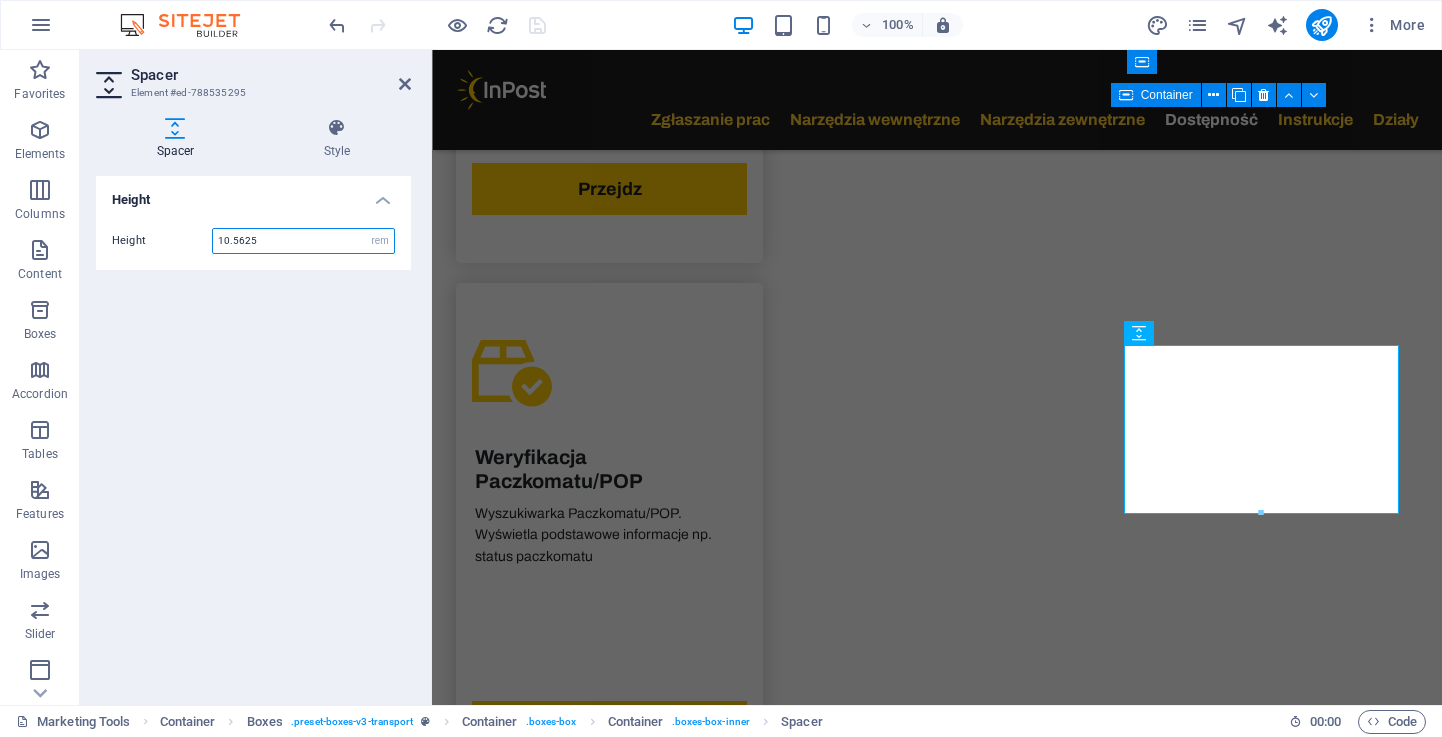 click on "10.5625" at bounding box center [303, 241] 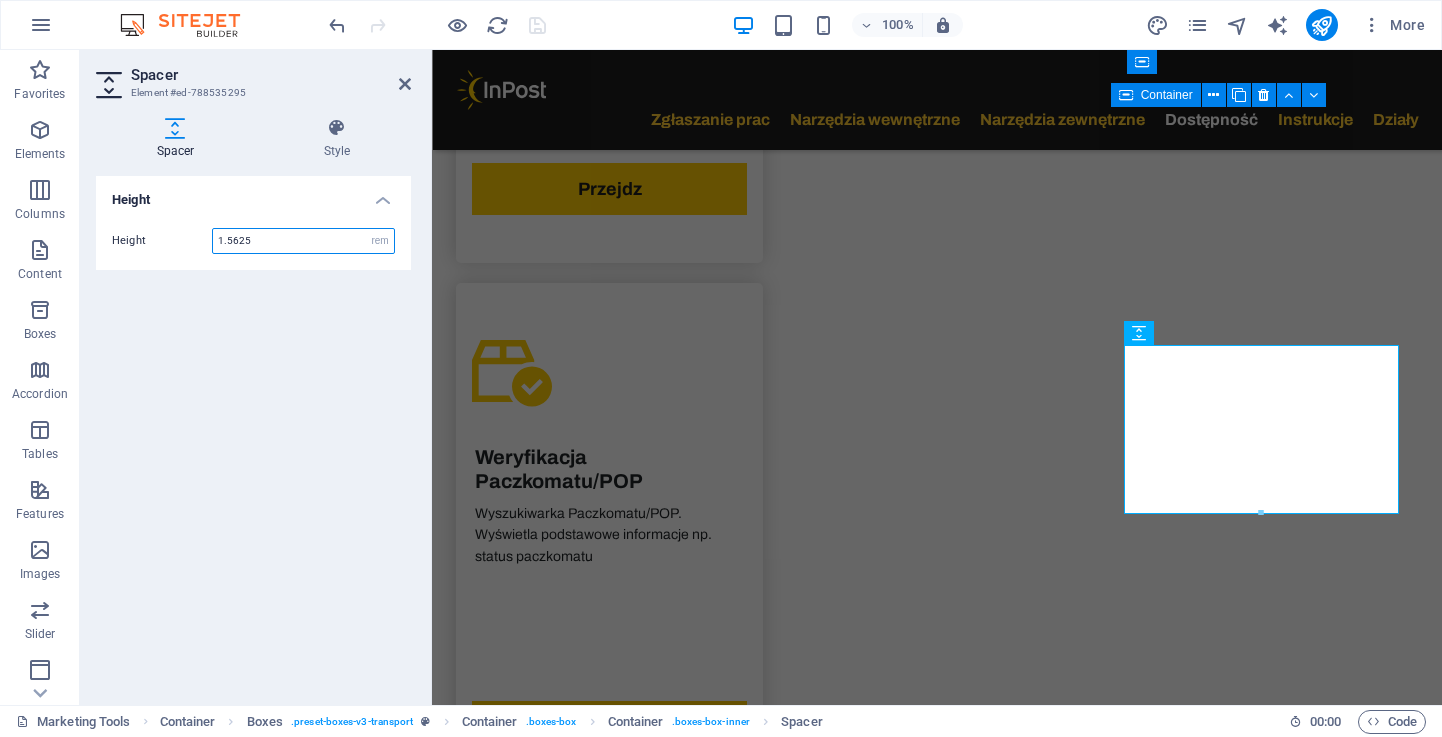 type on "11.5625" 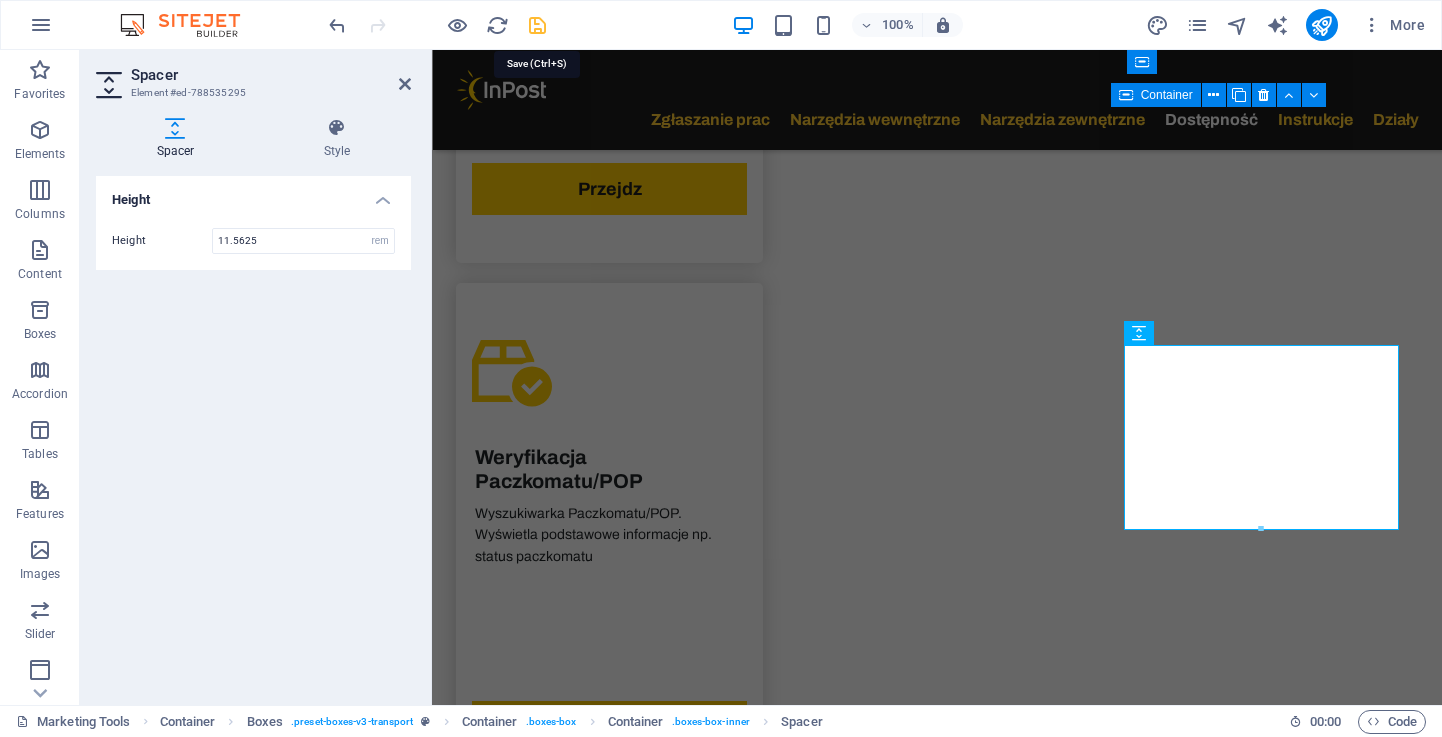 click at bounding box center [537, 25] 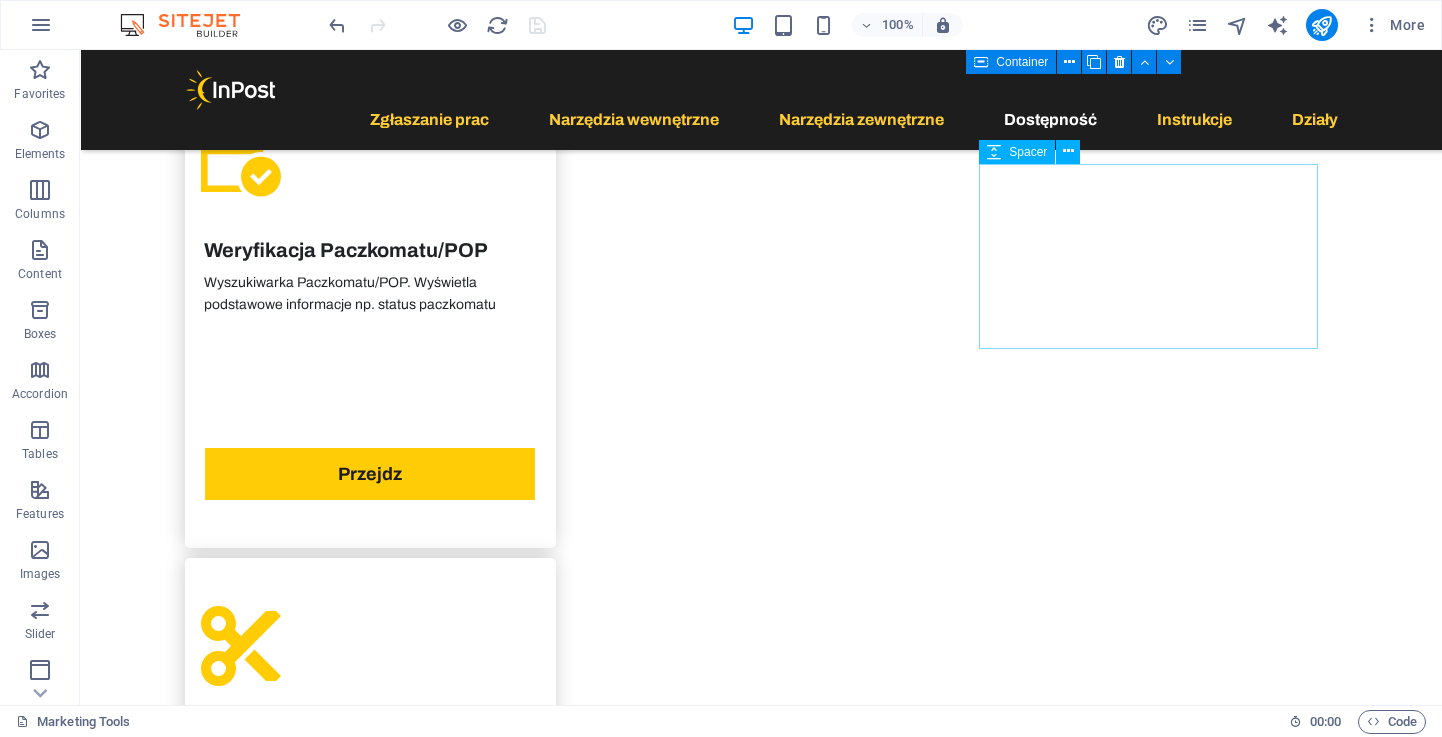 click at bounding box center [370, 7111] 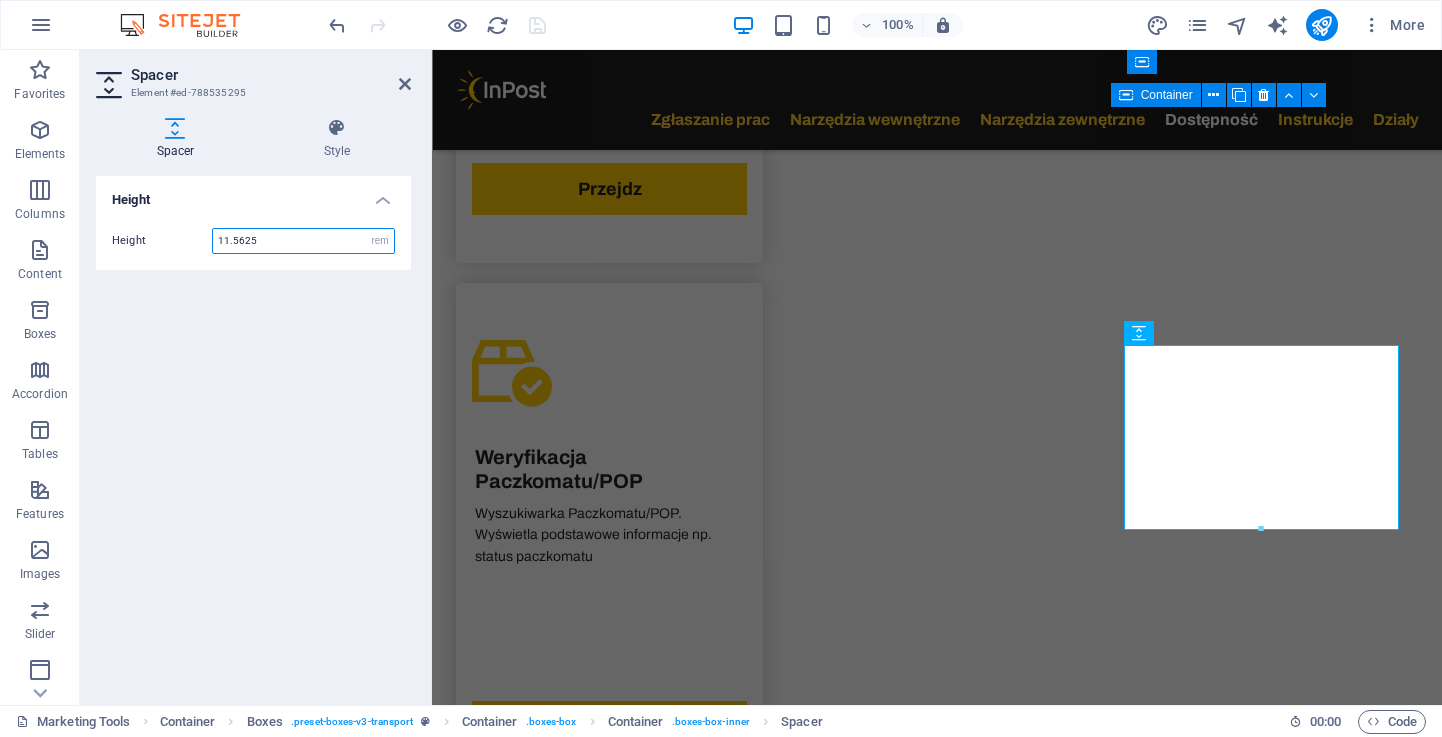 click on "11.5625" at bounding box center (303, 241) 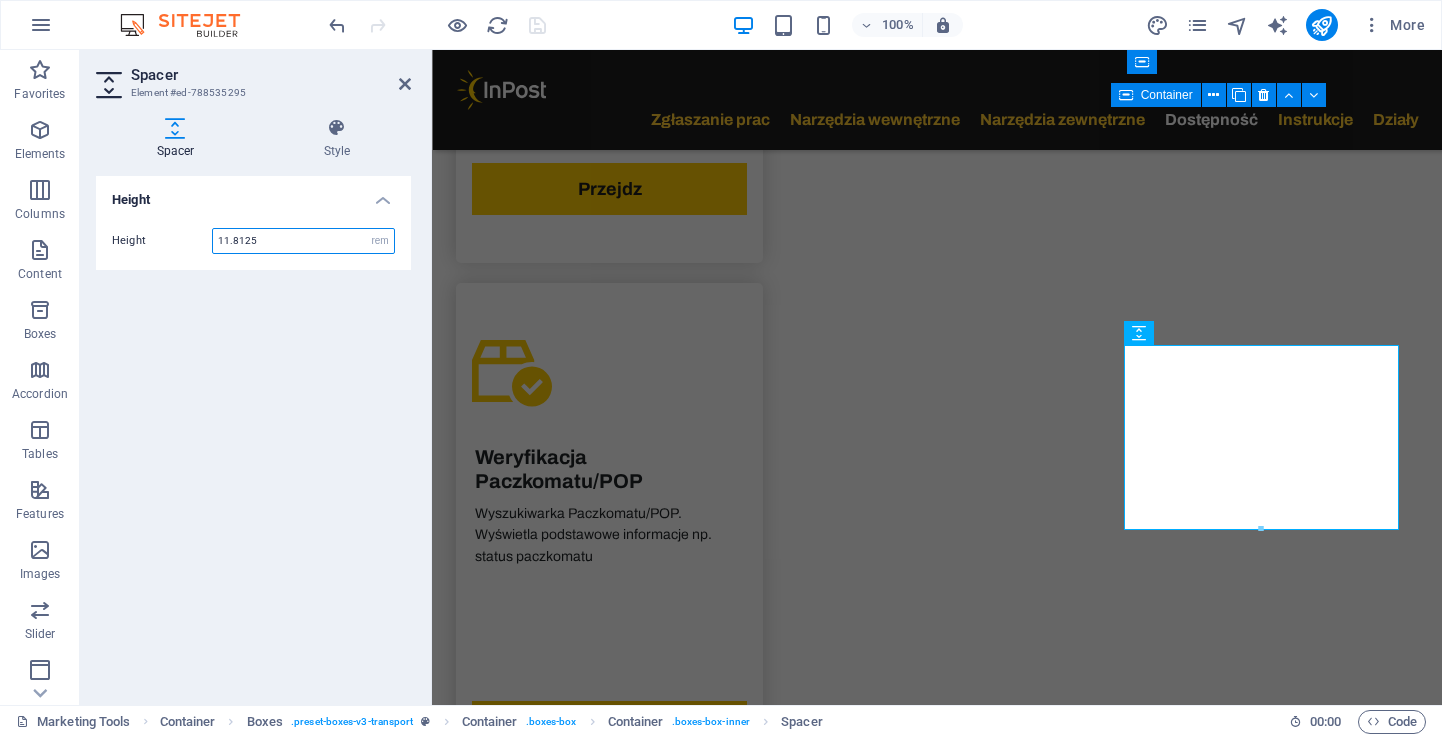 type on "11.875" 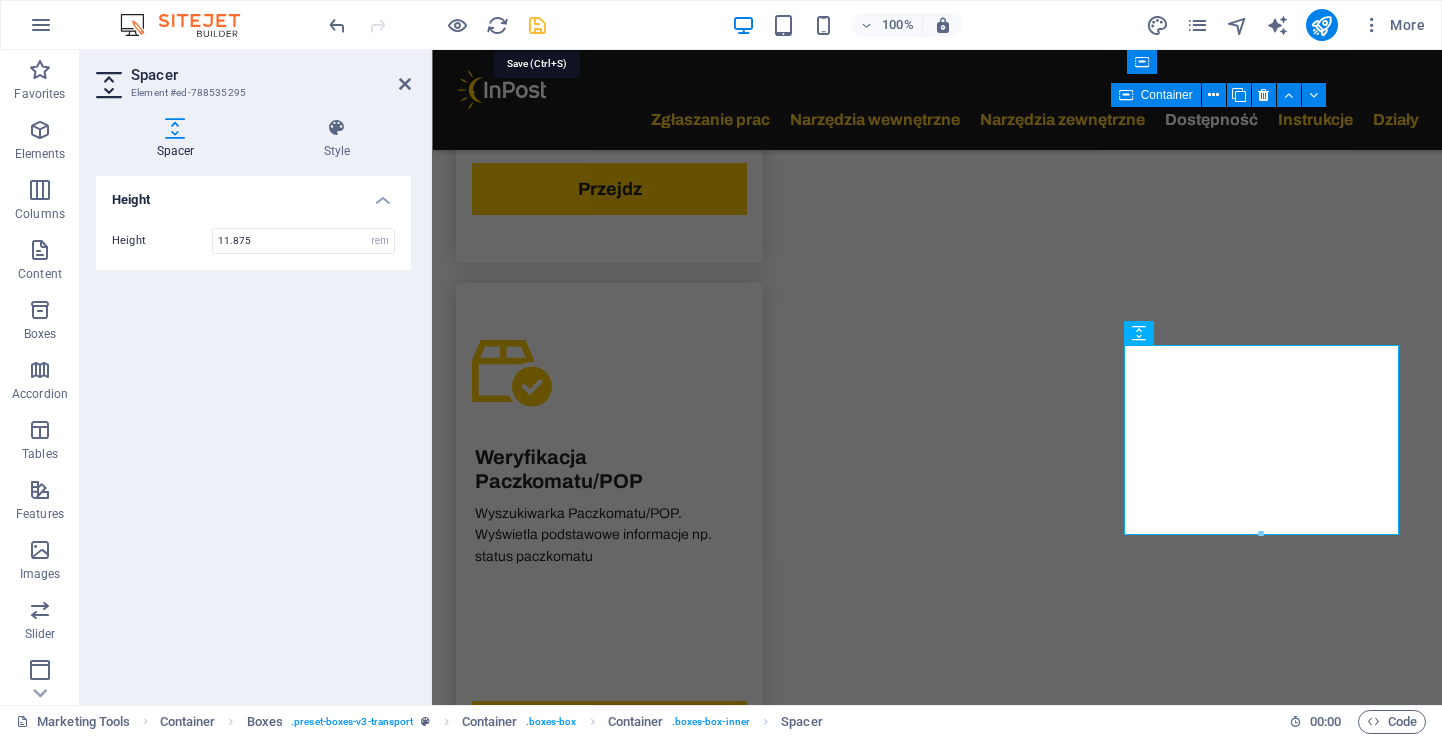 click at bounding box center [537, 25] 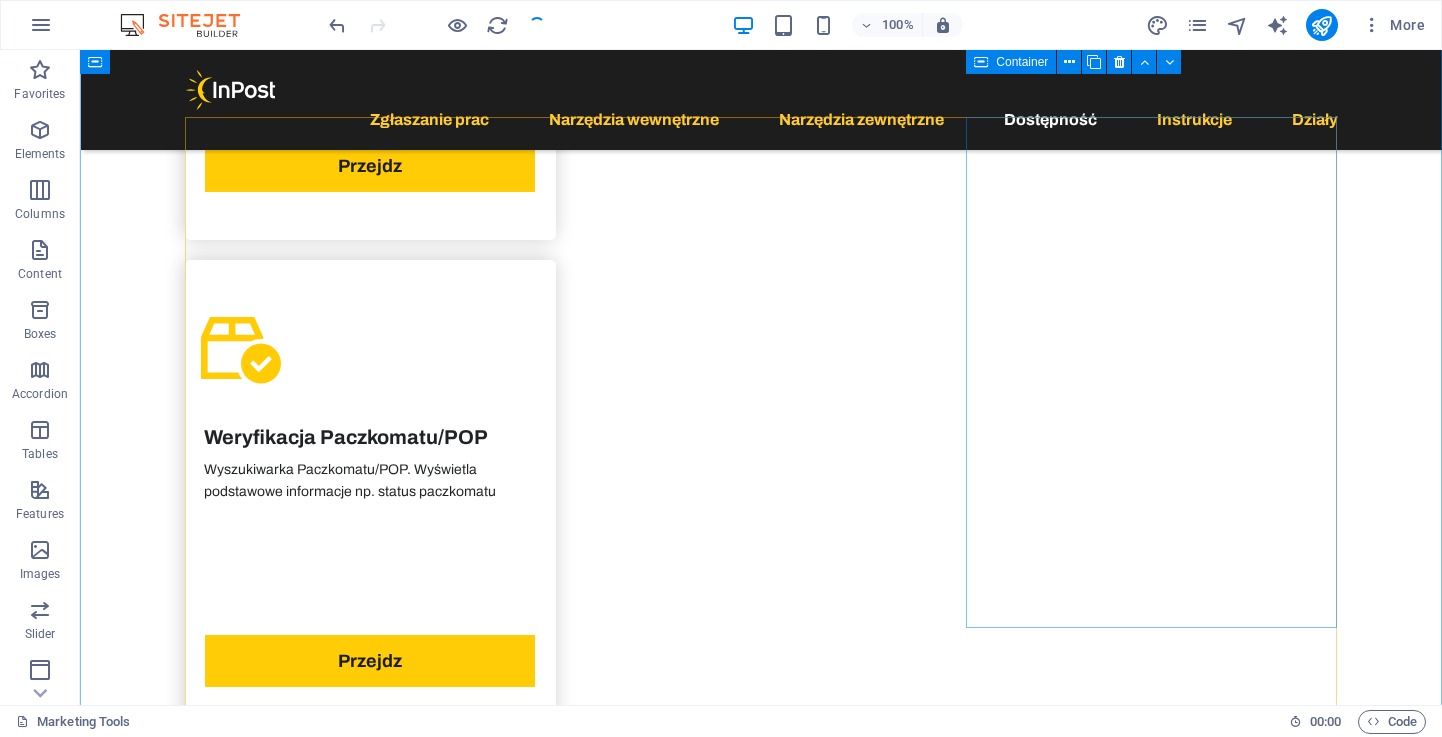 scroll, scrollTop: 5506, scrollLeft: 0, axis: vertical 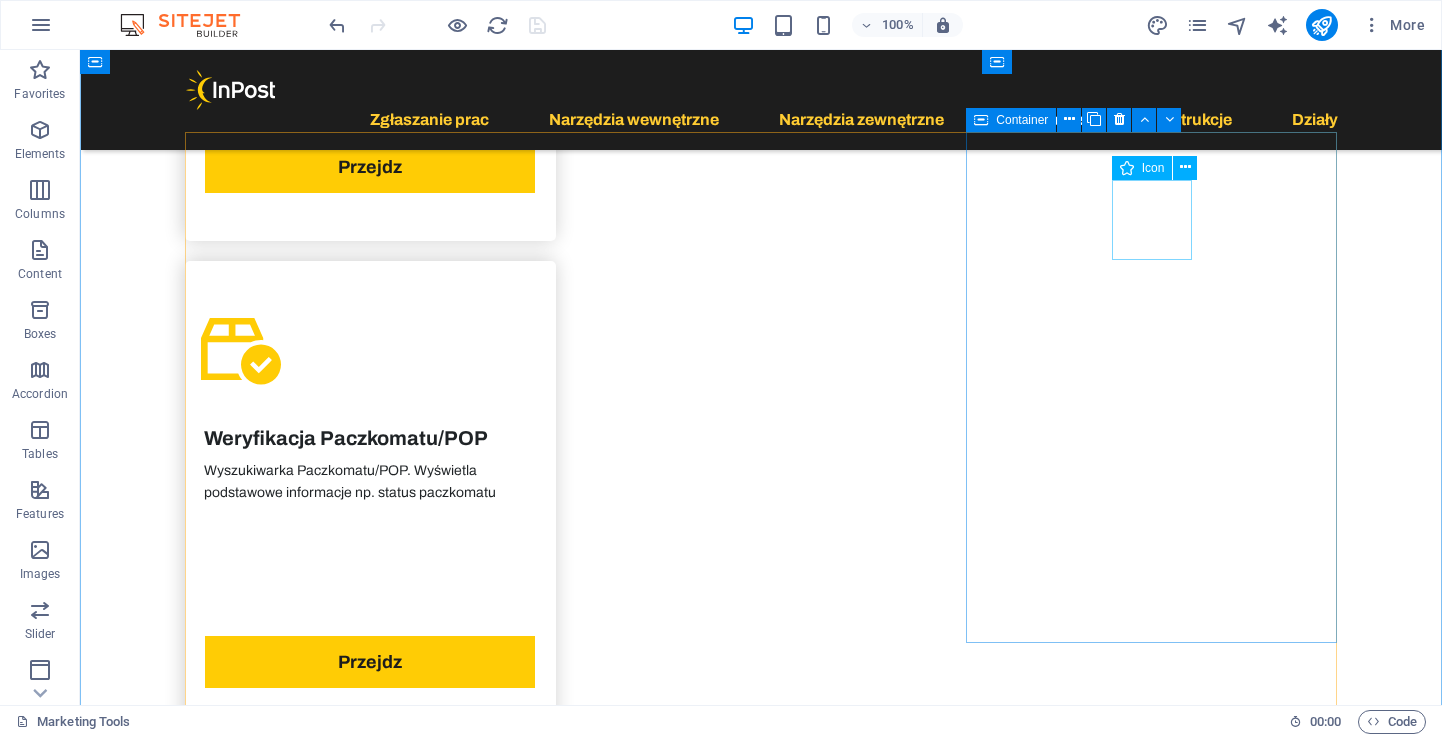 click on ".fa-secondary{opacity:.4}" at bounding box center (370, 7075) 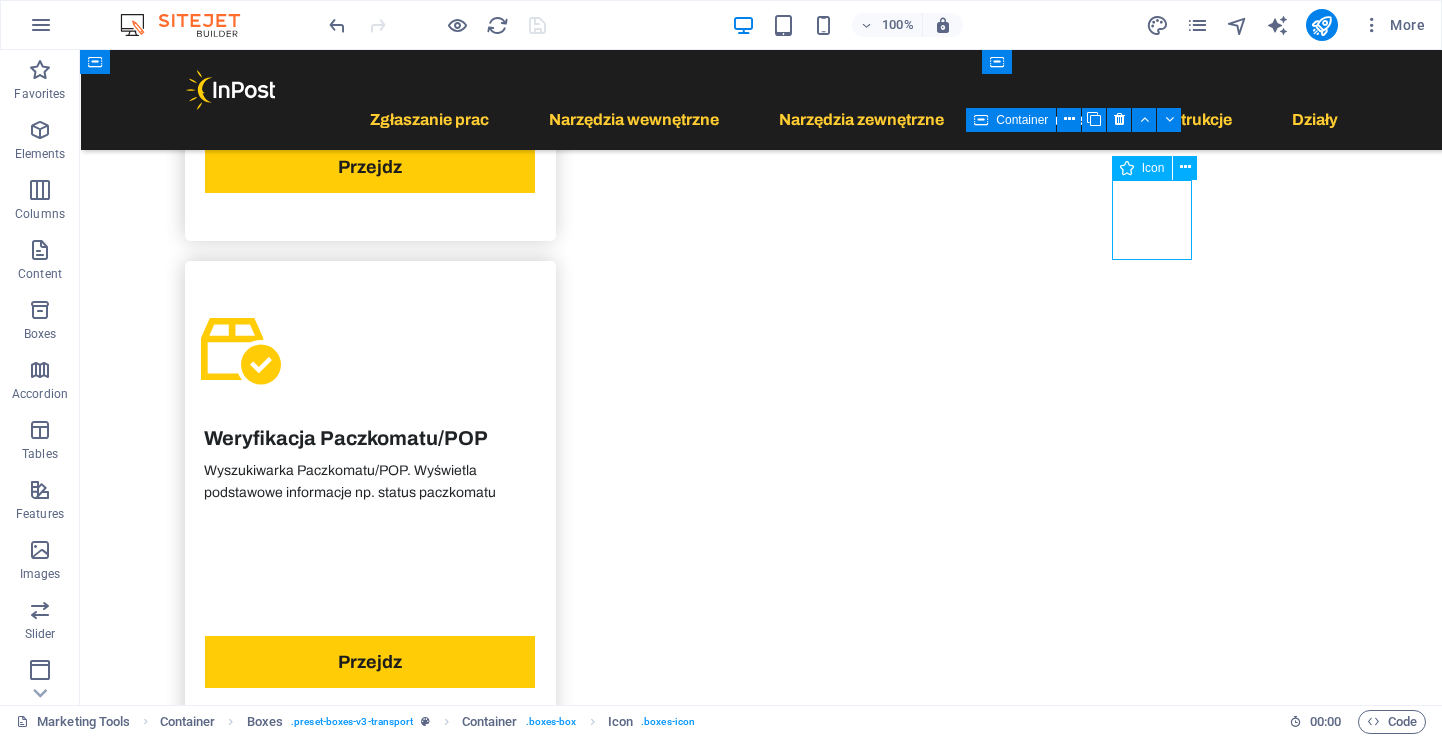 click on ".fa-secondary{opacity:.4}" at bounding box center [370, 7075] 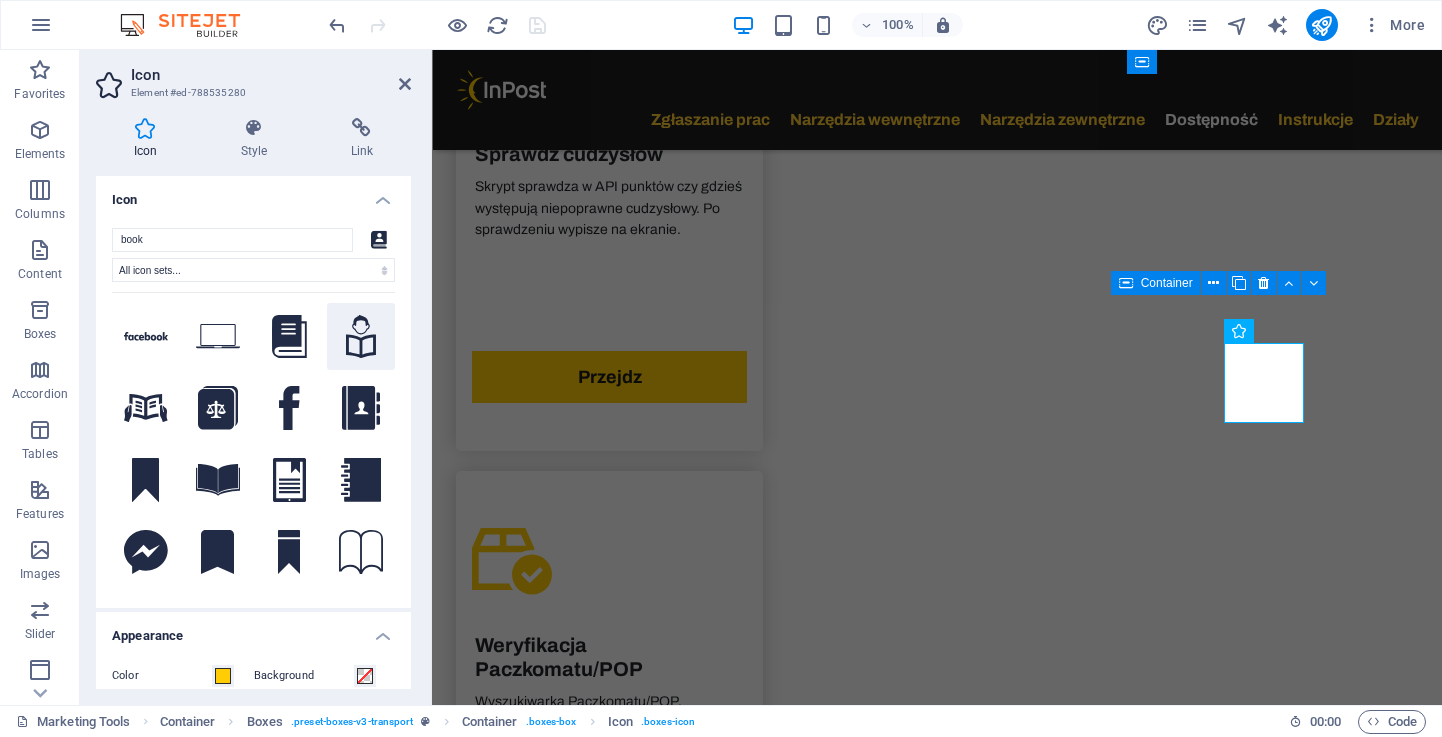 click 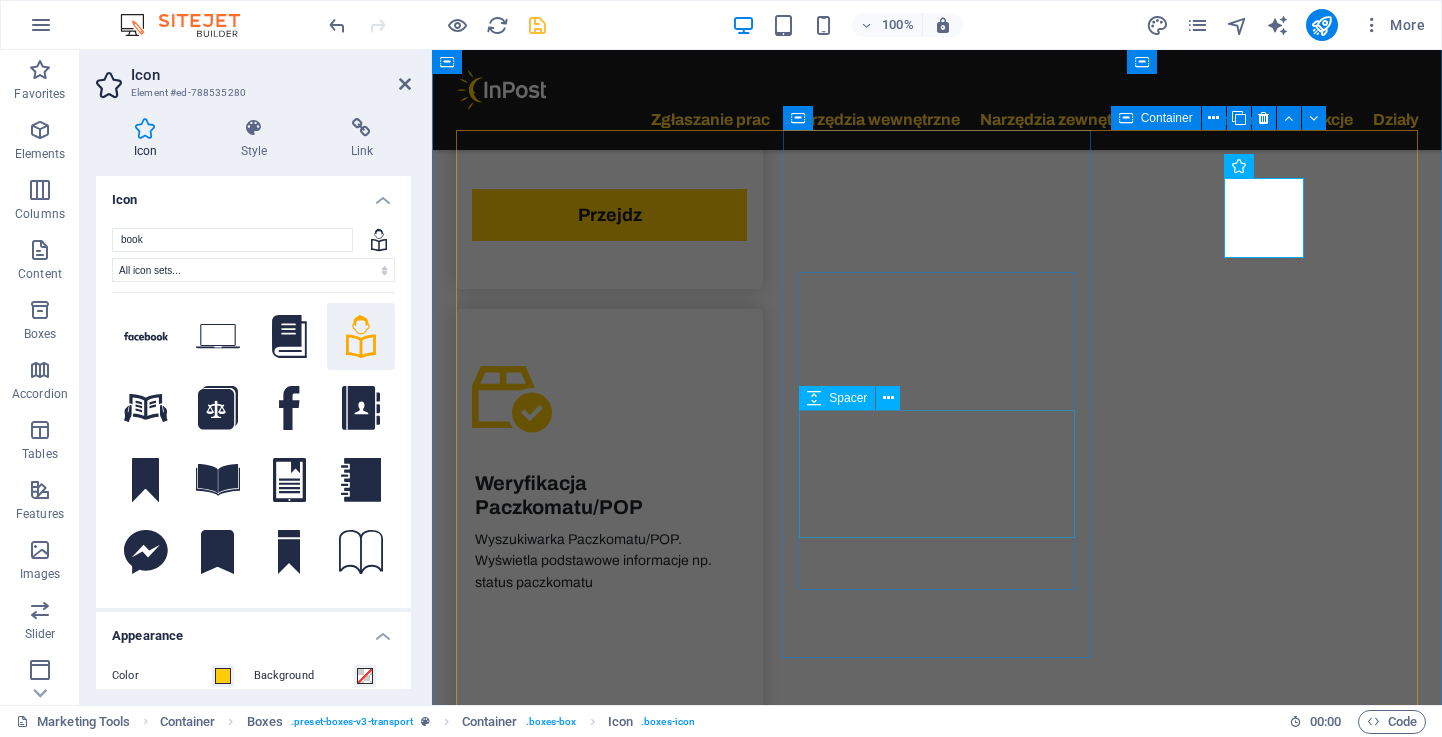 scroll, scrollTop: 5672, scrollLeft: 0, axis: vertical 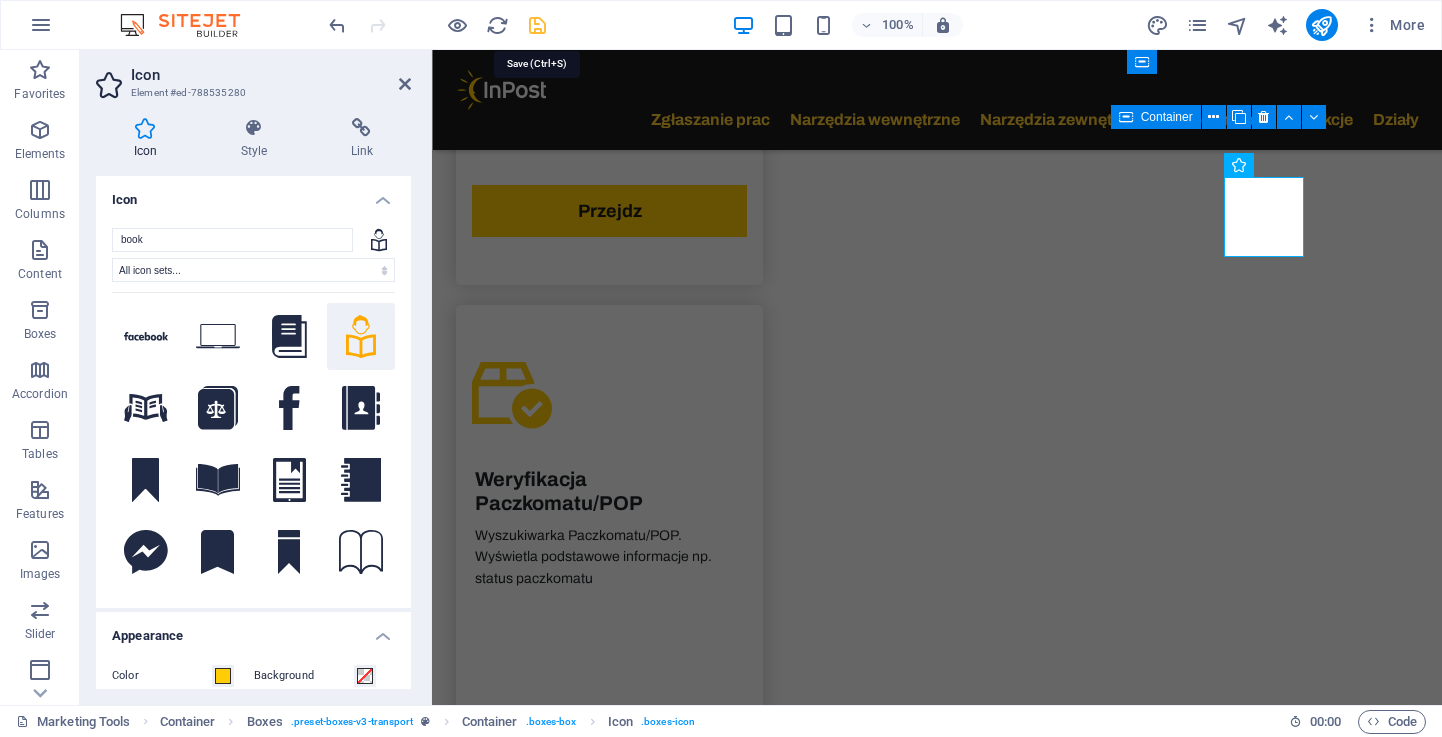 click at bounding box center [537, 25] 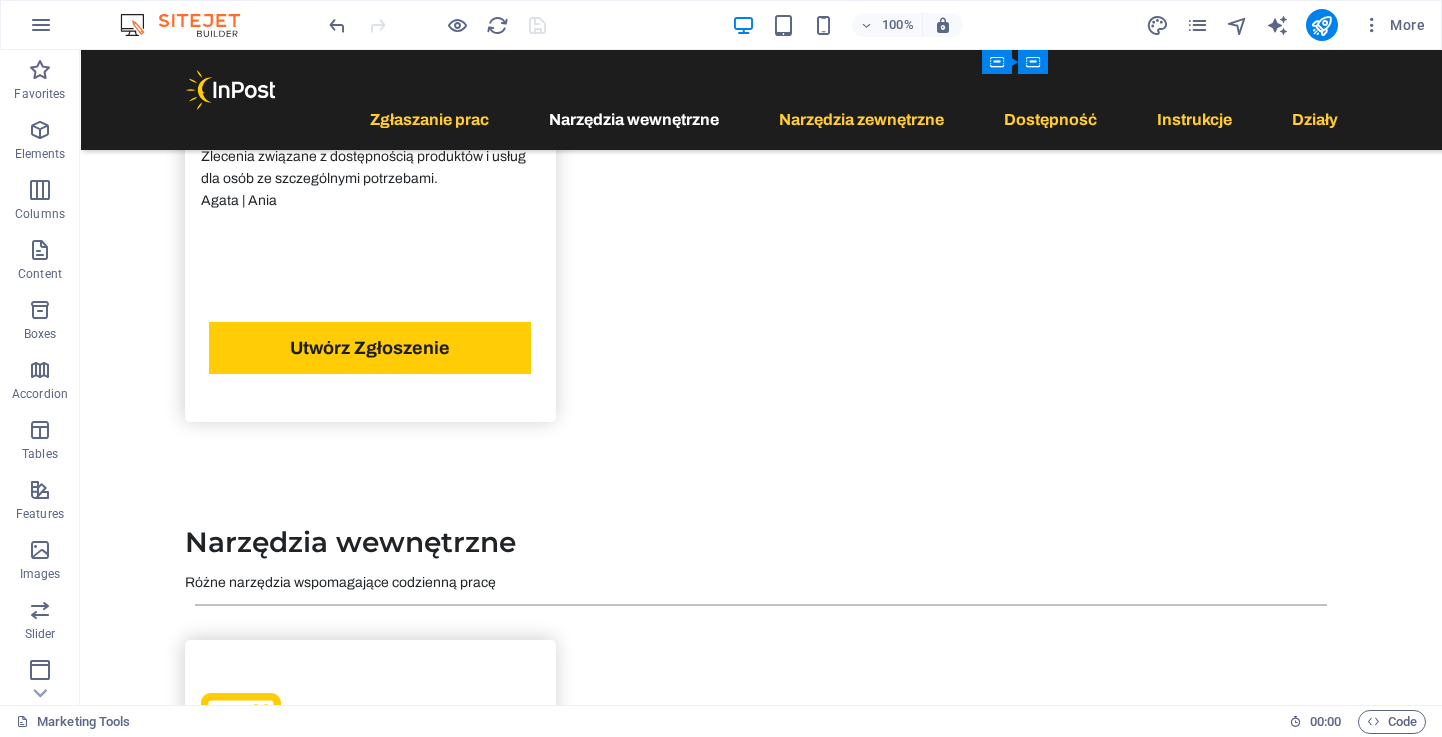 scroll, scrollTop: 3591, scrollLeft: 0, axis: vertical 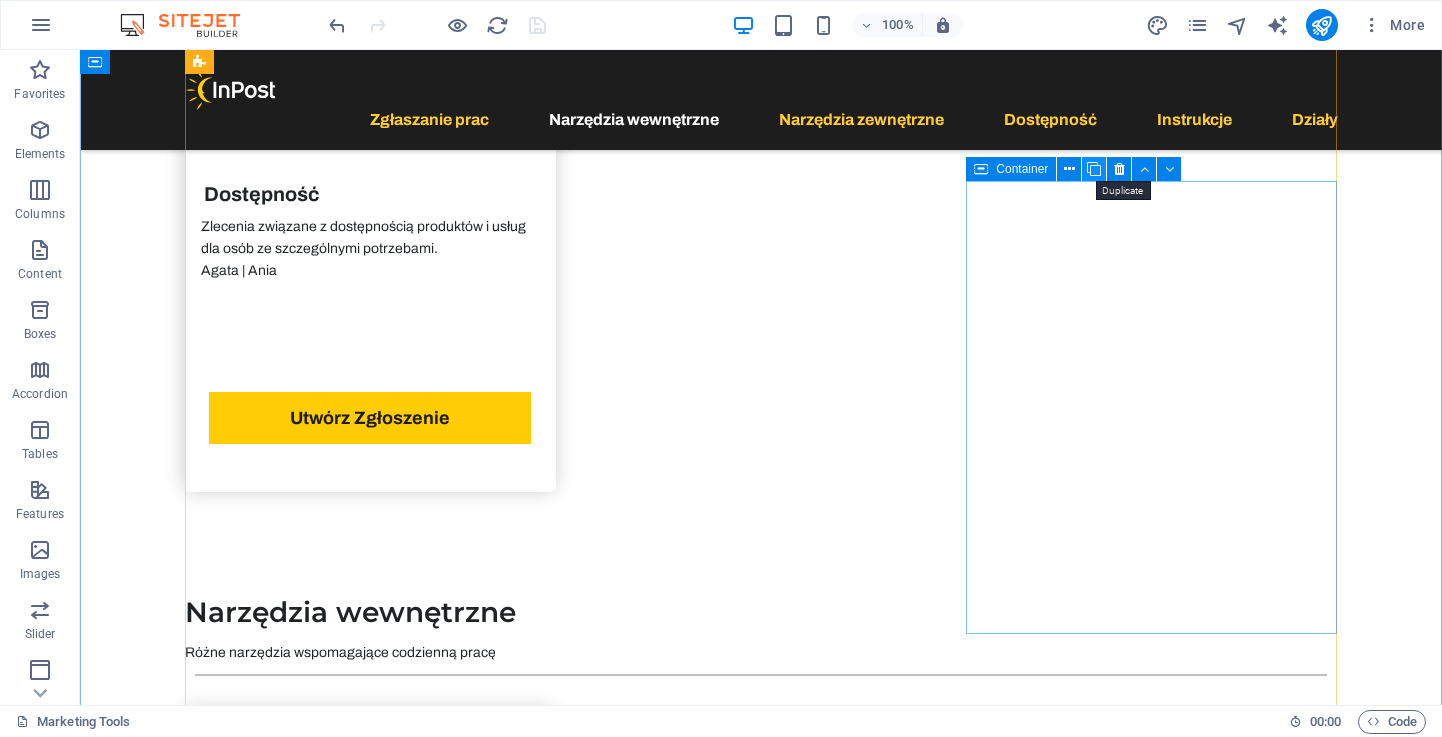 click at bounding box center [1094, 169] 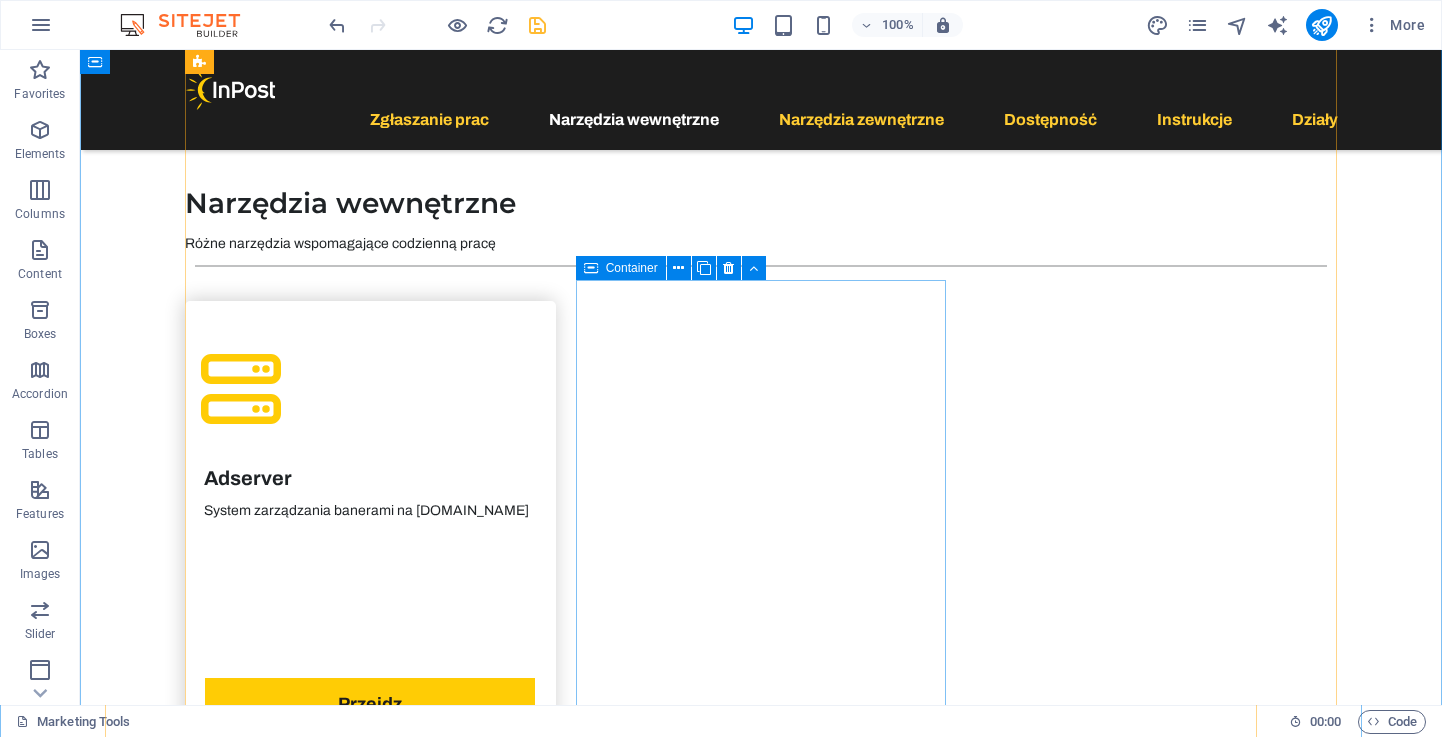 scroll, scrollTop: 4007, scrollLeft: 0, axis: vertical 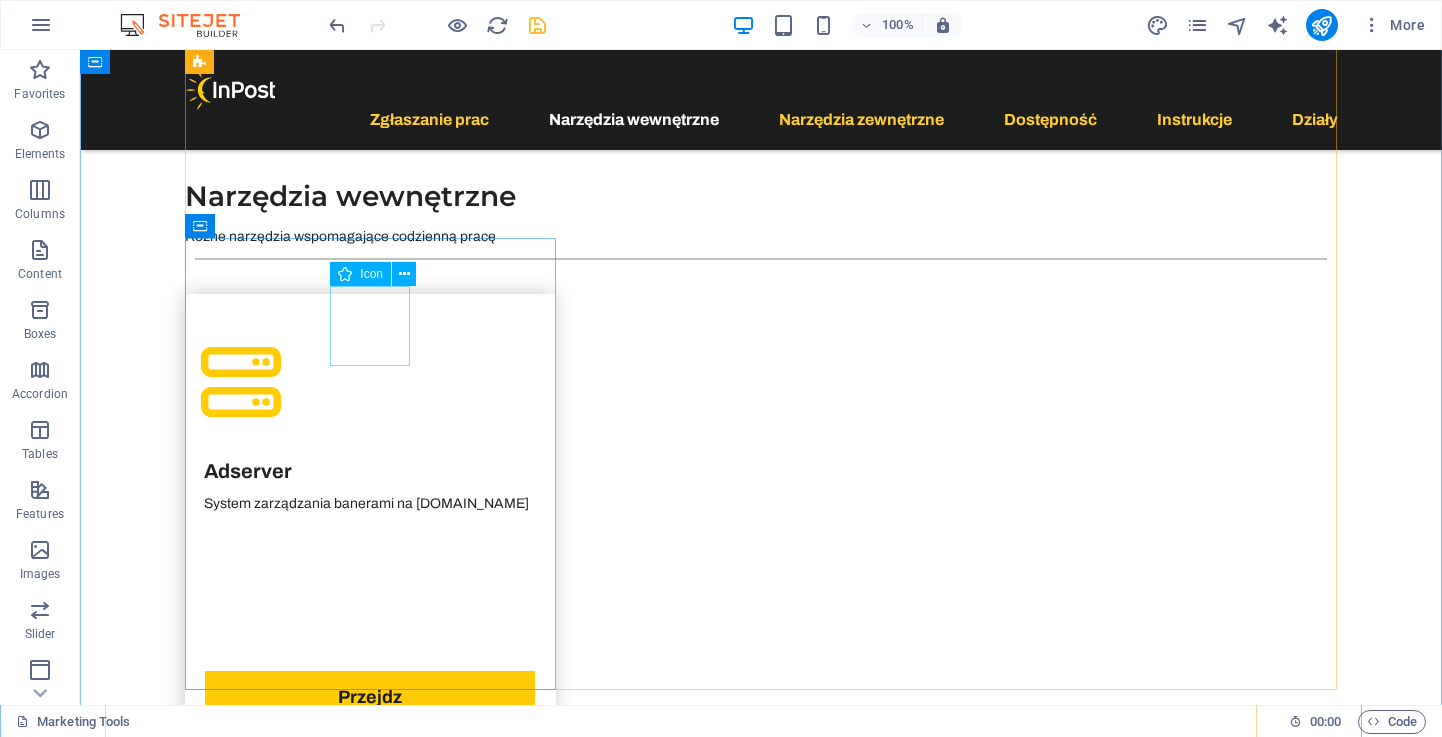 click at bounding box center (370, 6158) 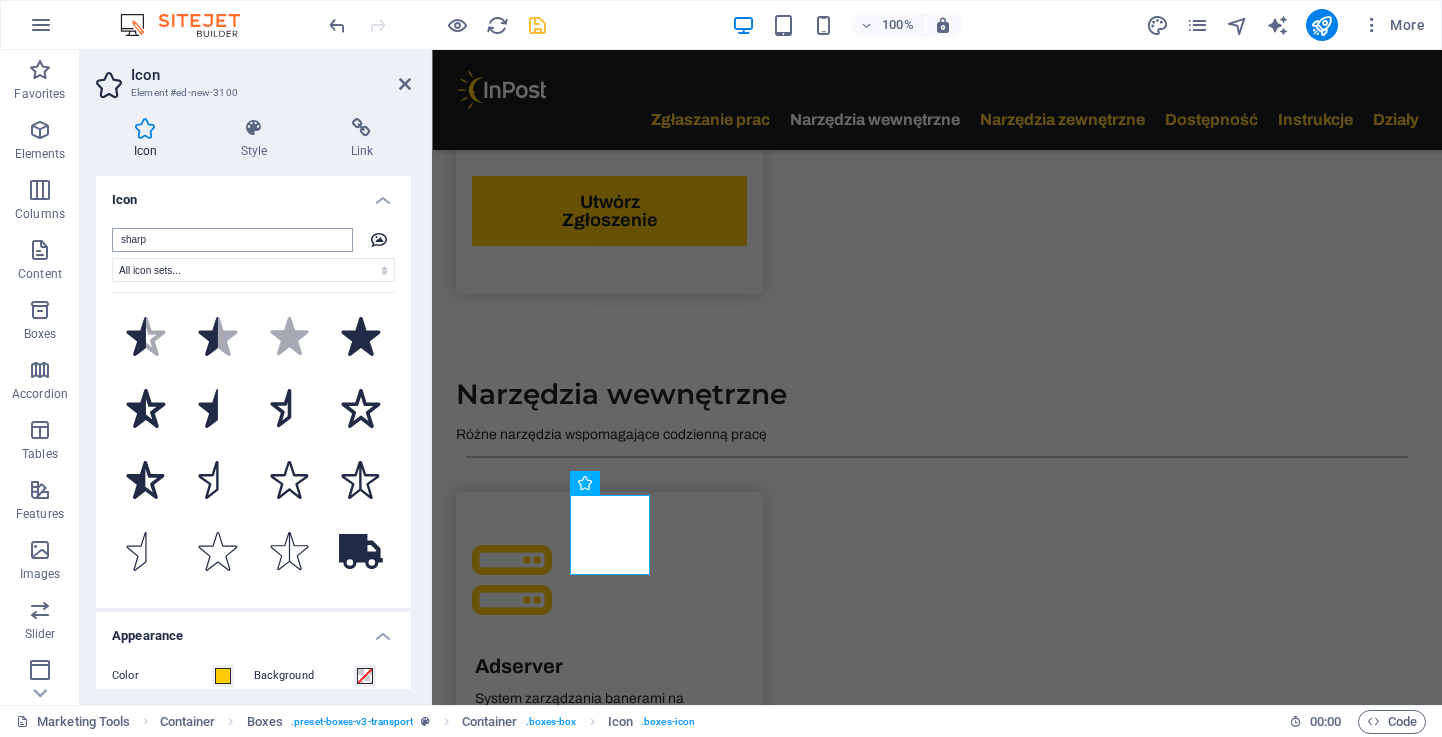 click on "sharp" at bounding box center (232, 240) 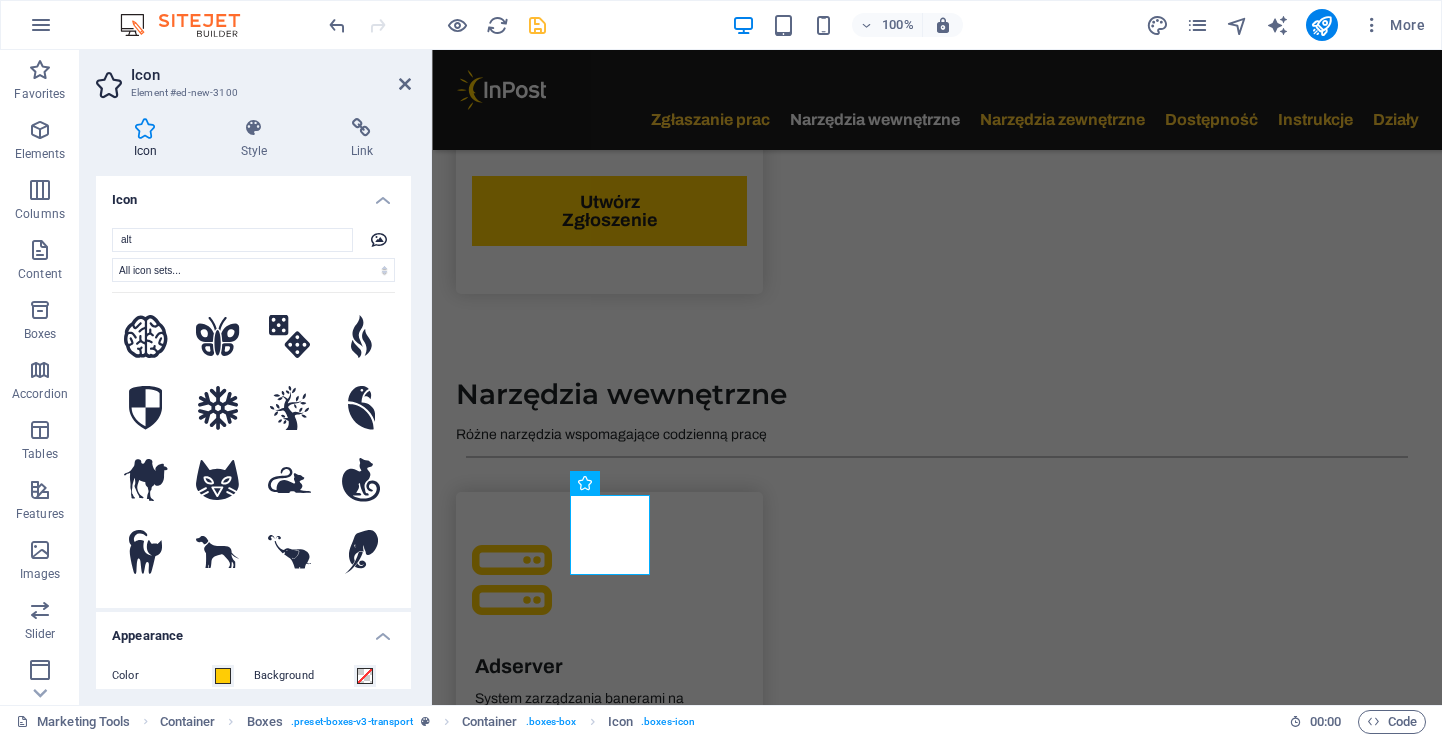 scroll, scrollTop: 0, scrollLeft: 0, axis: both 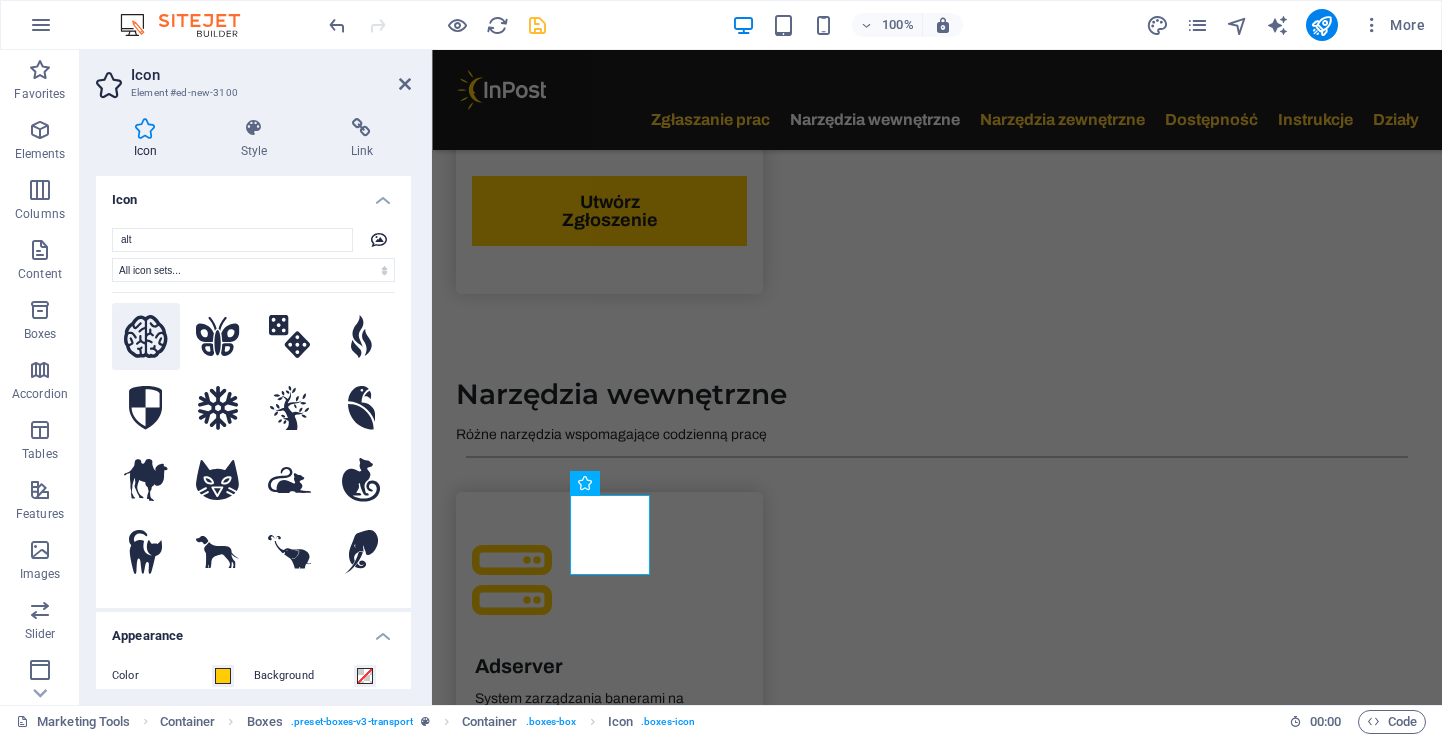 type on "alt" 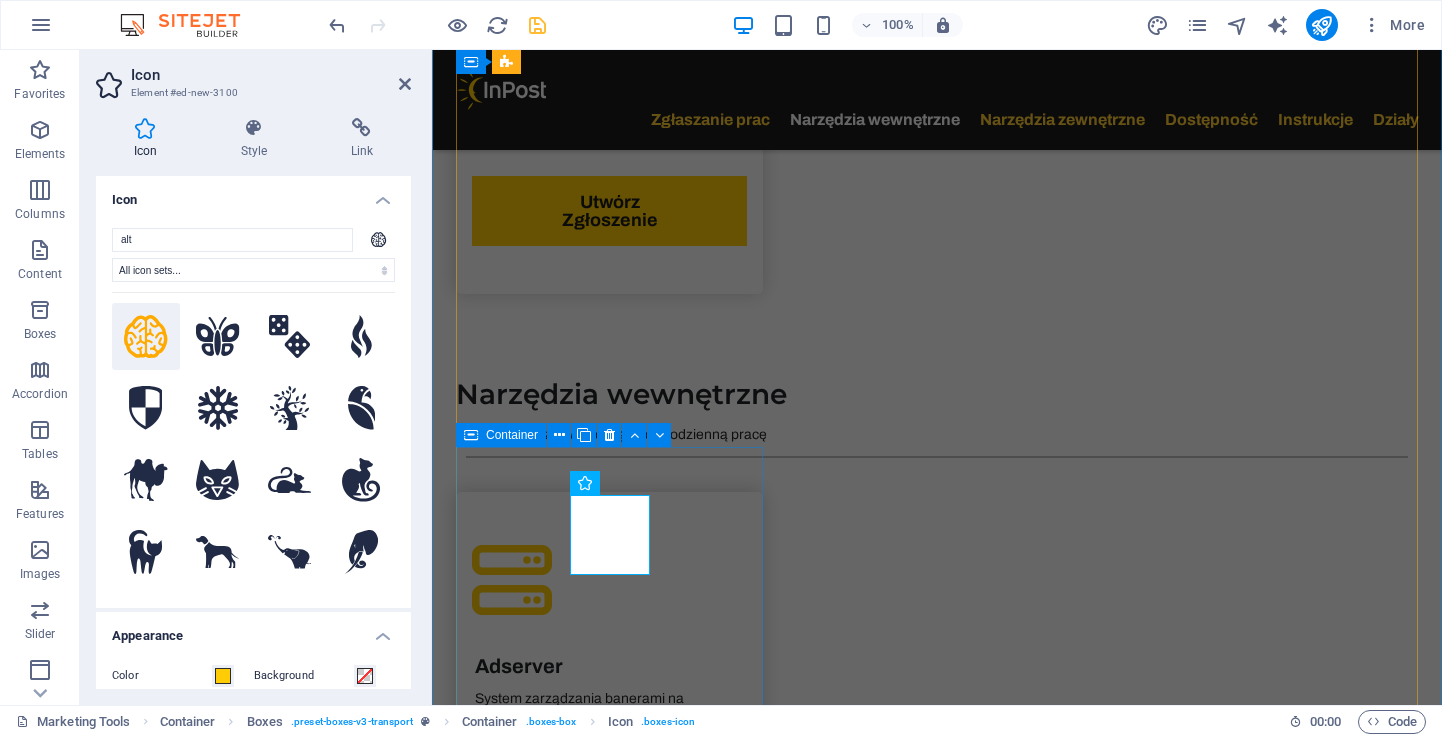 scroll, scrollTop: 4160, scrollLeft: 0, axis: vertical 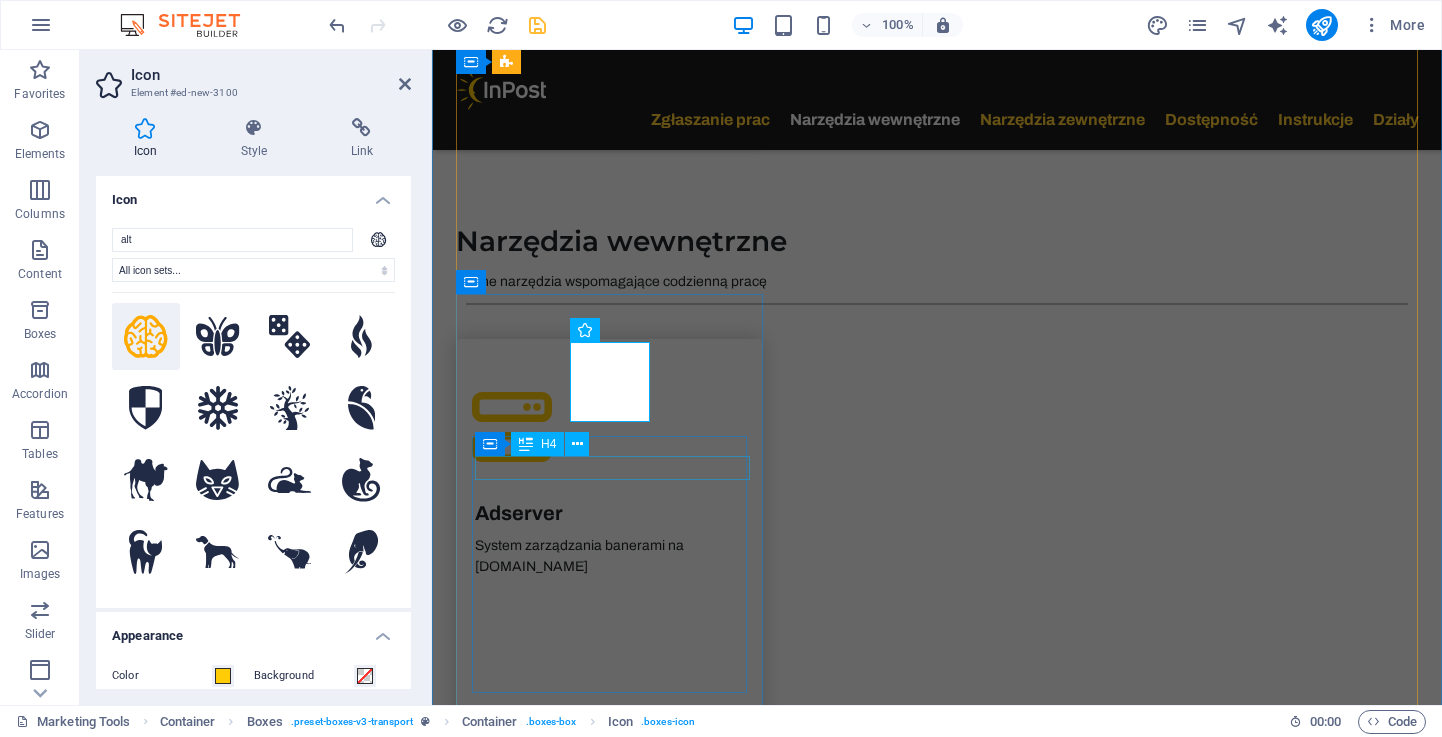 click on "Generator obrazów AI" at bounding box center (609, 6405) 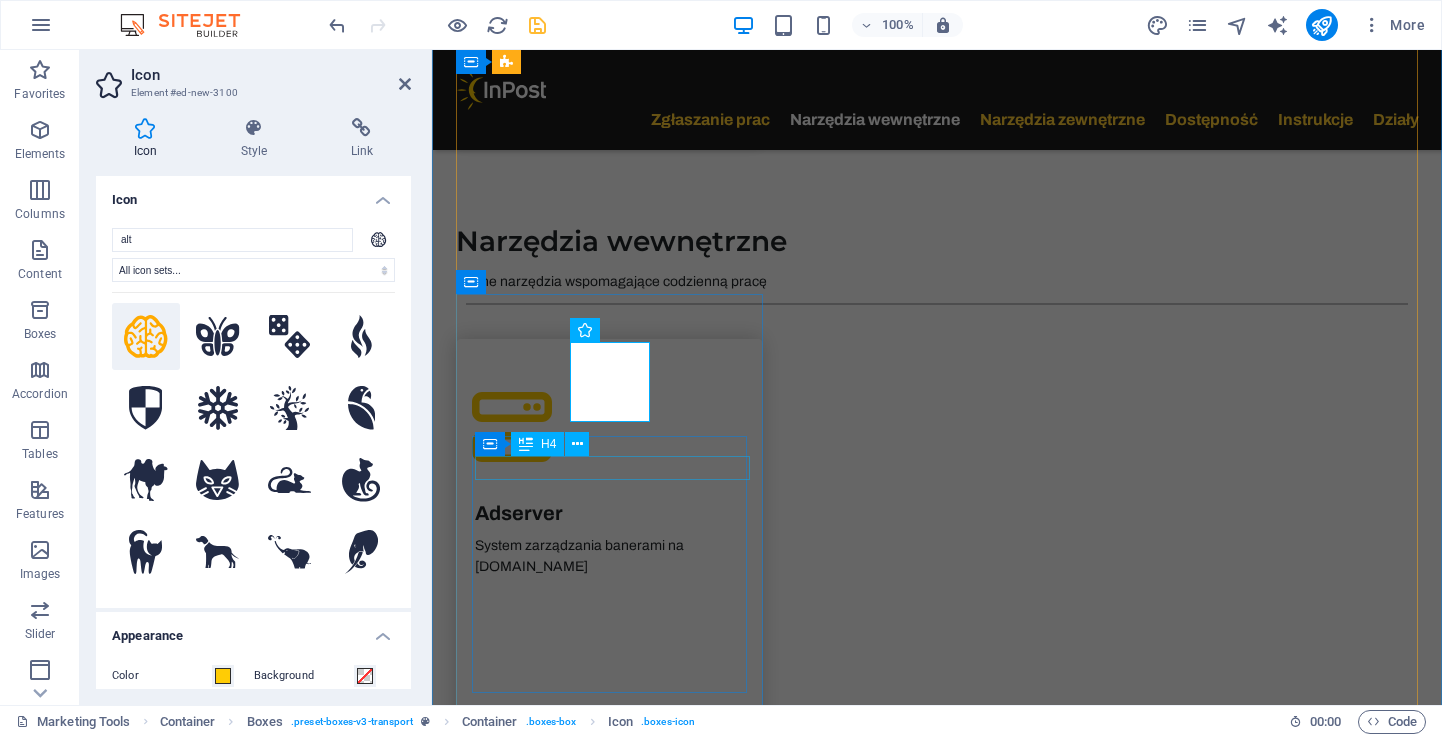 click on "Generator obrazów AI" at bounding box center [609, 6405] 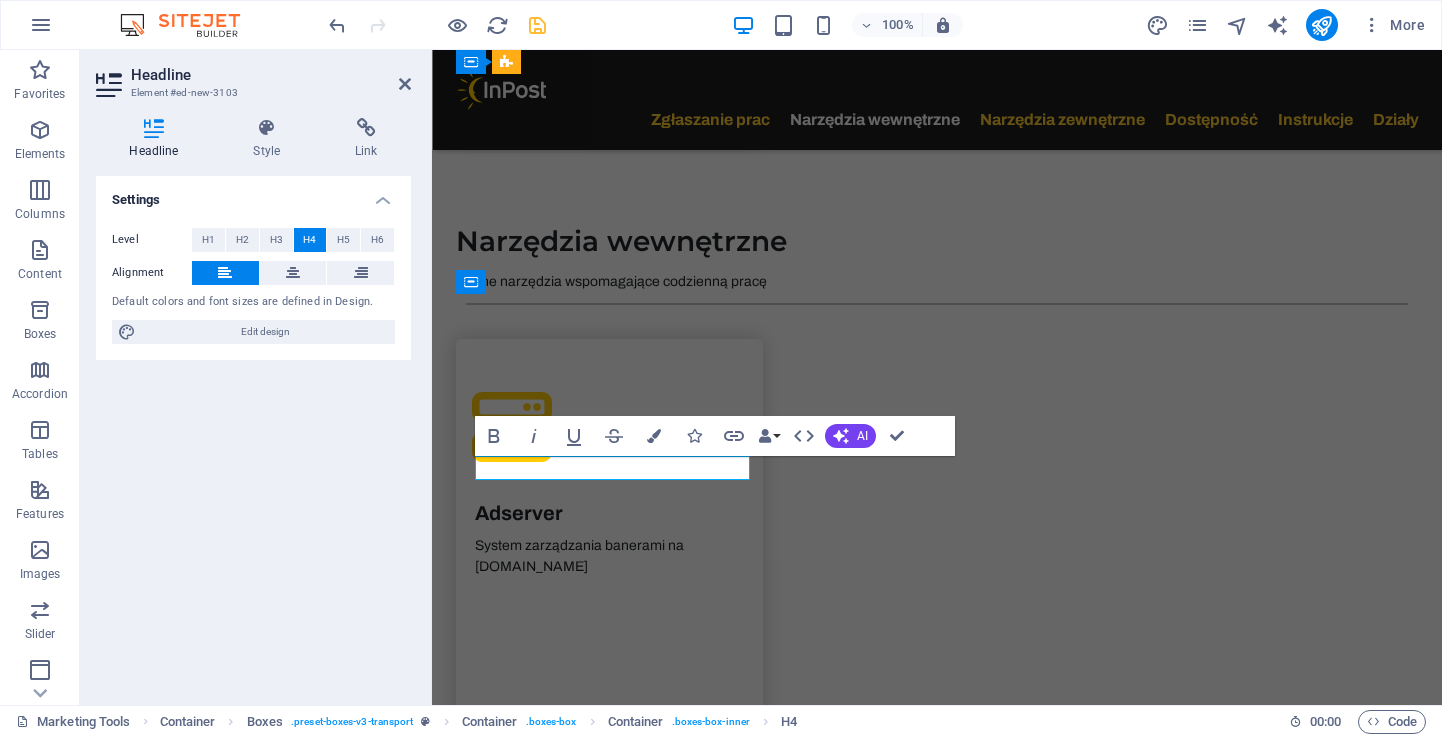 click on "Generator obrazów AI" at bounding box center (609, 6405) 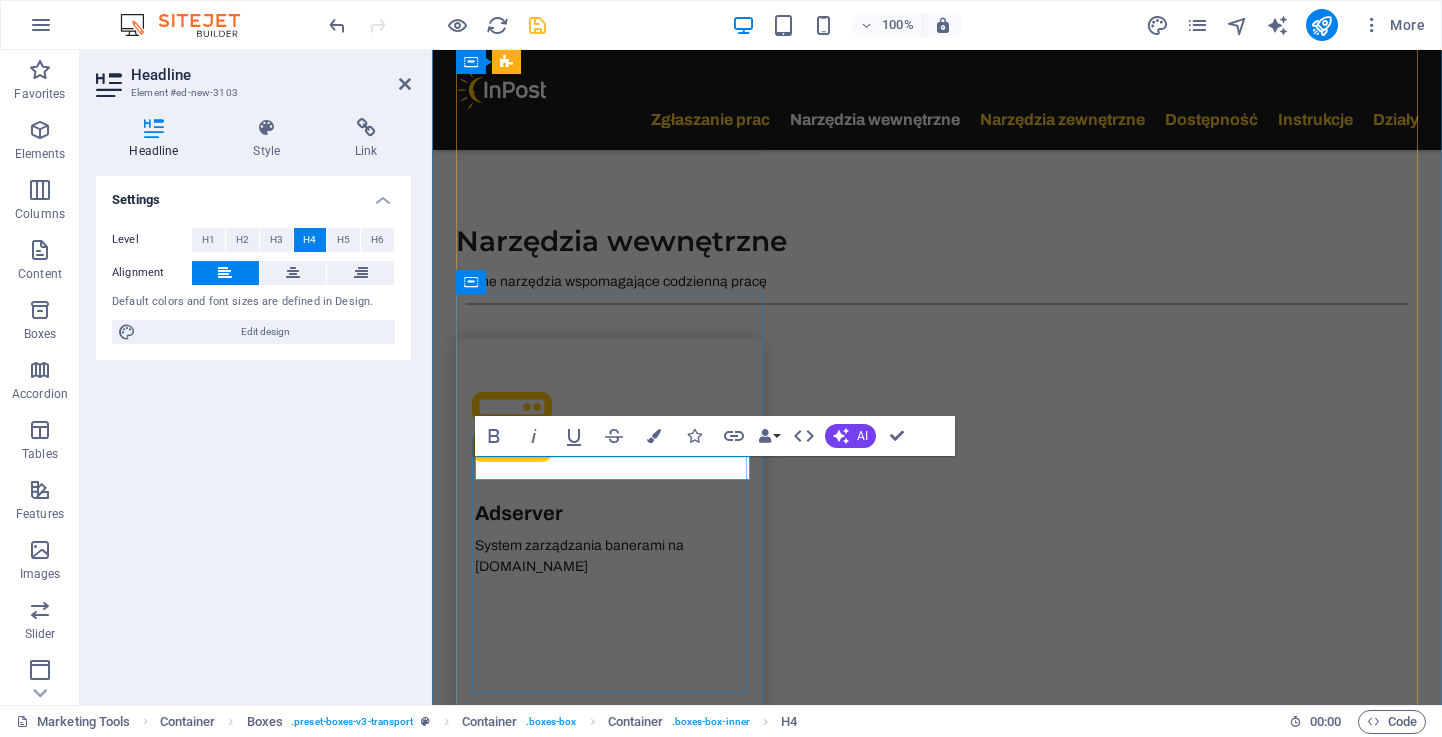 drag, startPoint x: 692, startPoint y: 471, endPoint x: 615, endPoint y: 469, distance: 77.02597 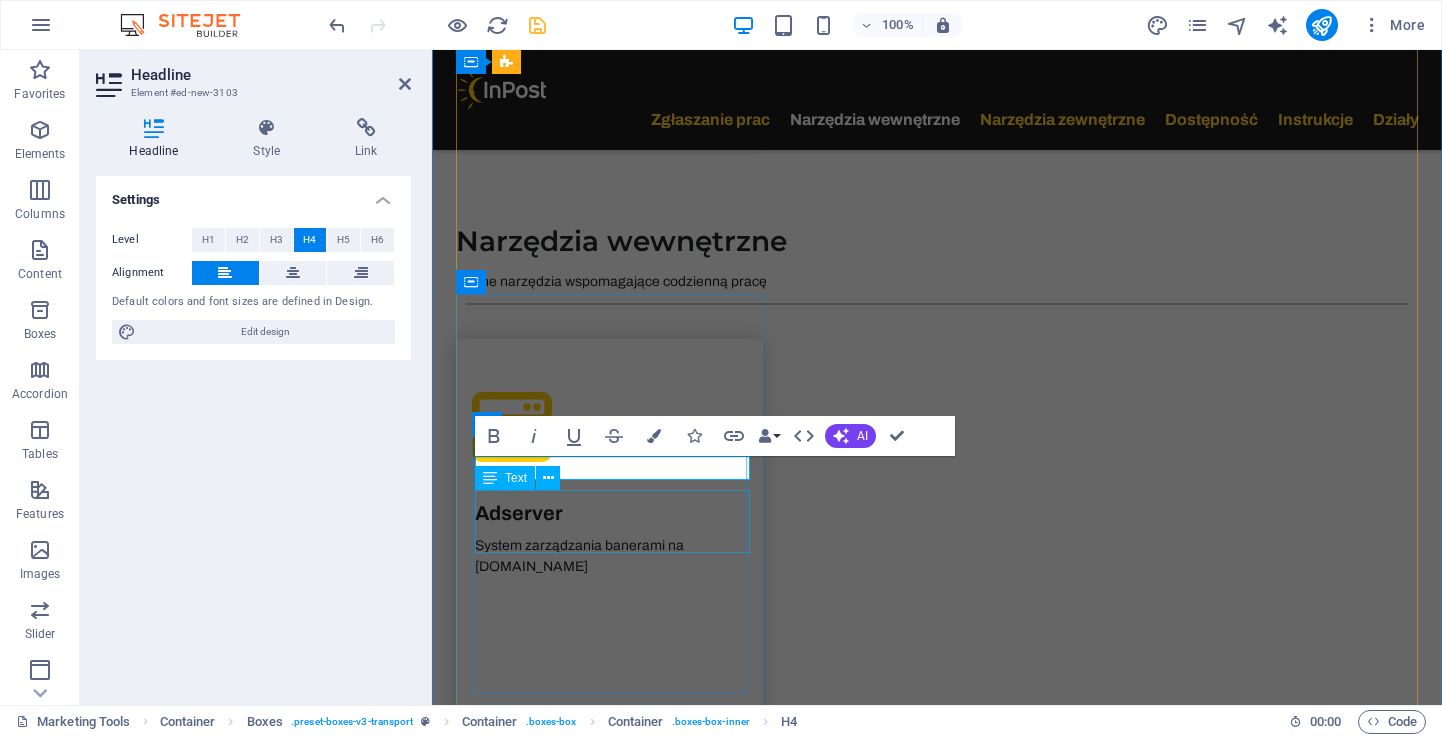 click on "Generator obrazów AI, który dzięki DALL-E 3 zamienia dowolny opis tekstowy w atrakcyjne wysokiej jakości obrazy" at bounding box center (609, 6459) 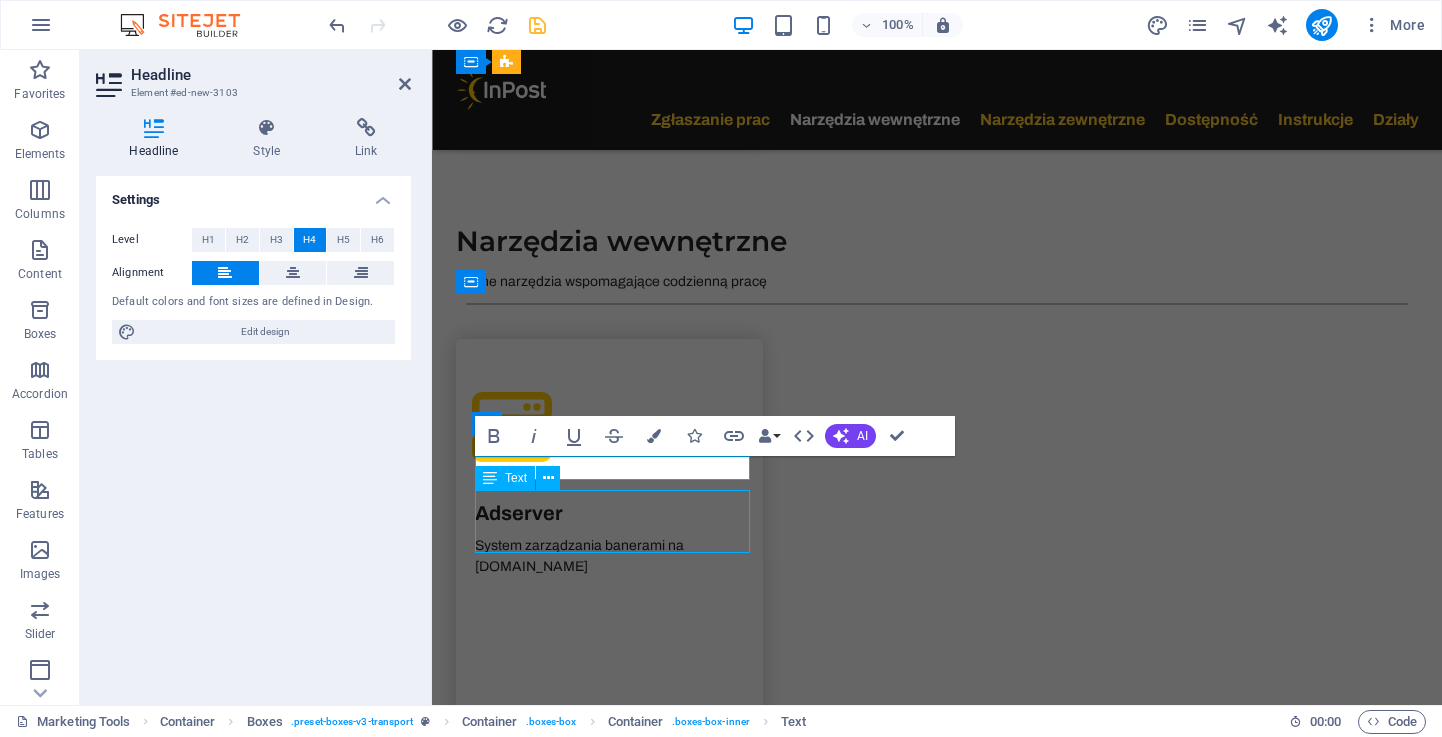 click on "Generator obrazów AI, który dzięki DALL-E 3 zamienia dowolny opis tekstowy w atrakcyjne wysokiej jakości obrazy" at bounding box center (609, 6459) 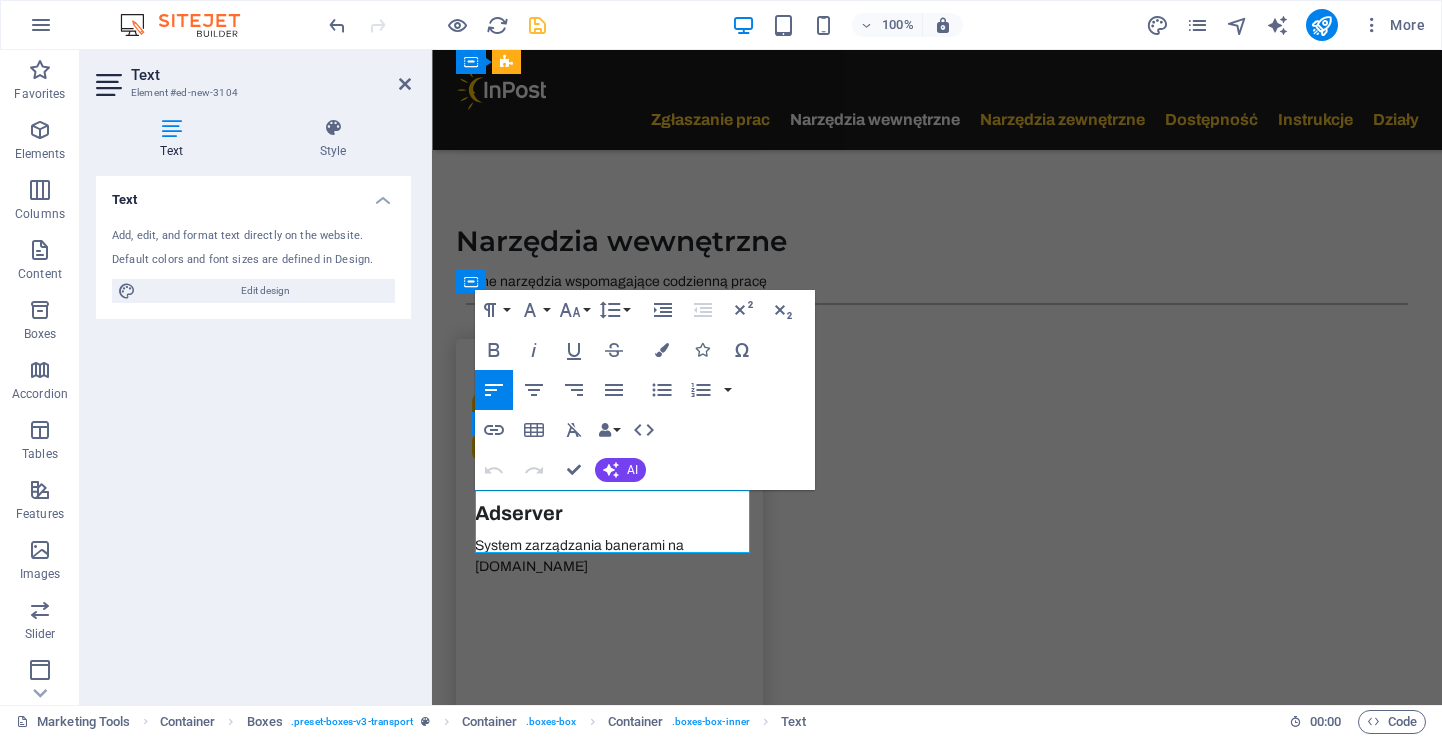 click on "Generator obrazów AI, który dzięki DALL-E 3 zamienia dowolny opis tekstowy w atrakcyjne wysokiej jakości obrazy" at bounding box center (609, 6459) 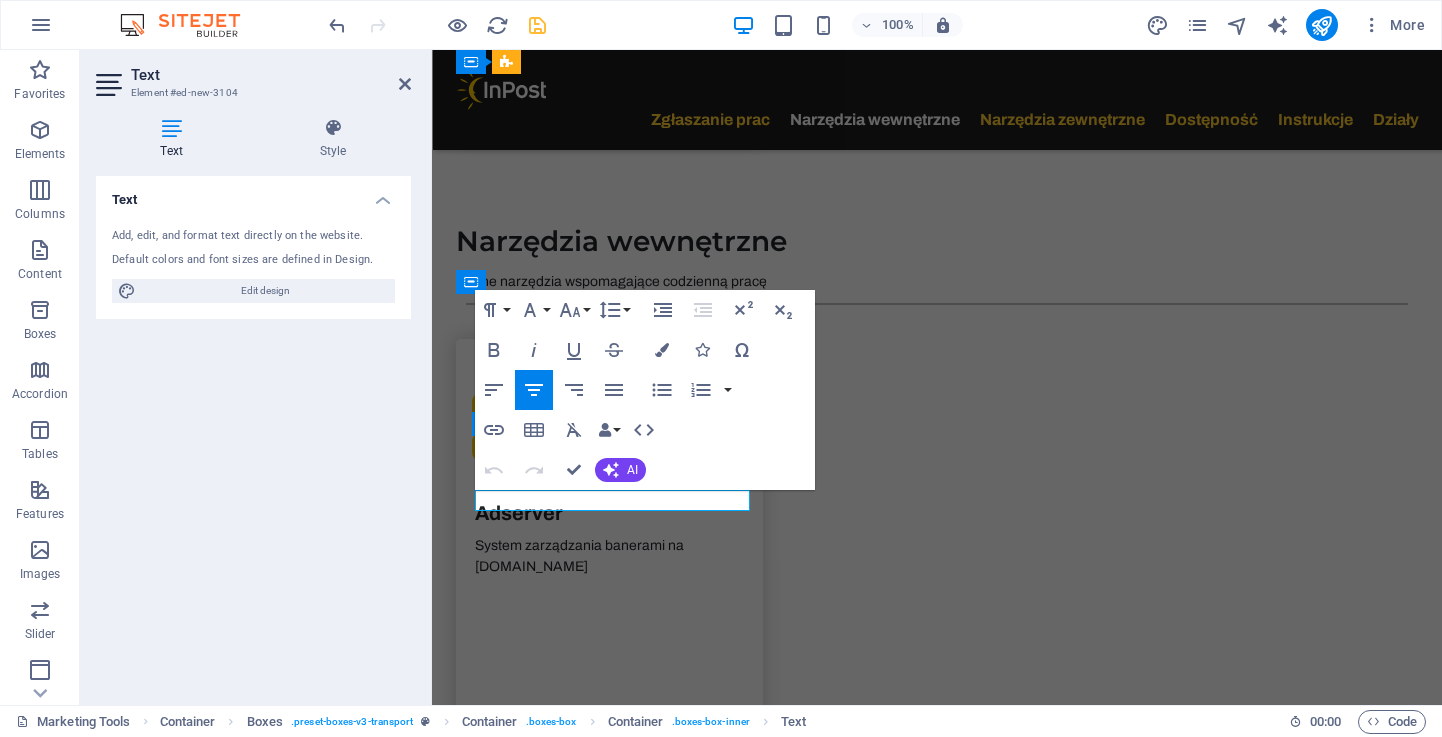 type 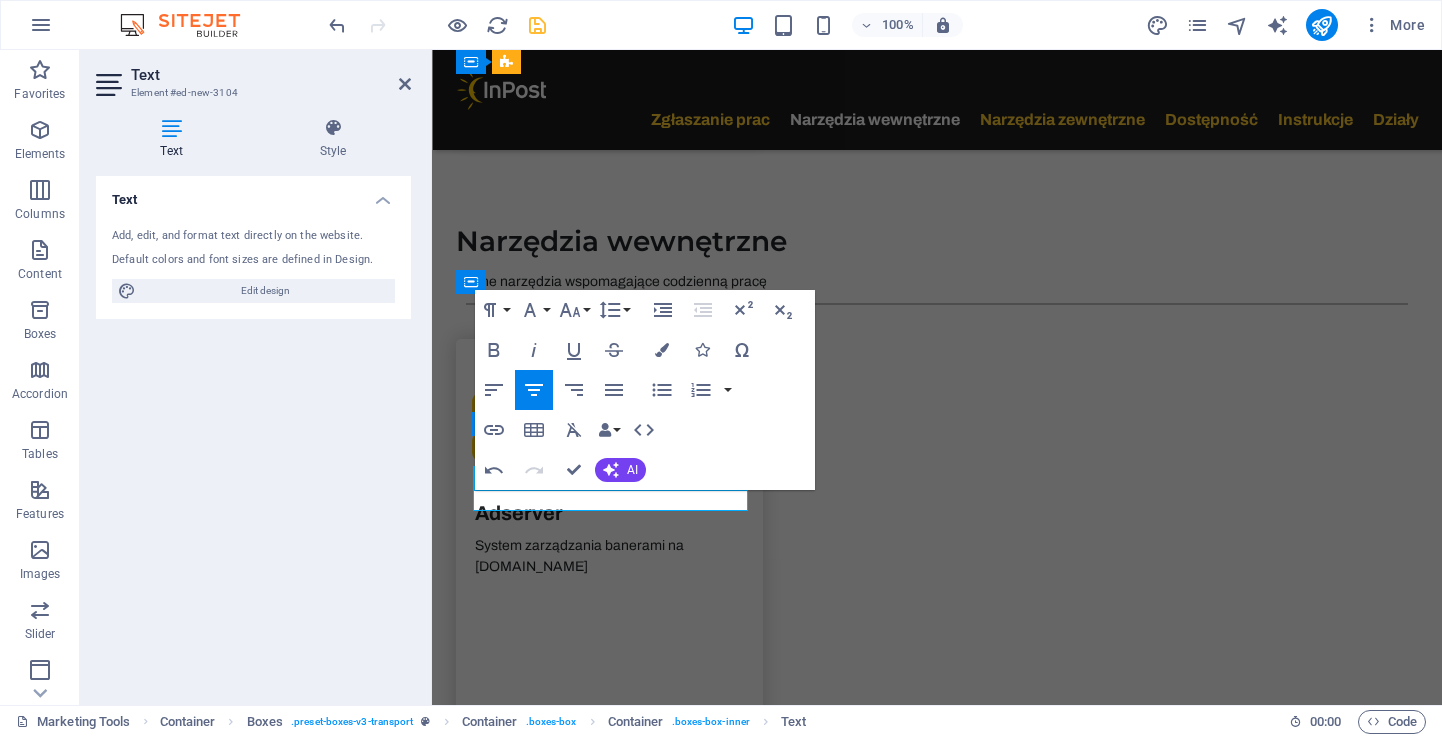 scroll, scrollTop: 0, scrollLeft: 3, axis: horizontal 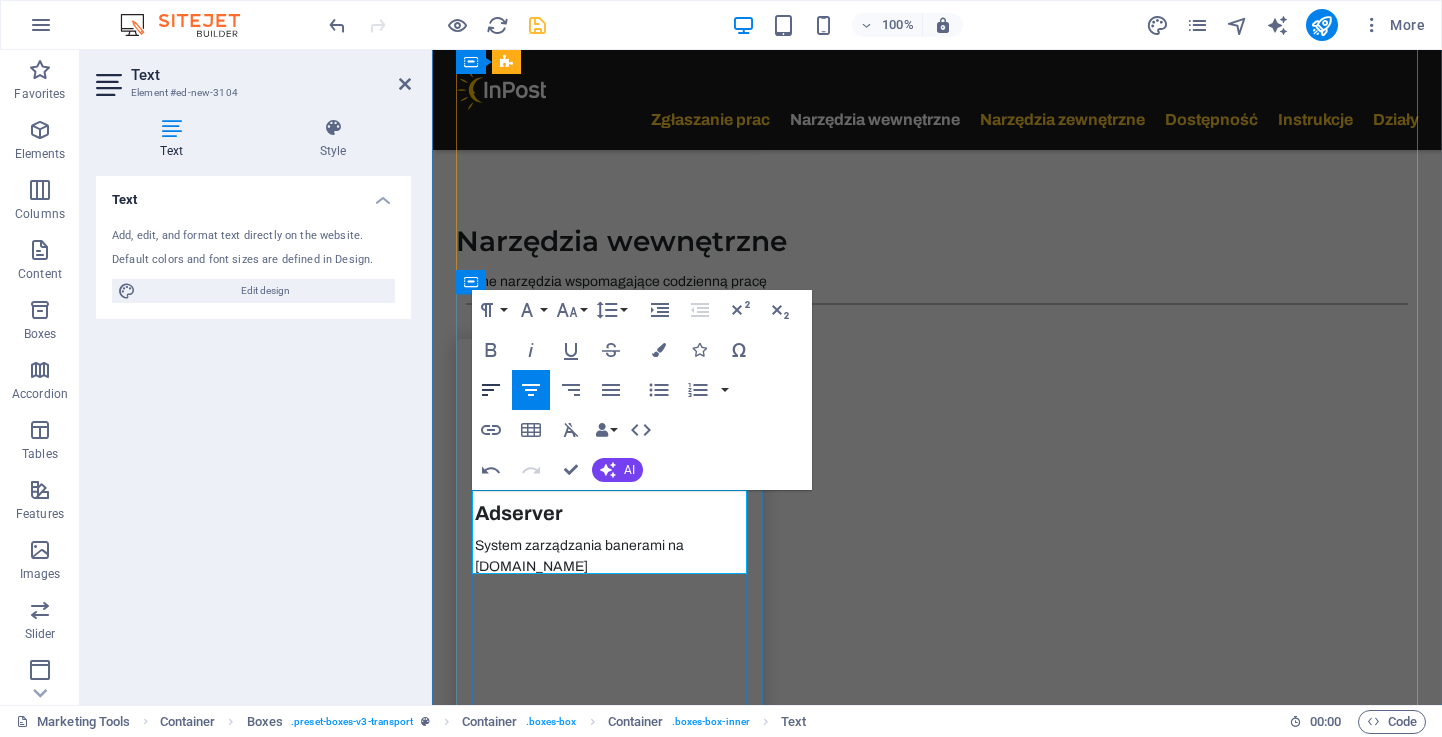 click 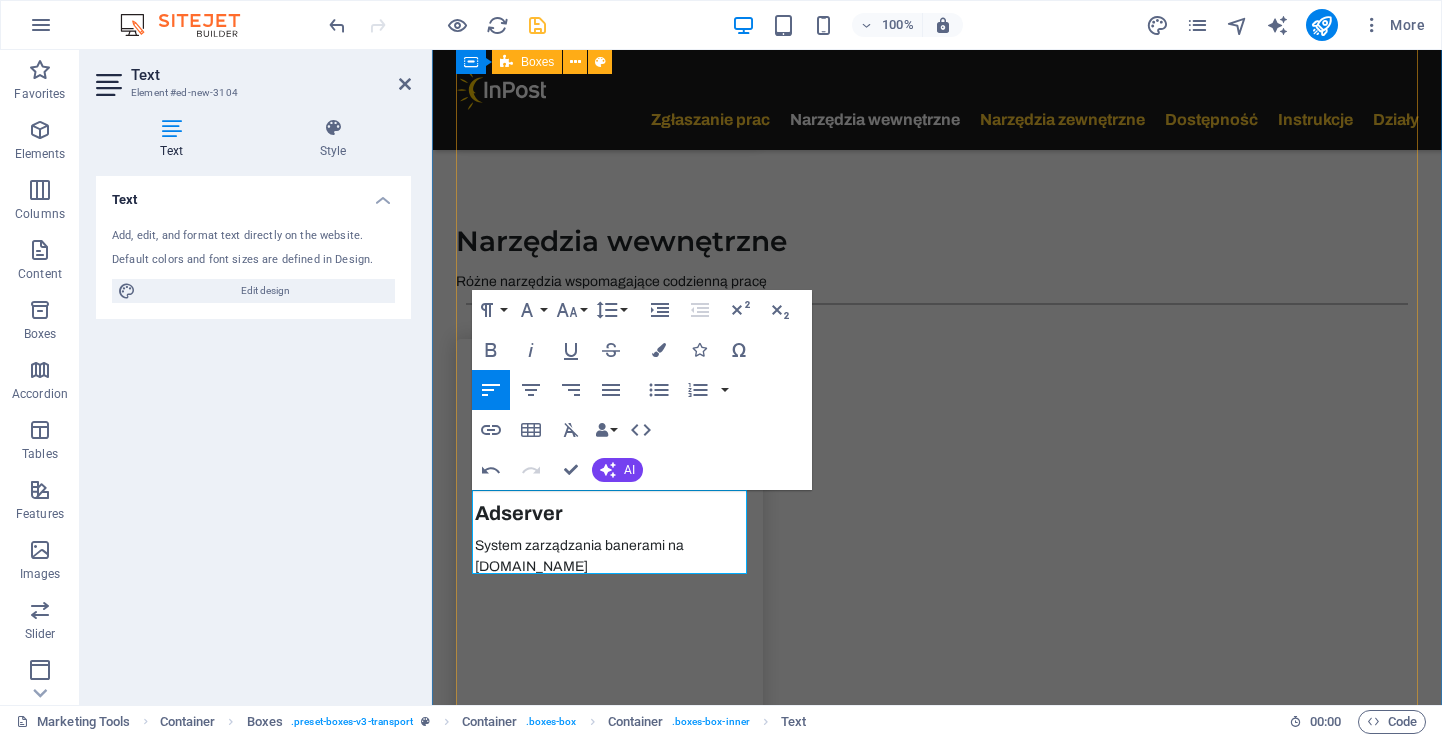 click on "Zmień rozmiar Wideo Narzędzie do zmiany wielkości Wideo obłsugiwane formaty MP4 / AVI – Zachowuje proporcje. Przejdz Zmniejszanie wagi grafik Potrzebujesz zmniejszyć wagę grafiki wykorzystaj nasze narzędzie  Przejdz Łączenie PDF Narzędzie do szybkiego łaczenia Plików PDF Przejdz Firmowe tła do Teams Przejdz aby pobrac pełną galerię dostępnych obrazów do zastosowania w Microsoft Teams. Przejdz Szablon Prezentacji Szablon prezentacji dostosowany pro branding InPost w PowerPoint Przejdz Generator obrazów AI Generator obrazów AI, który dzięki DALL-E 3 zamienia dowolny opis tekstowy w atrakcyjne wysokiej jakości obrazy Przejdz Generator opisów ALT Generator opisów alternatywnych (Alt Text), który automatycznie tworzy krótkie, precyzyjne alt-tagi zgodne z wytycznymi WCAG 2.1 AA. Przejdz Typoblock Editor Narzędzie dotworzenia Typobloków  Przejdz" at bounding box center (937, 5262) 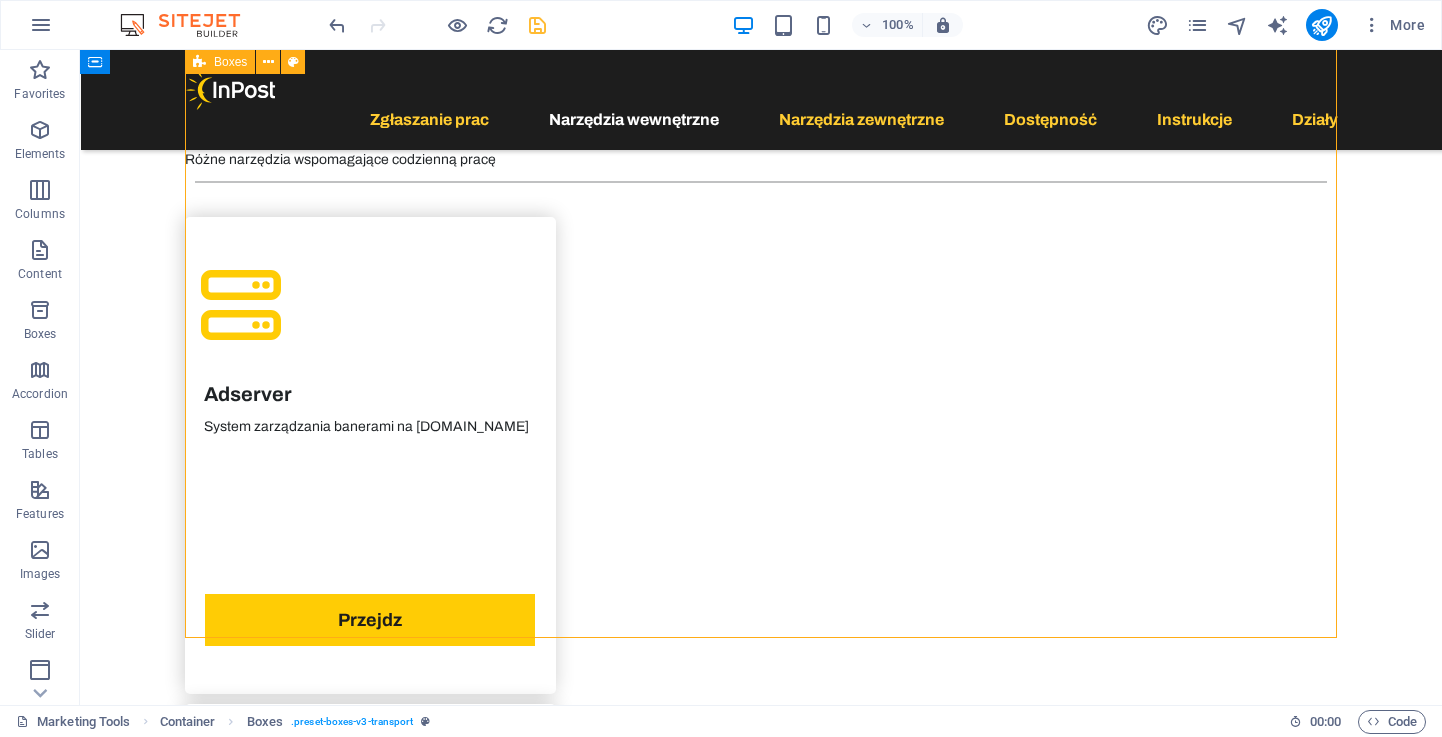 scroll, scrollTop: 4057, scrollLeft: 0, axis: vertical 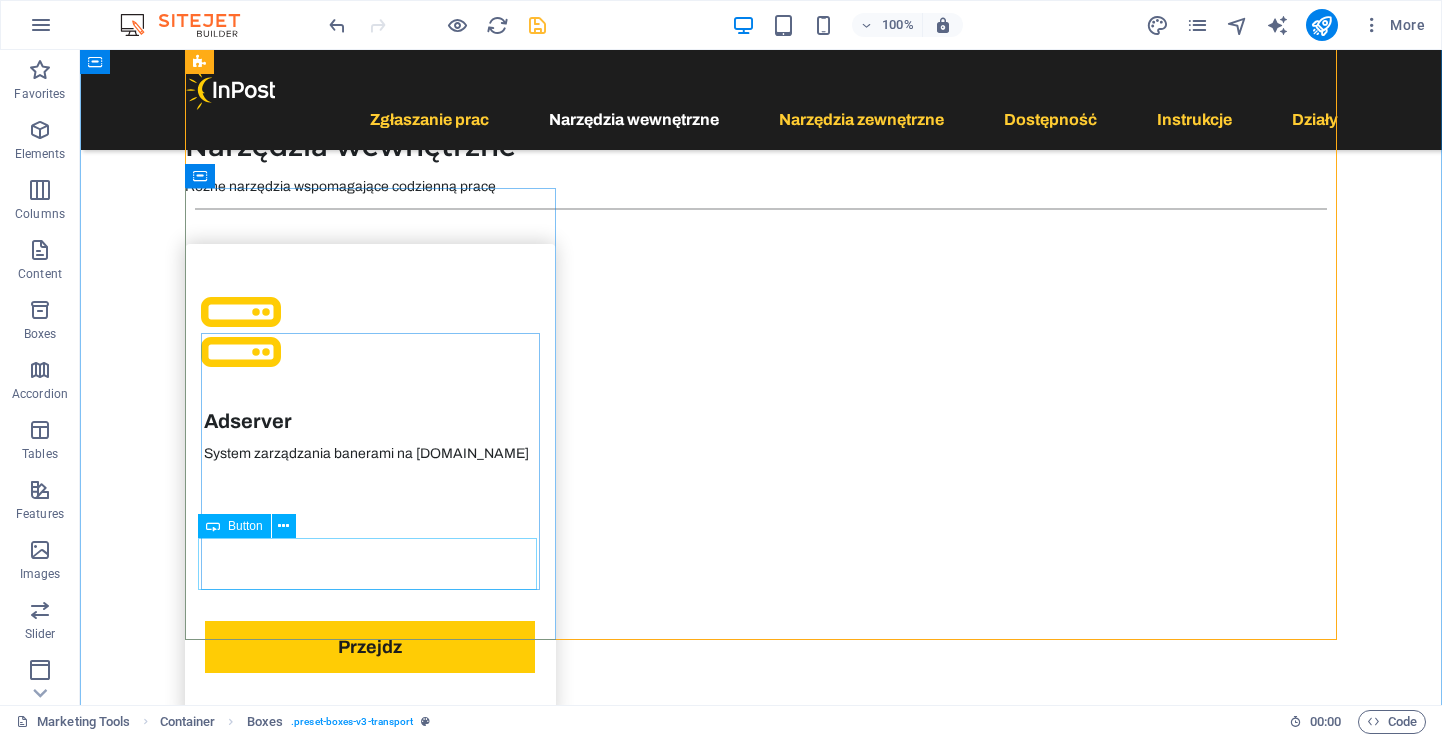 click on "Przejdz" at bounding box center [370, 6398] 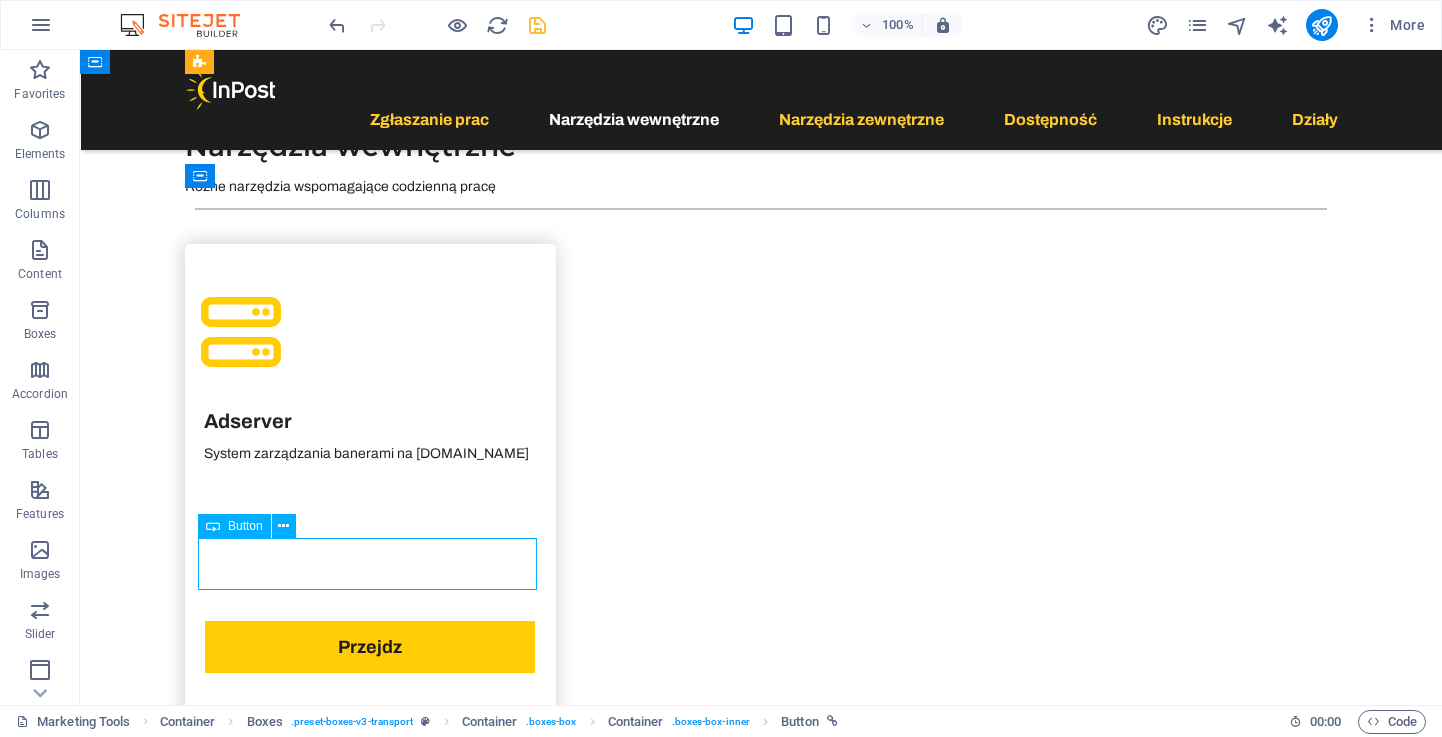 click on "Przejdz" at bounding box center [370, 6398] 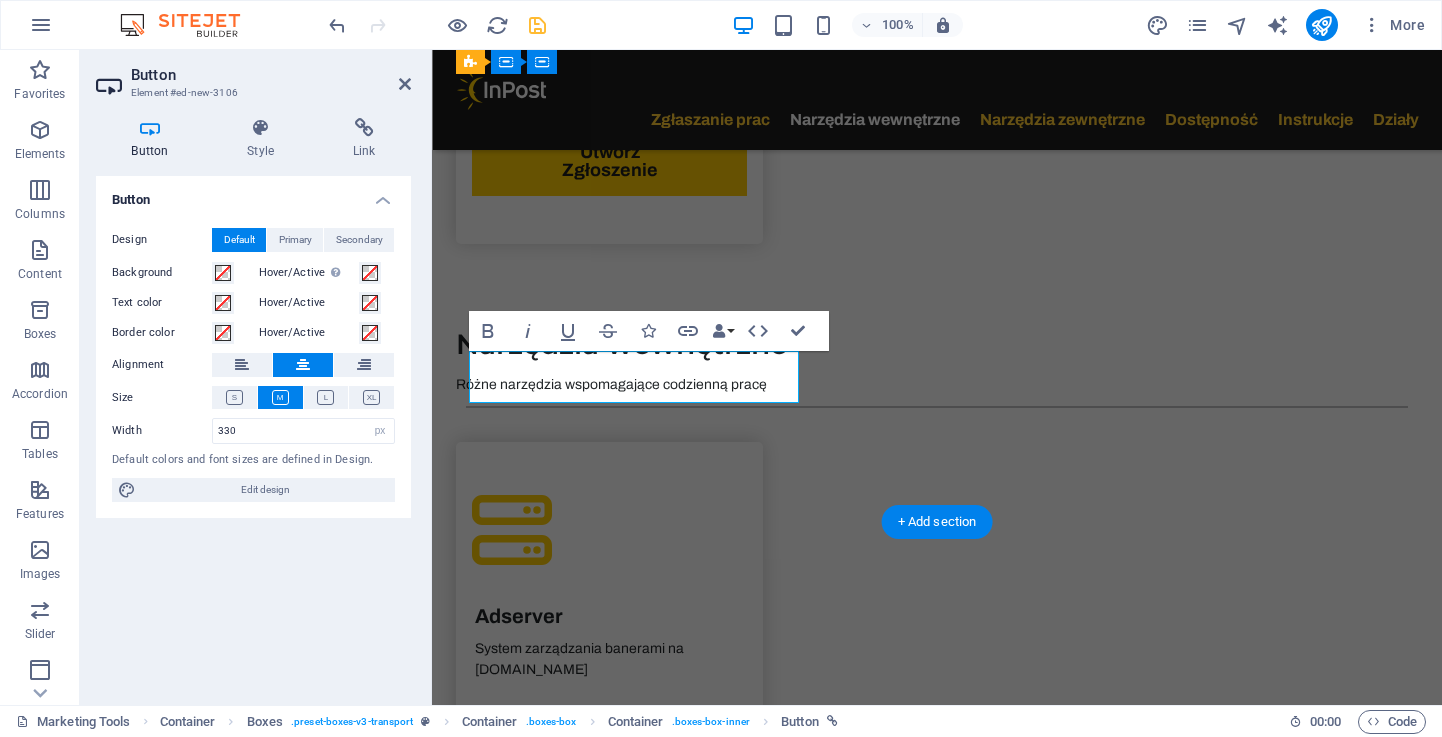 scroll, scrollTop: 4471, scrollLeft: 0, axis: vertical 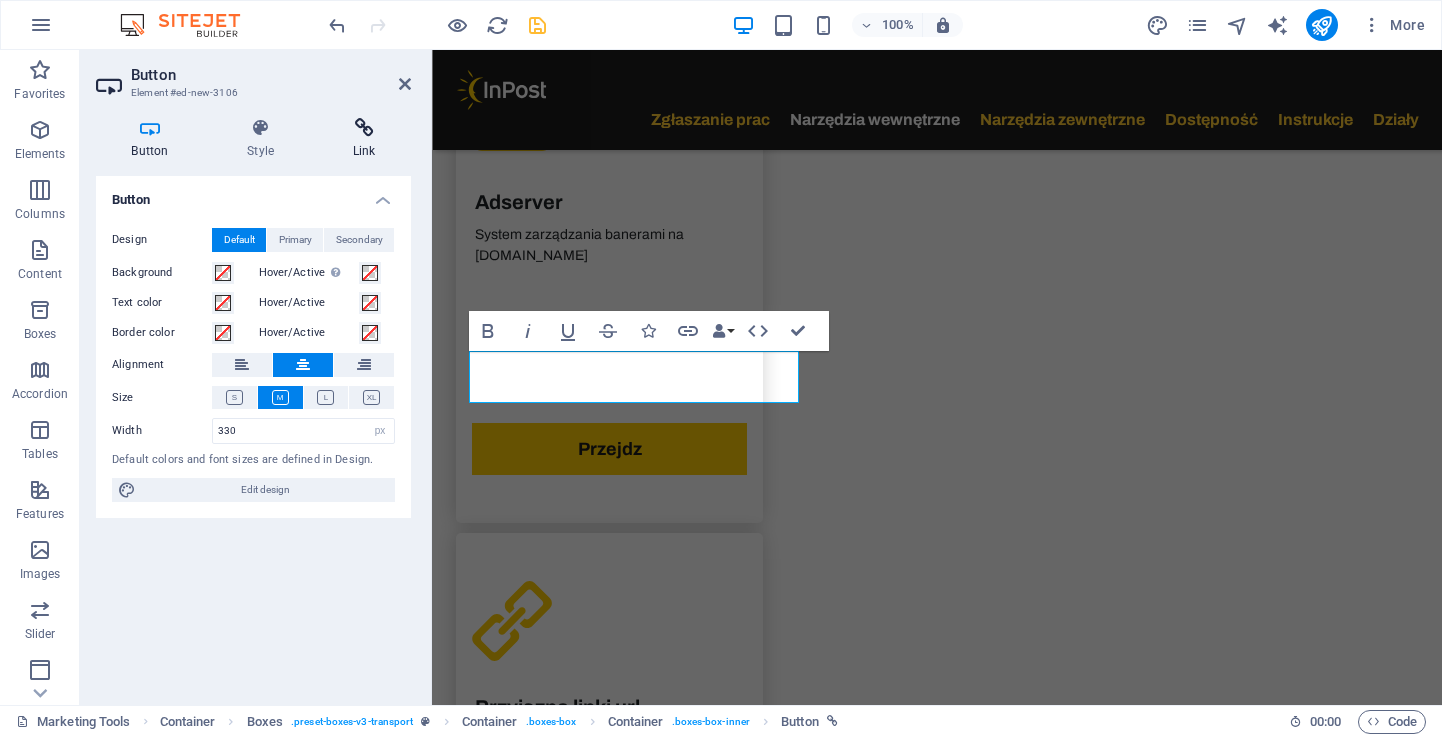 click at bounding box center [364, 128] 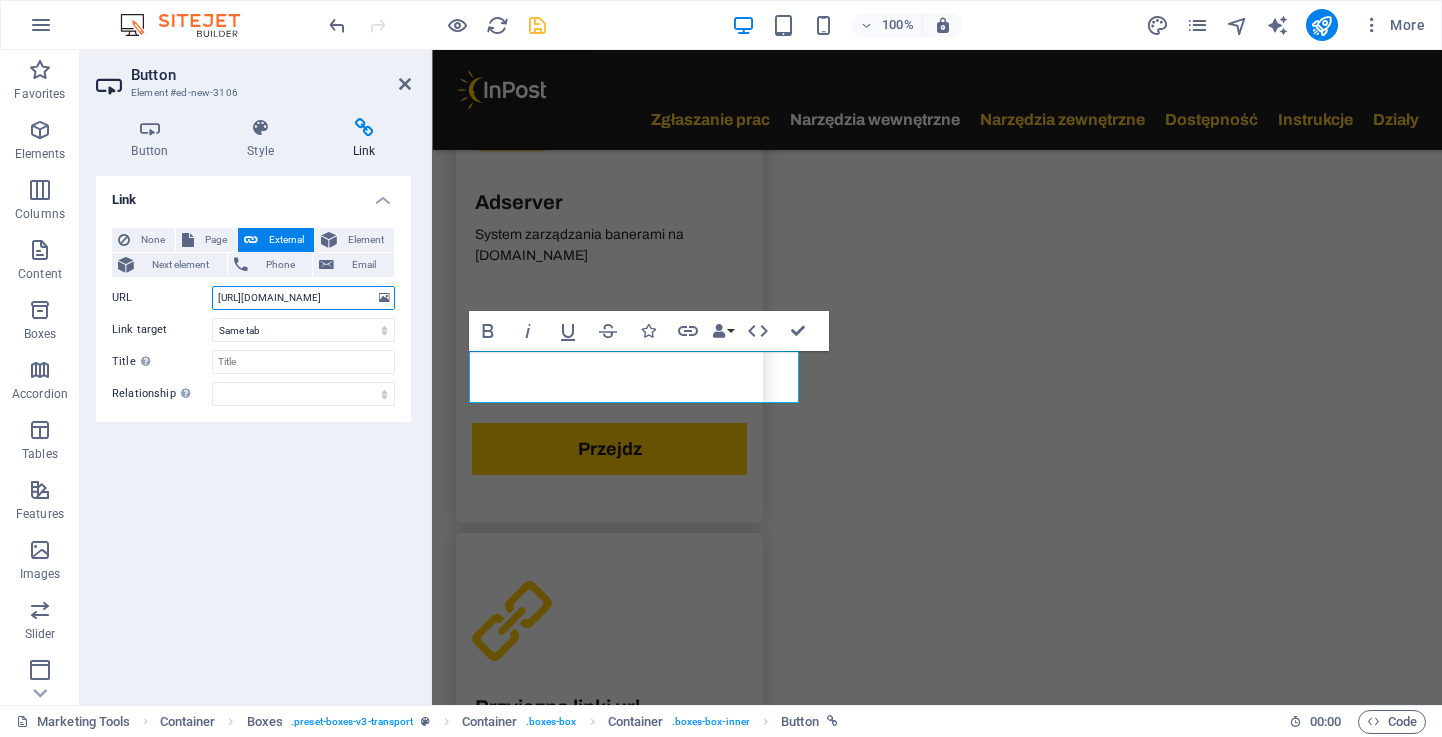 click on "[URL][DOMAIN_NAME]" at bounding box center (303, 298) 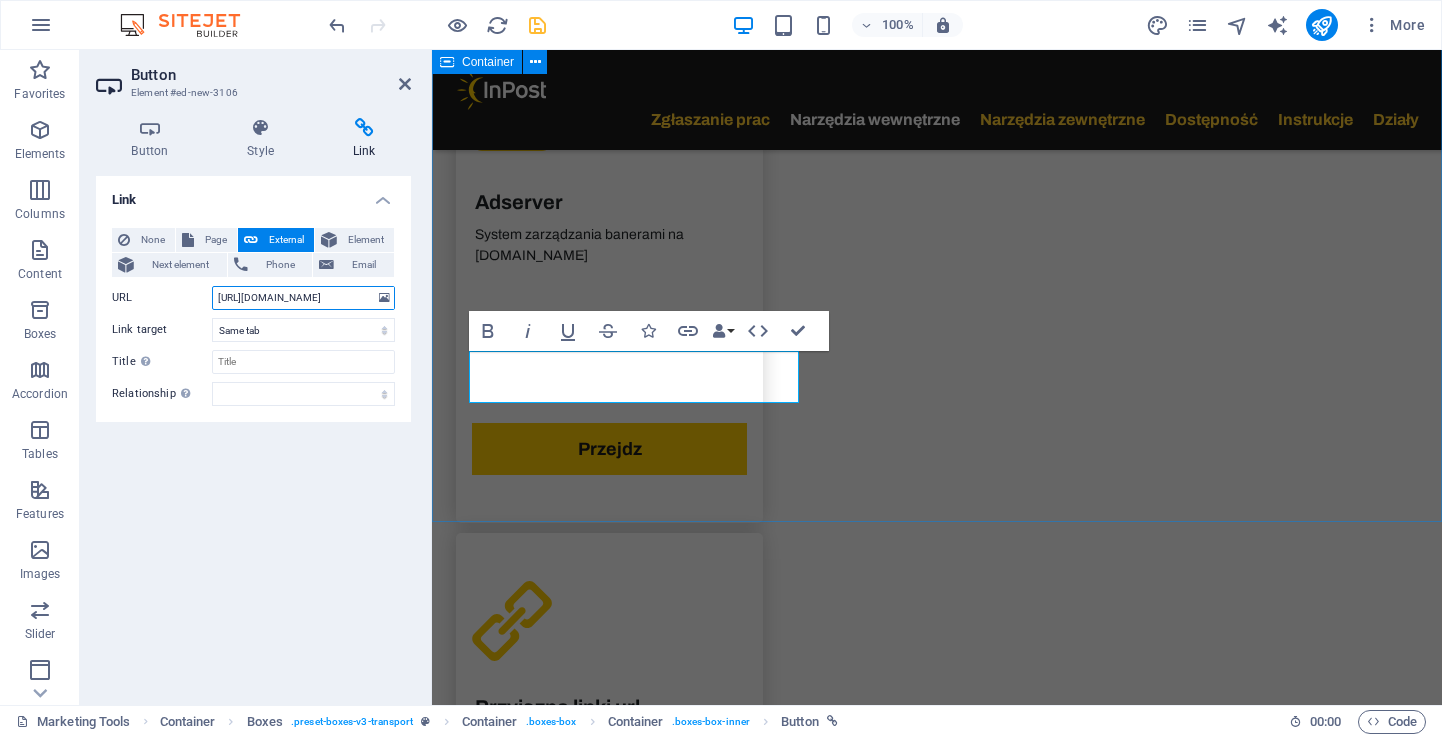 drag, startPoint x: 770, startPoint y: 348, endPoint x: 445, endPoint y: 299, distance: 328.6731 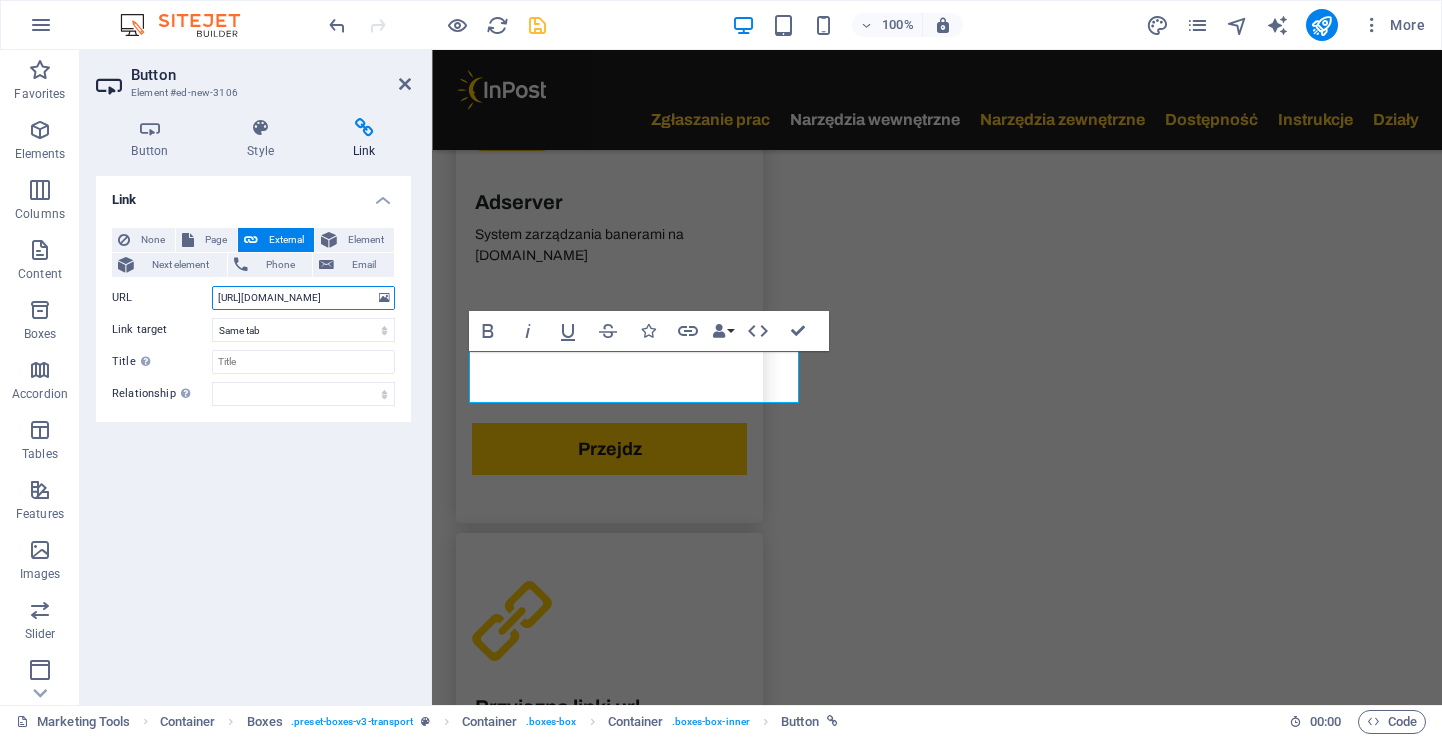 click on "[URL][DOMAIN_NAME]" at bounding box center [303, 298] 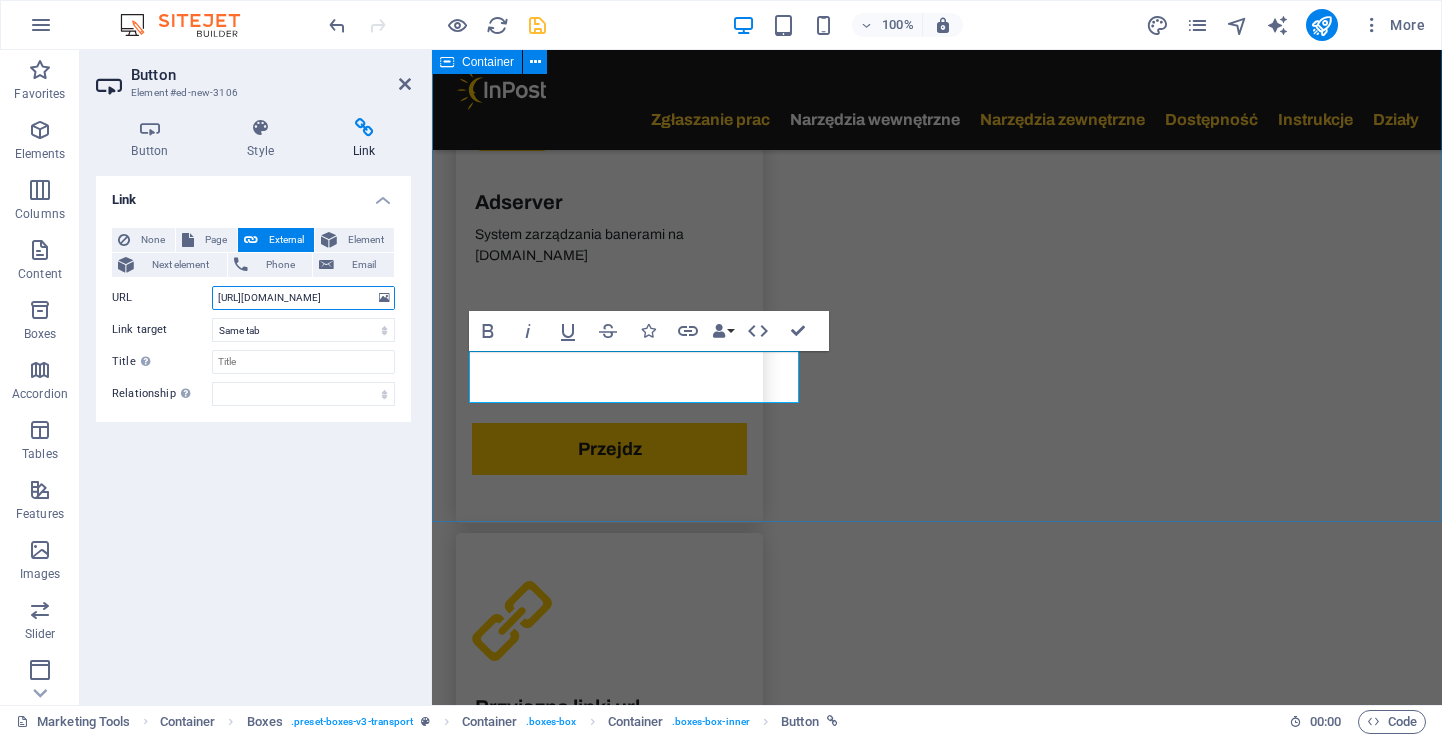 drag, startPoint x: 797, startPoint y: 348, endPoint x: 458, endPoint y: 308, distance: 341.3517 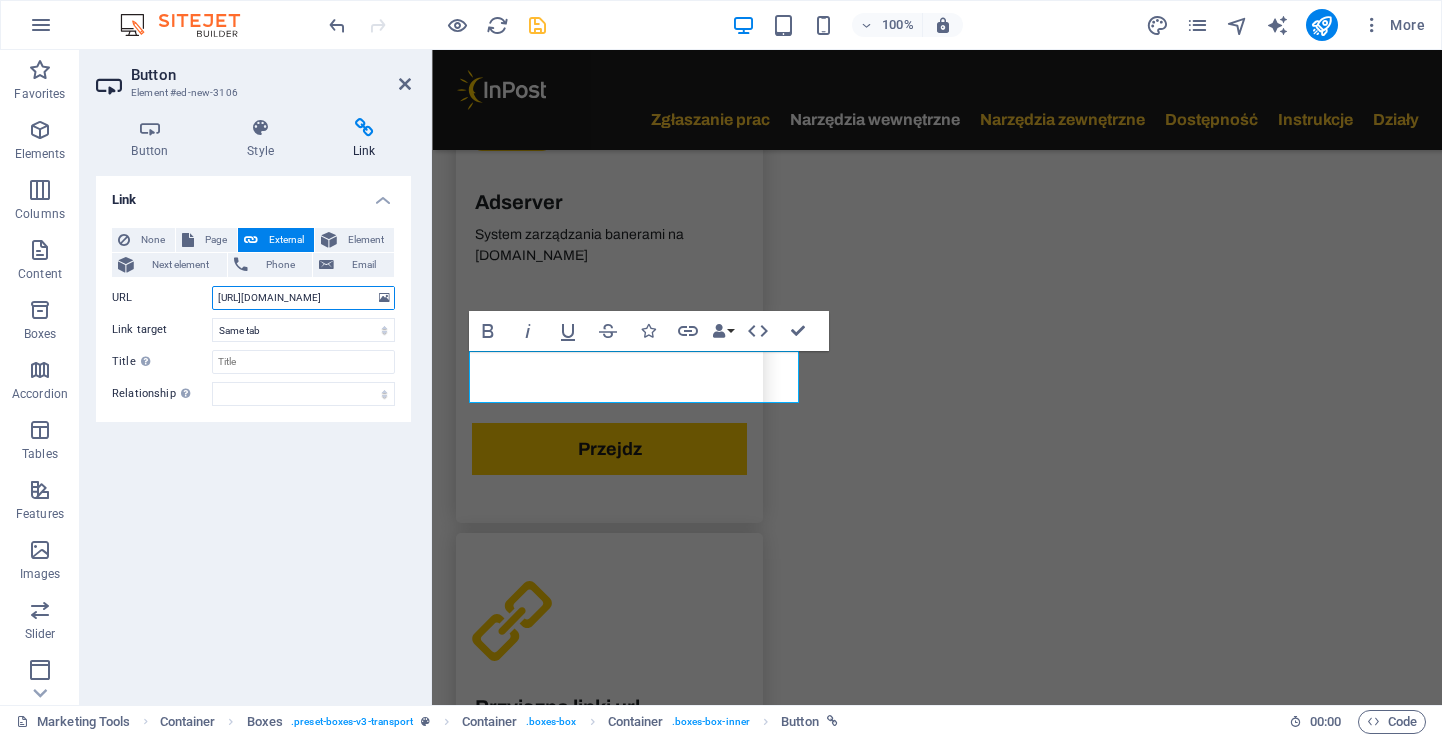 click on "[URL][DOMAIN_NAME]" at bounding box center [303, 298] 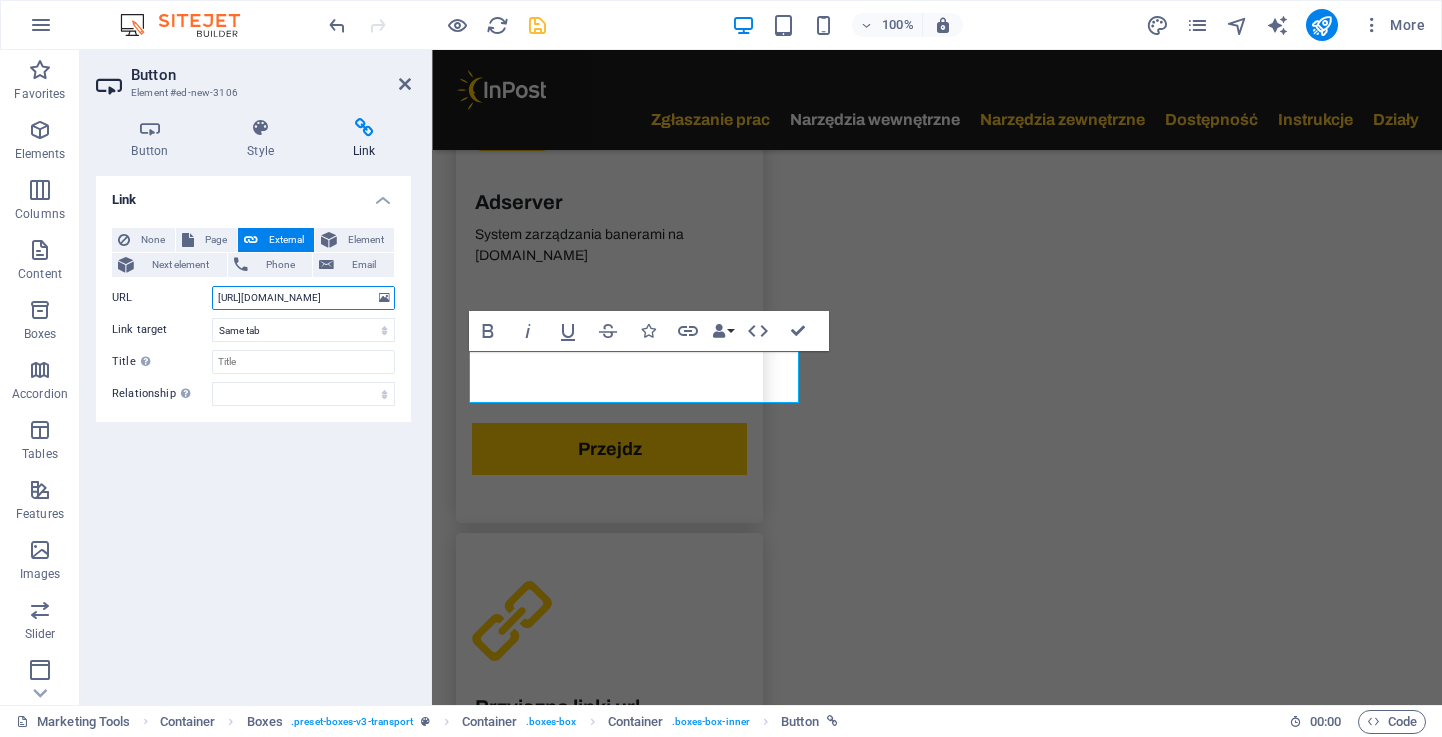 type on "[URL][DOMAIN_NAME]" 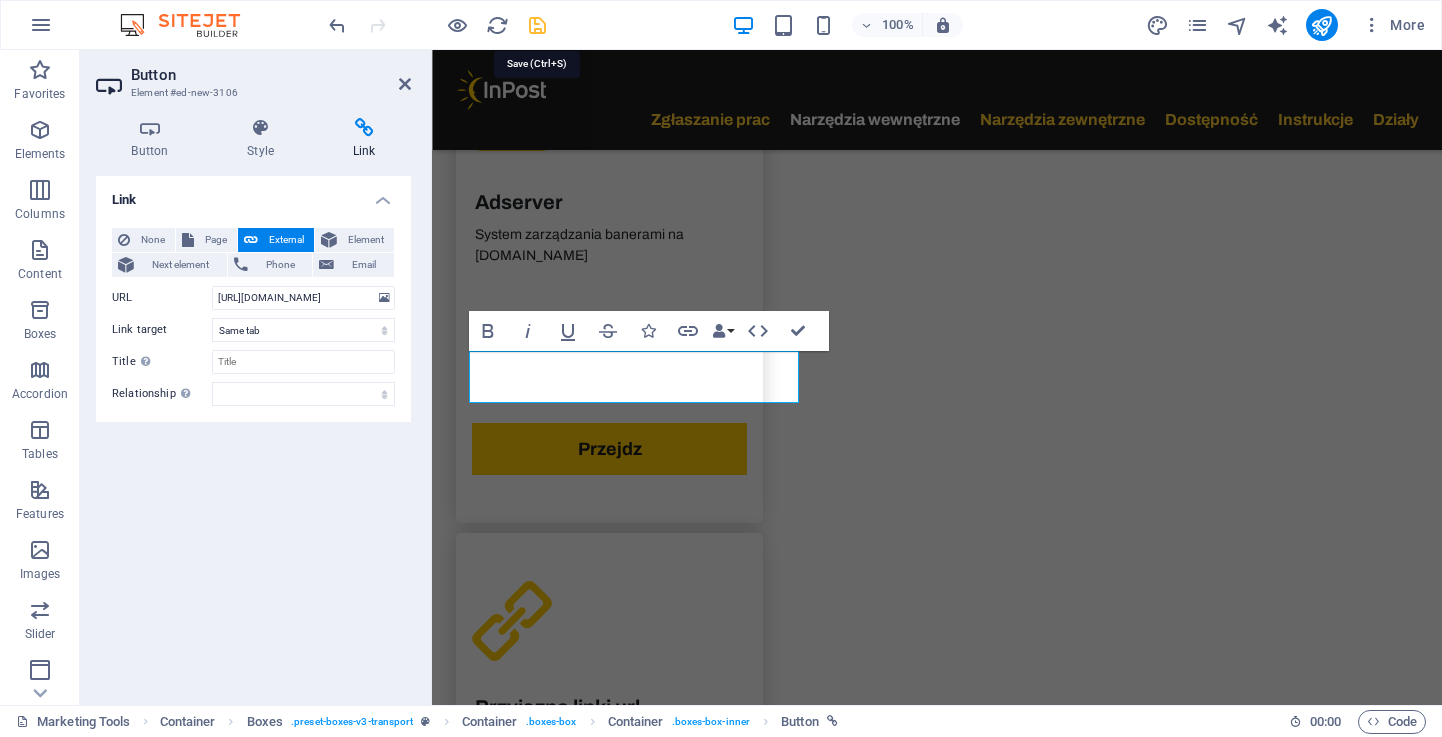 click at bounding box center [537, 25] 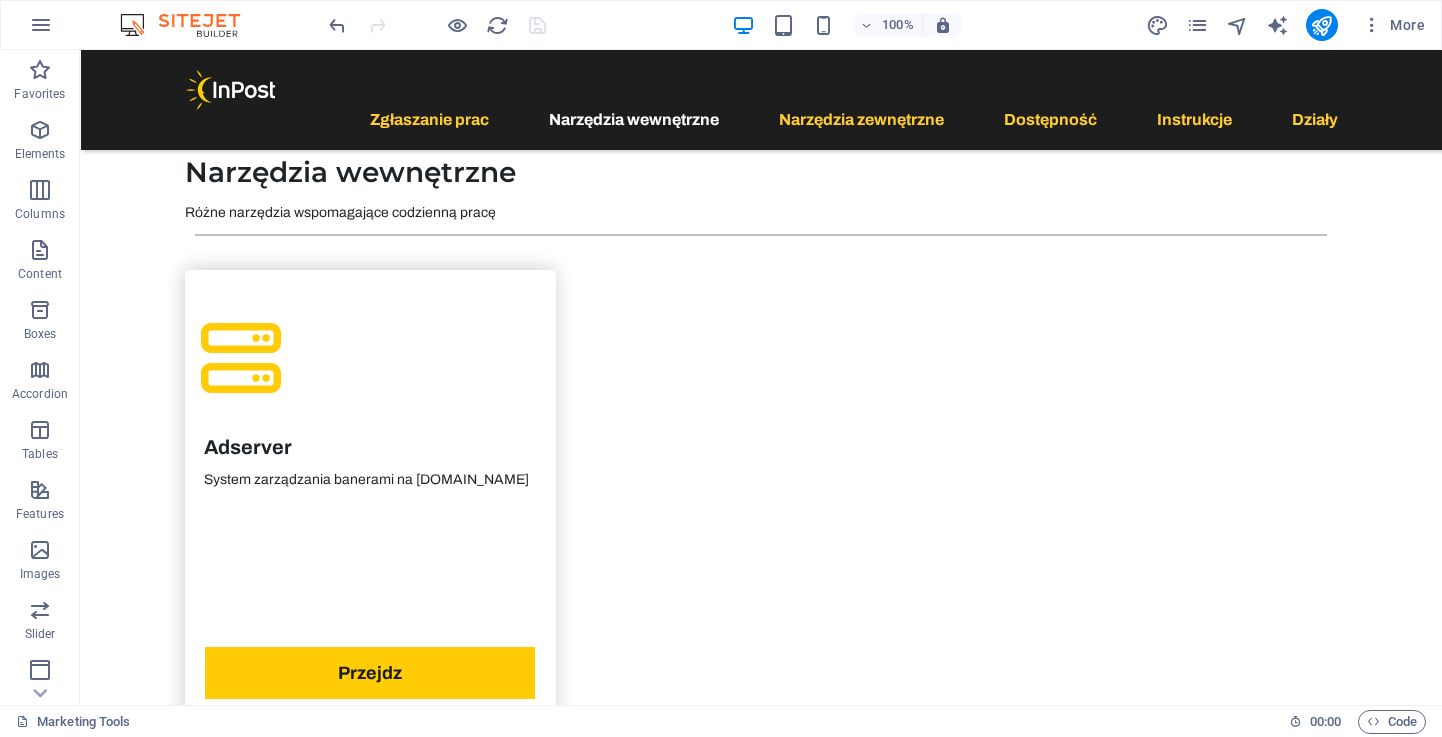 scroll, scrollTop: 4041, scrollLeft: 0, axis: vertical 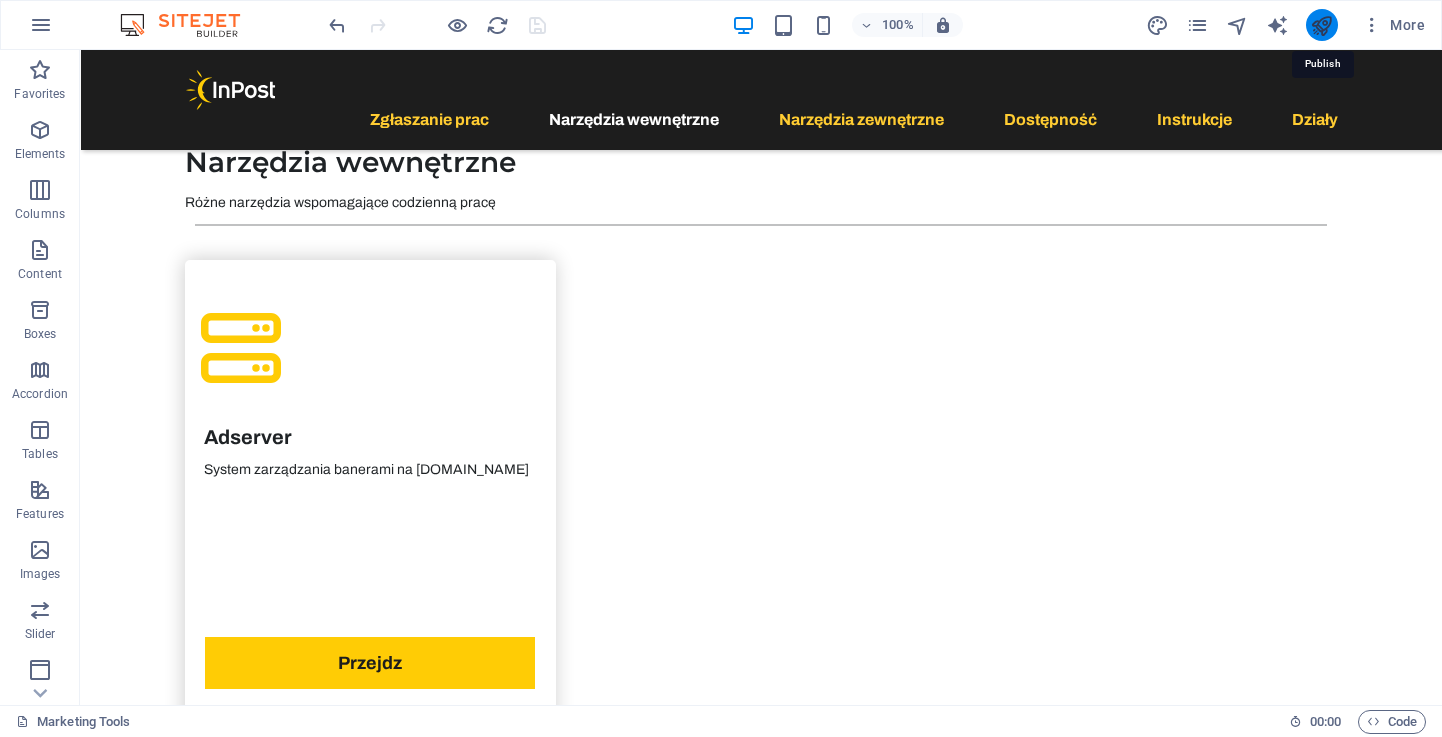 click at bounding box center [1321, 25] 